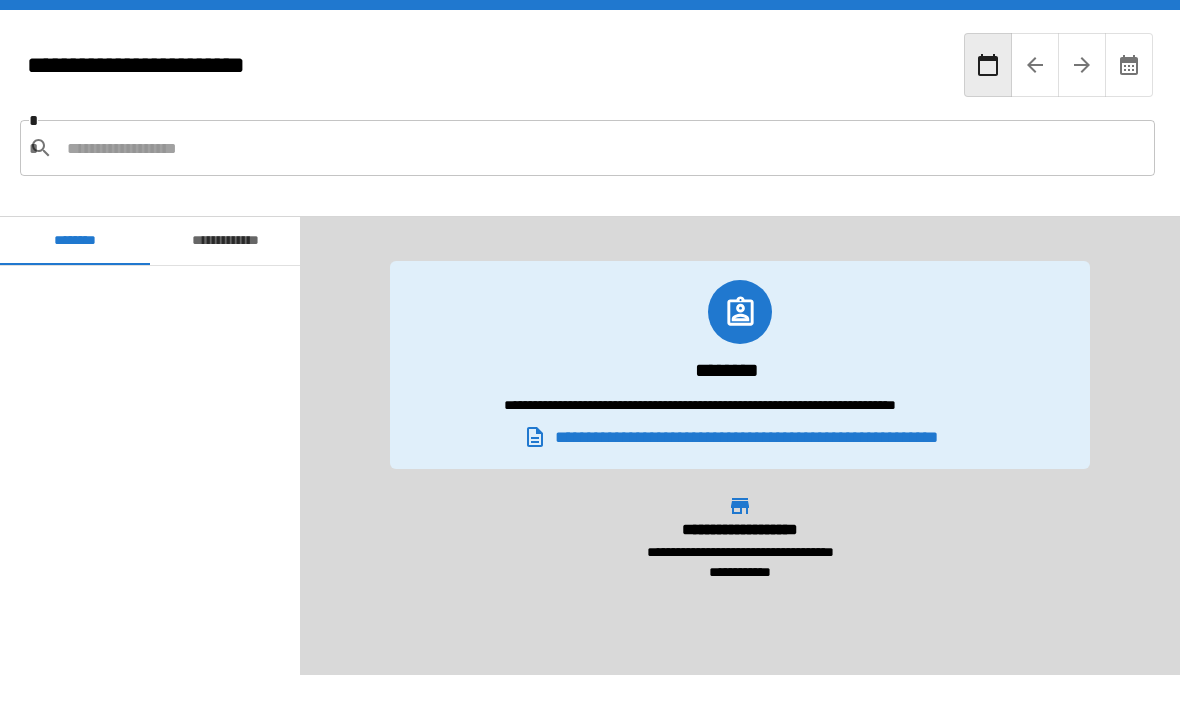 scroll, scrollTop: 69, scrollLeft: 0, axis: vertical 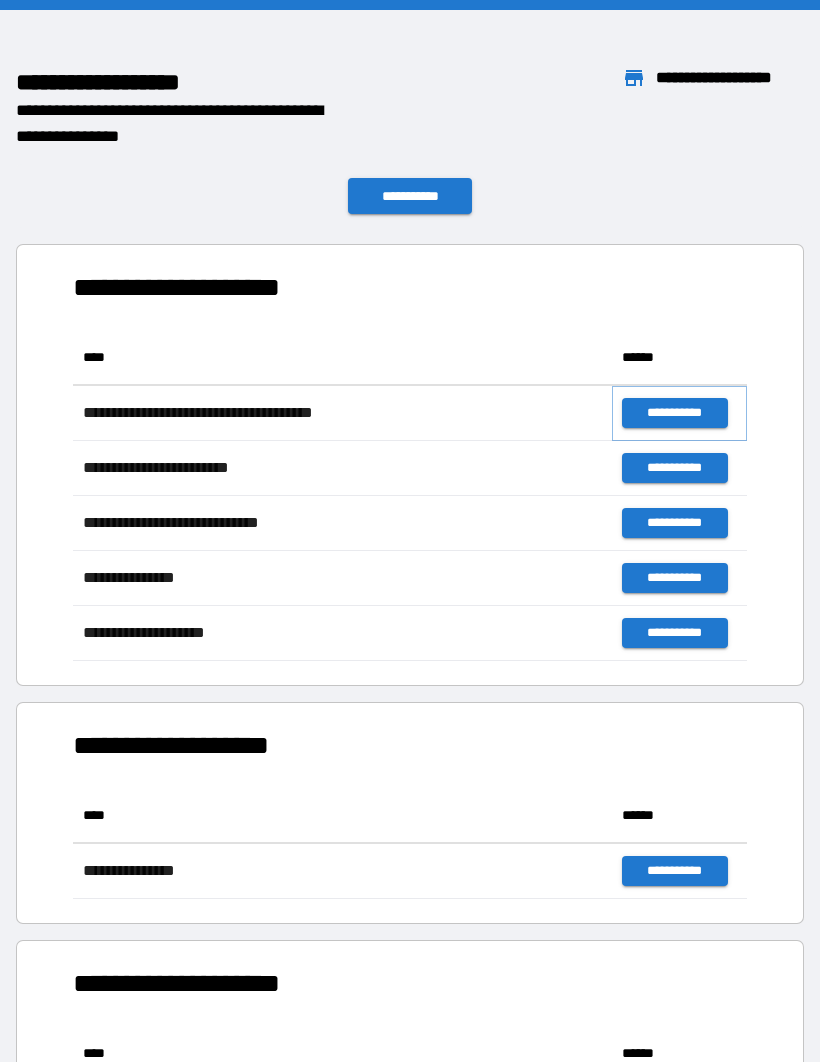click on "**********" at bounding box center [674, 413] 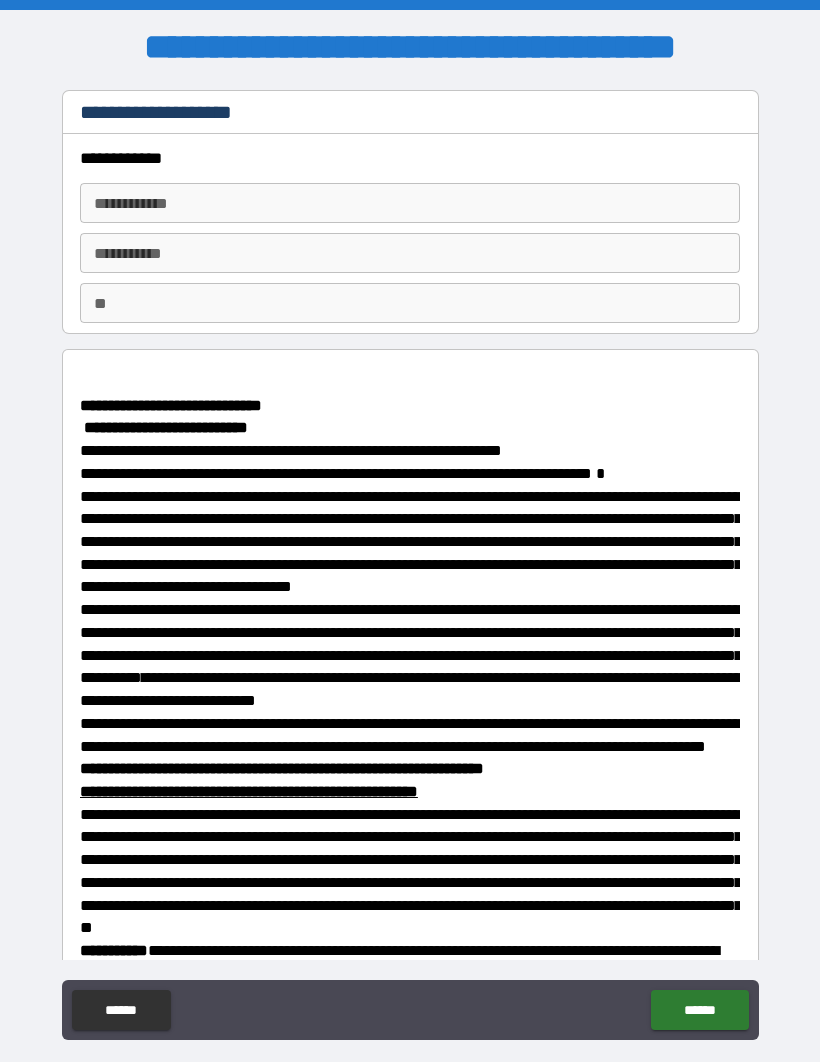 scroll, scrollTop: 0, scrollLeft: 0, axis: both 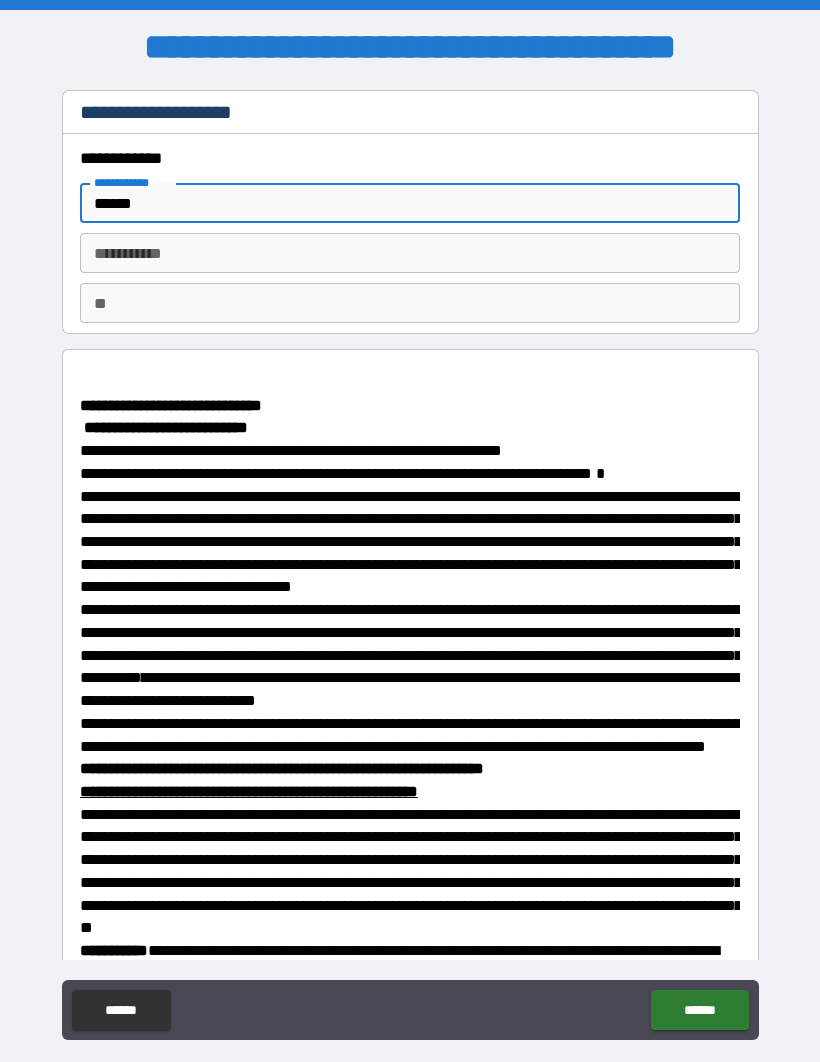 type on "******" 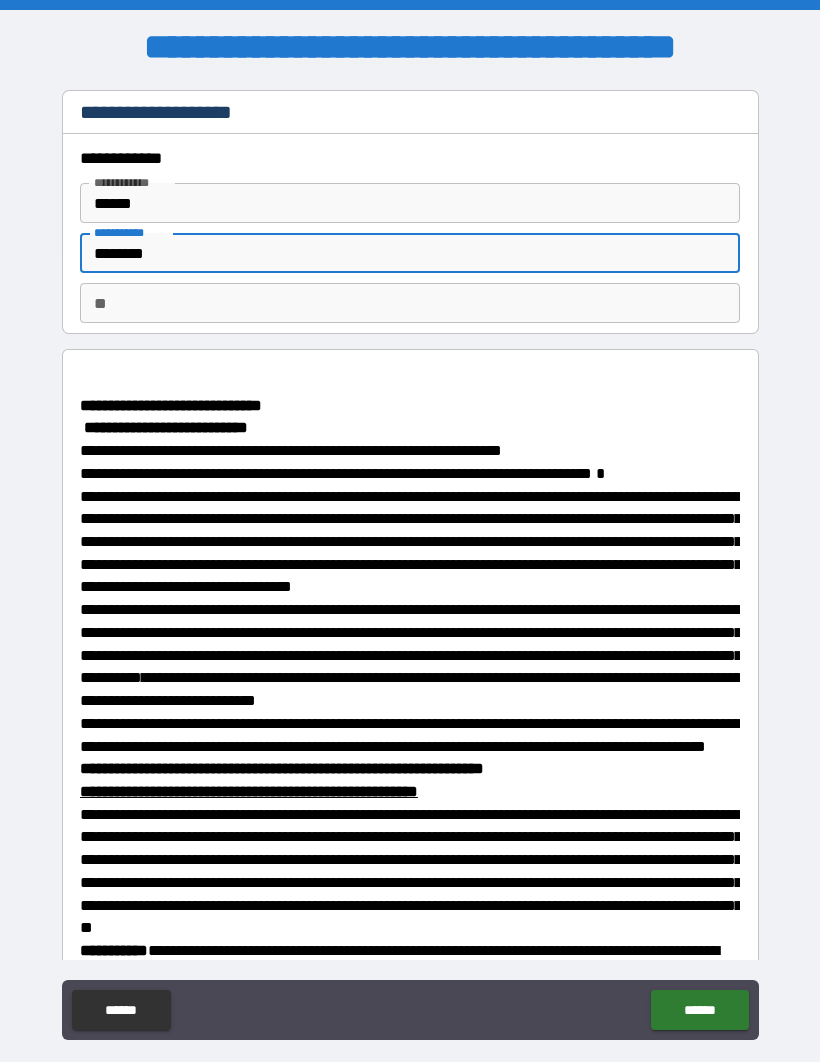 type on "********" 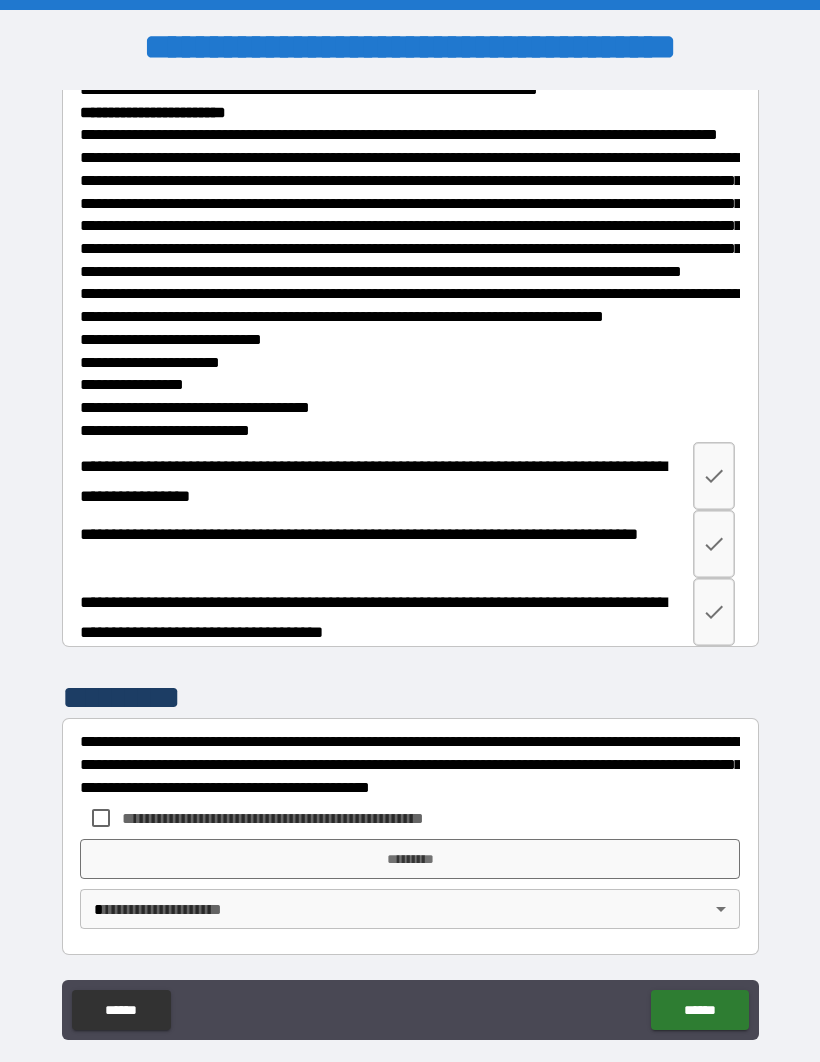 scroll, scrollTop: 3516, scrollLeft: 0, axis: vertical 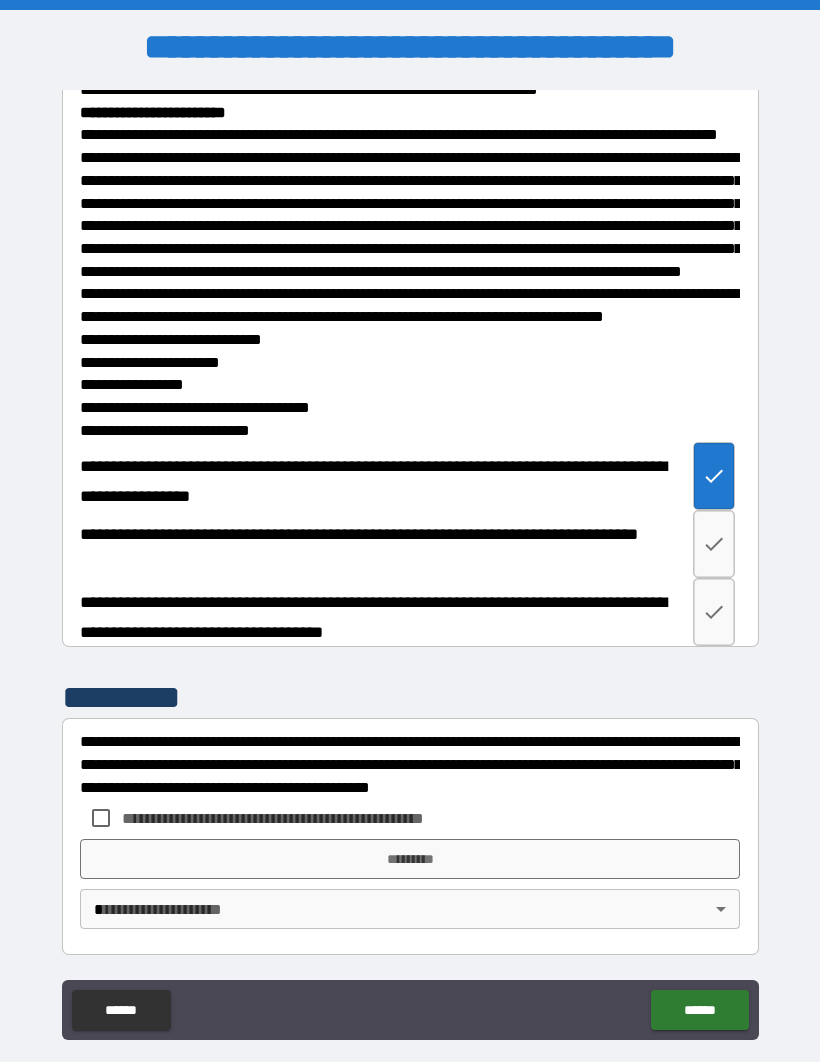 click 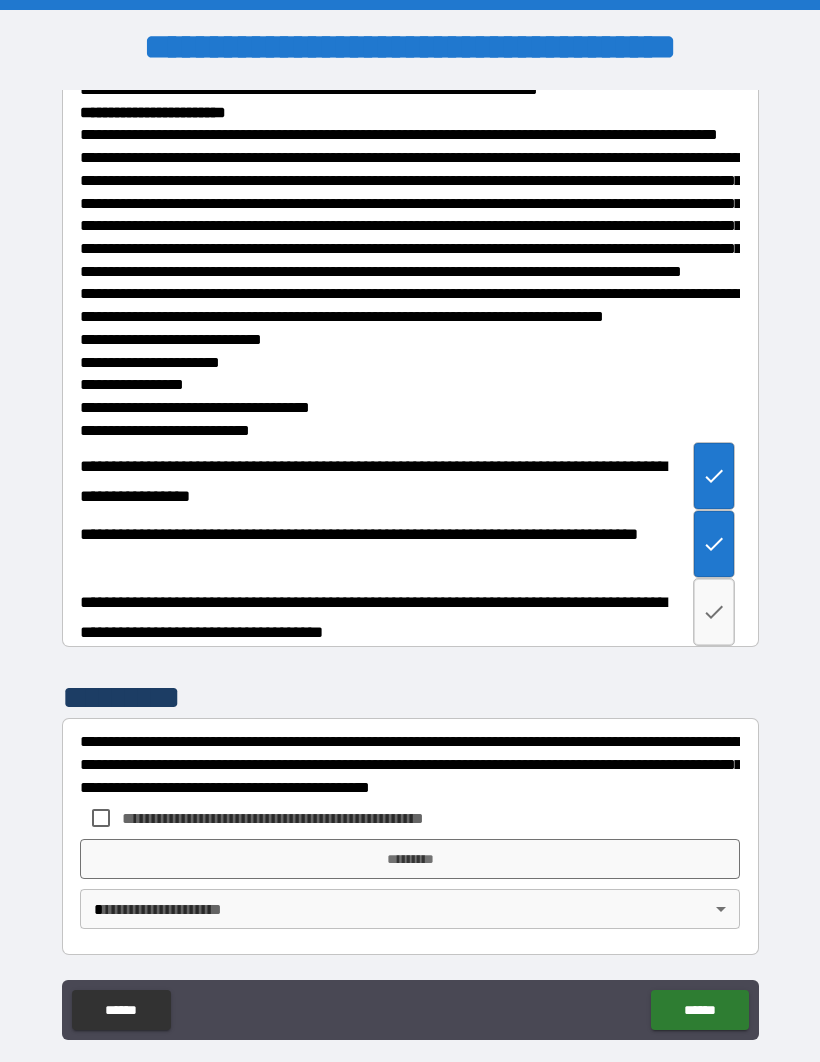 click 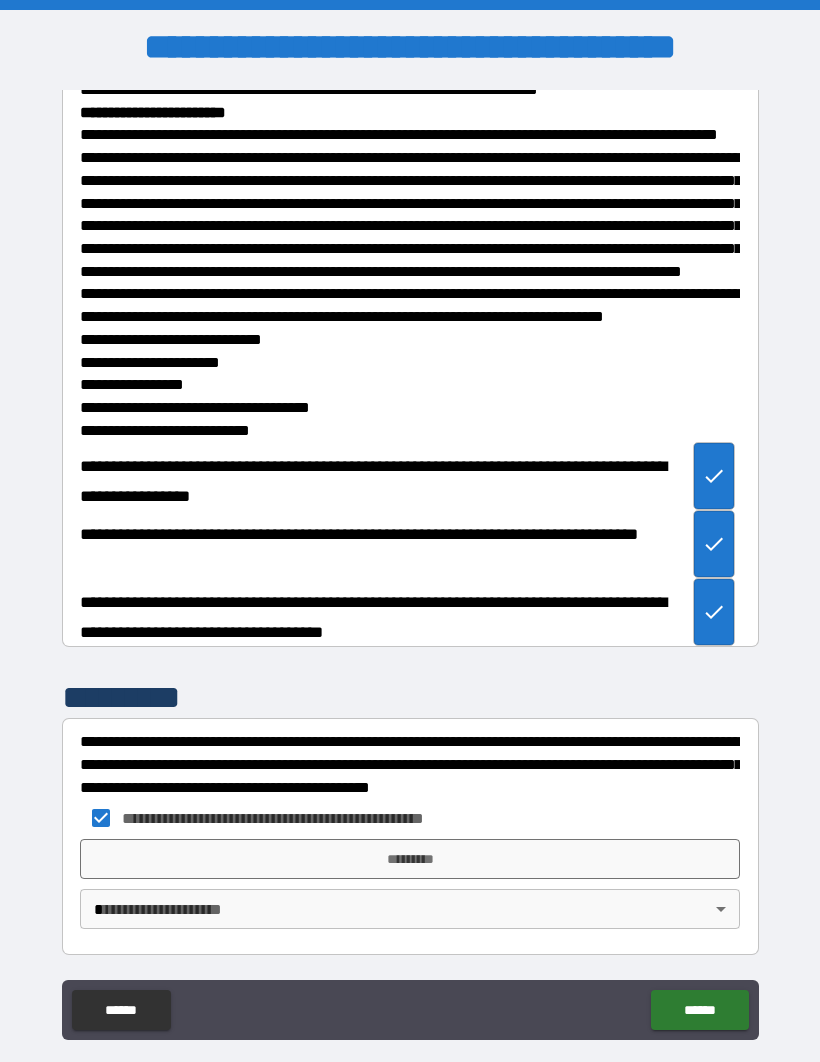 click on "*********" at bounding box center (410, 859) 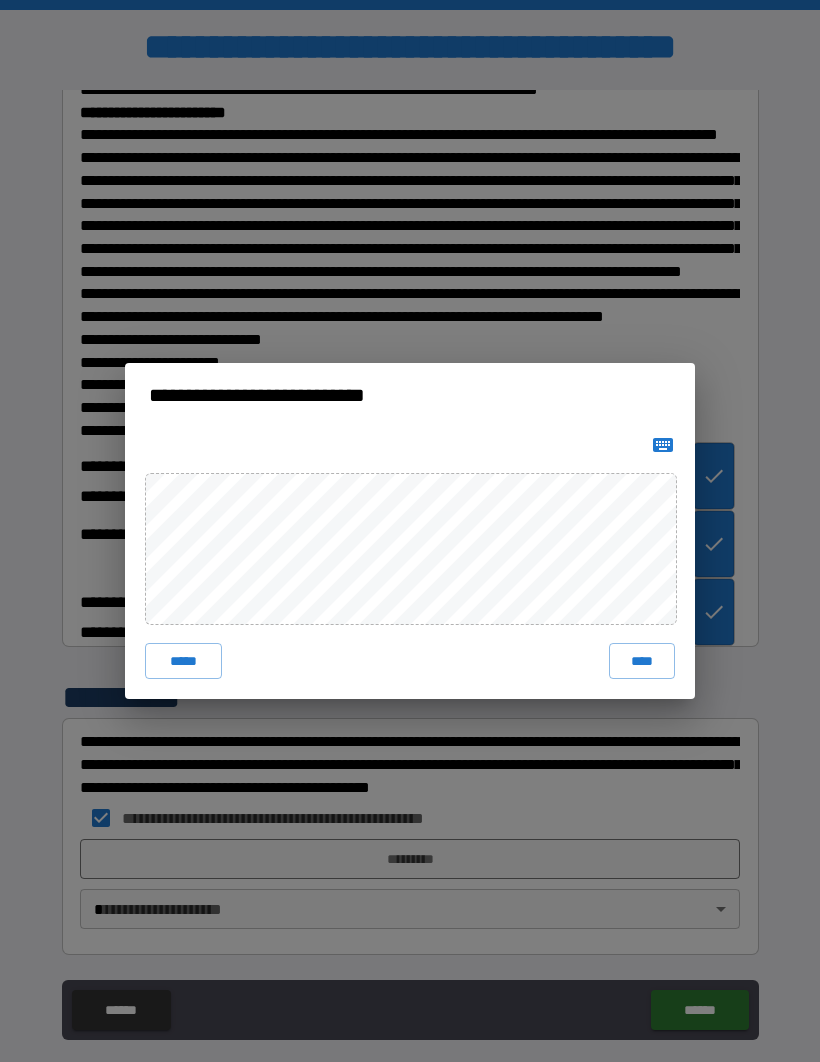 click on "****" at bounding box center [642, 661] 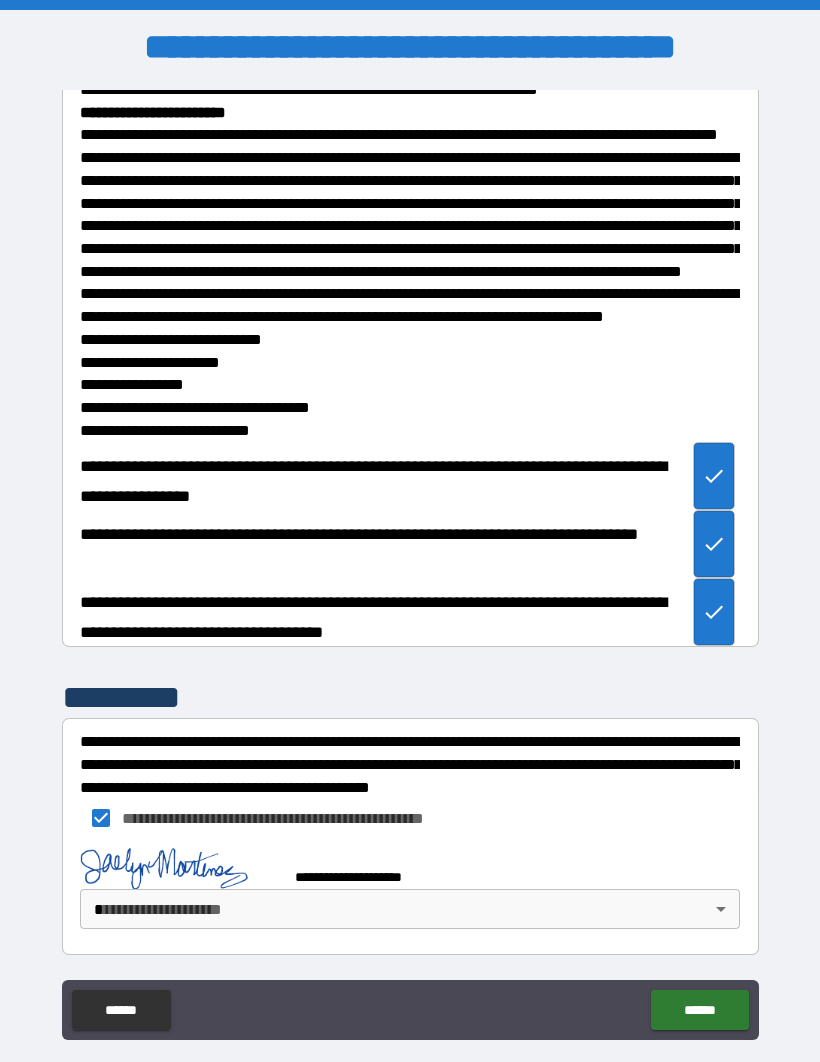 scroll, scrollTop: 3506, scrollLeft: 0, axis: vertical 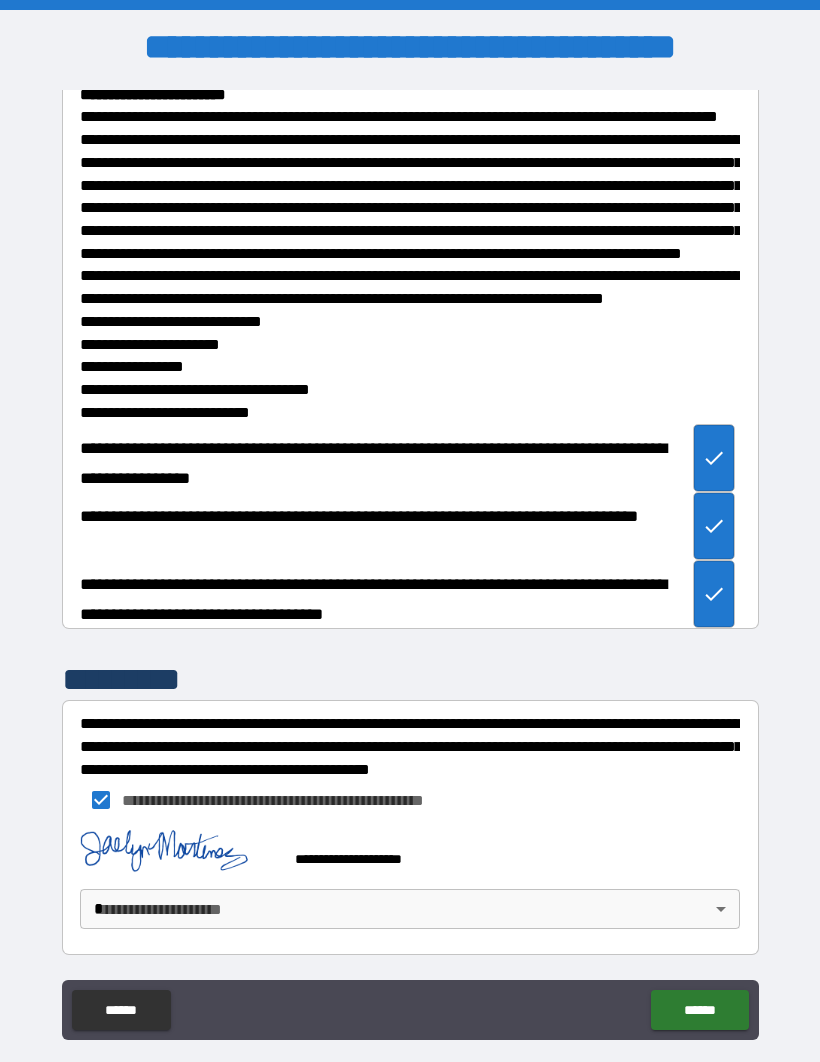 click on "**********" at bounding box center (410, 565) 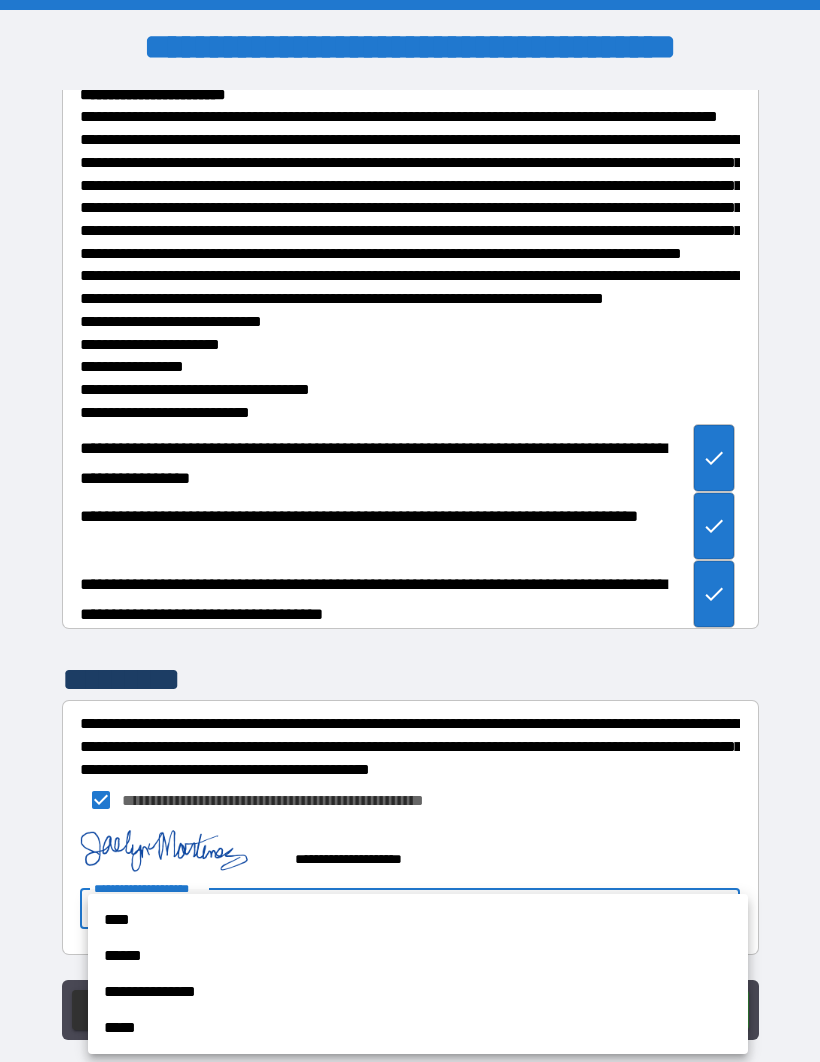 click on "****" at bounding box center (418, 920) 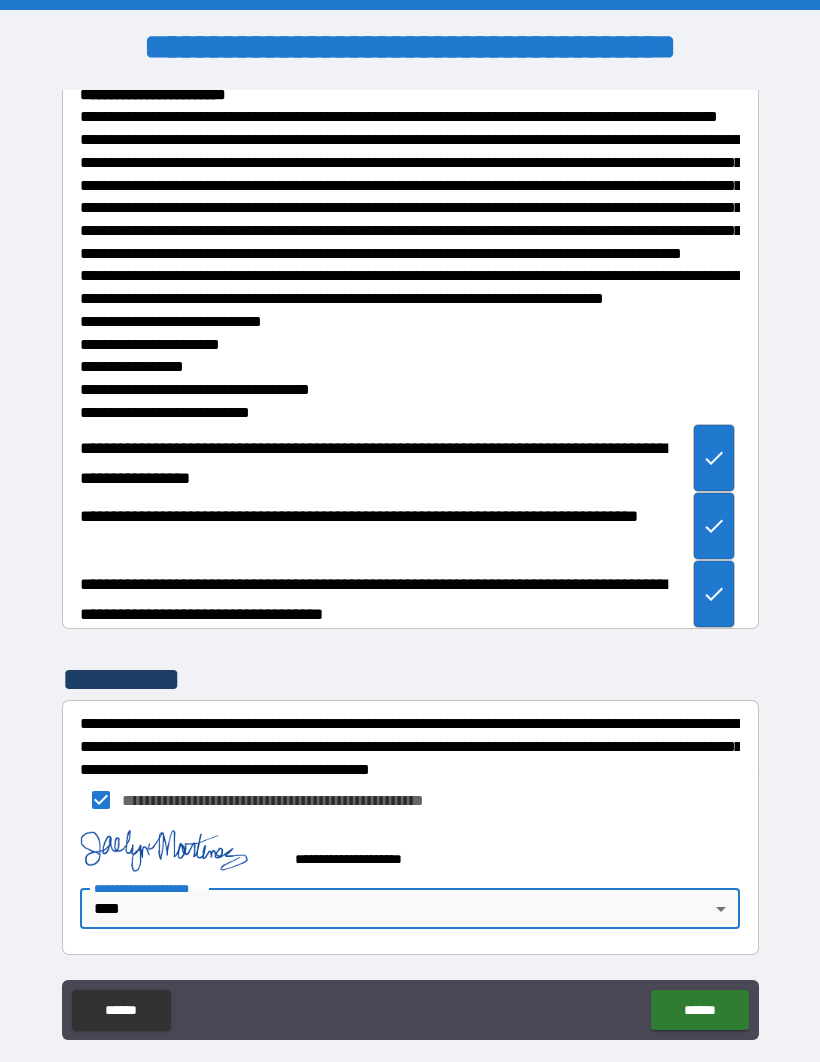 click on "******" at bounding box center [699, 1010] 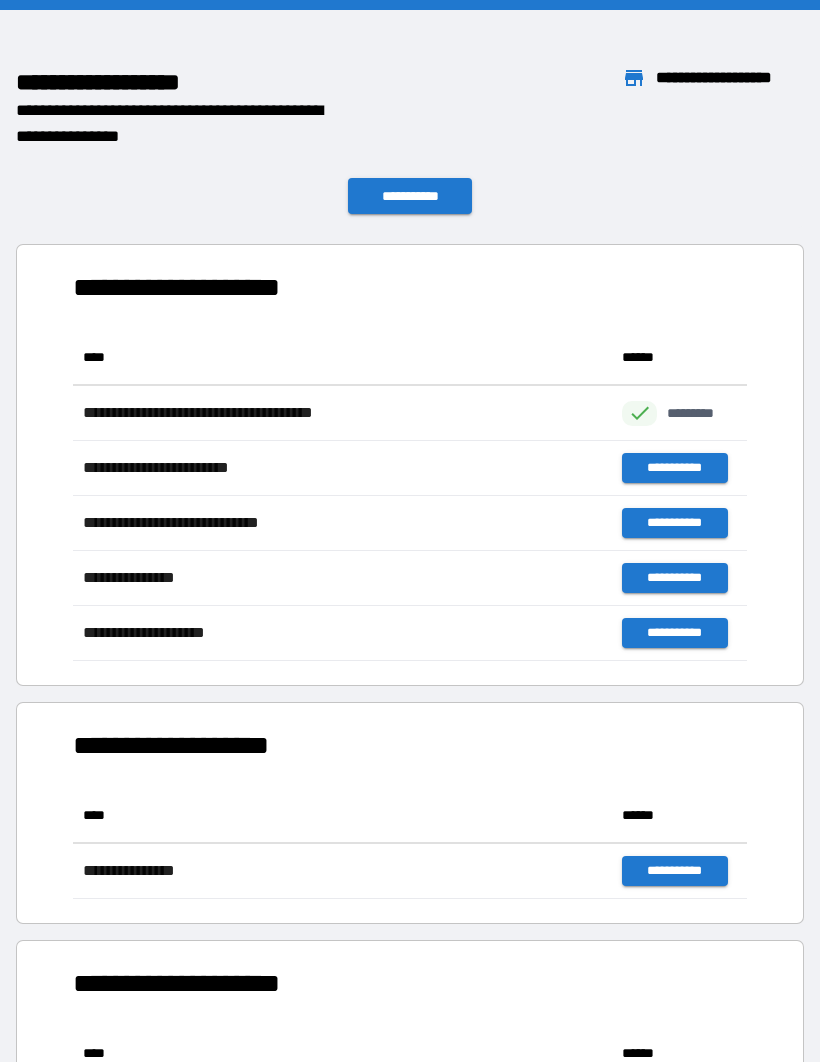 scroll, scrollTop: 331, scrollLeft: 674, axis: both 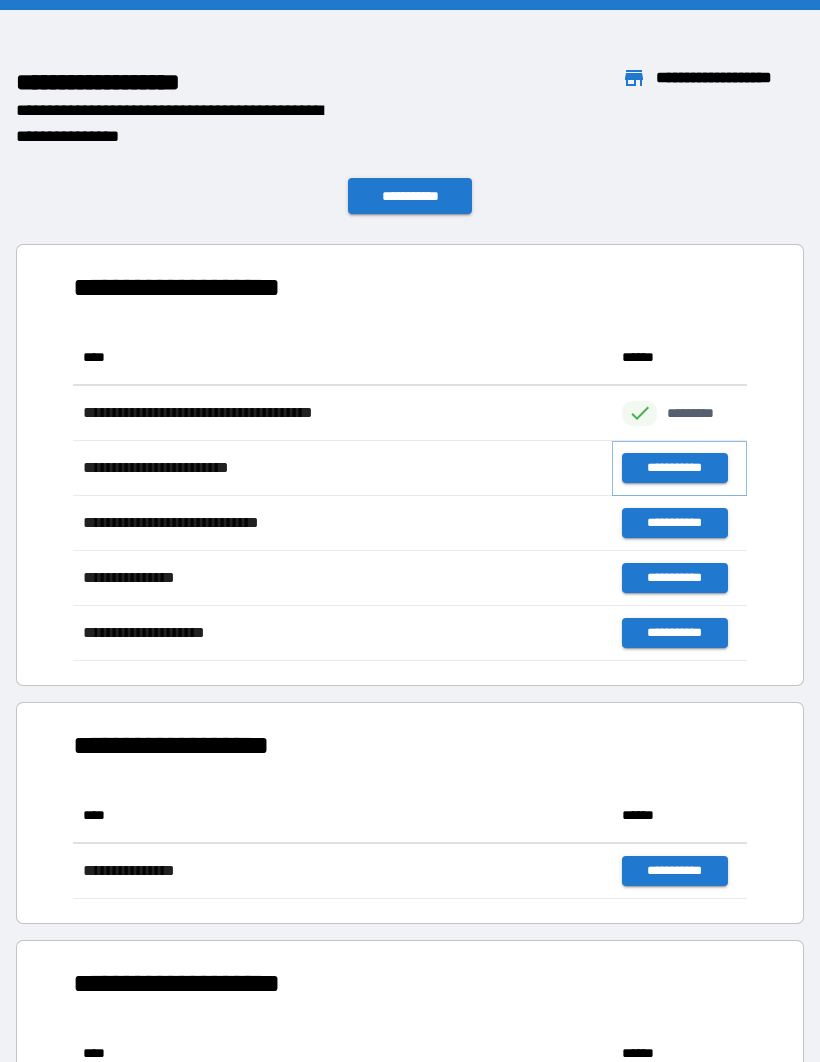 click on "**********" at bounding box center [674, 468] 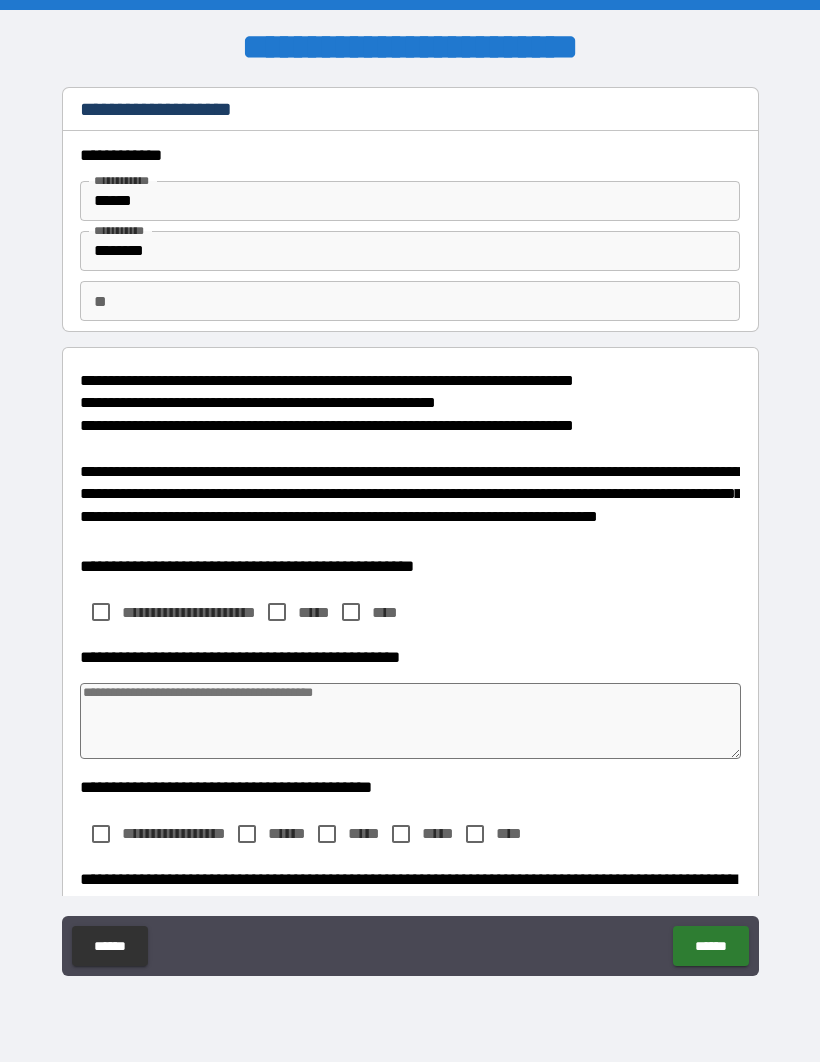 type on "*" 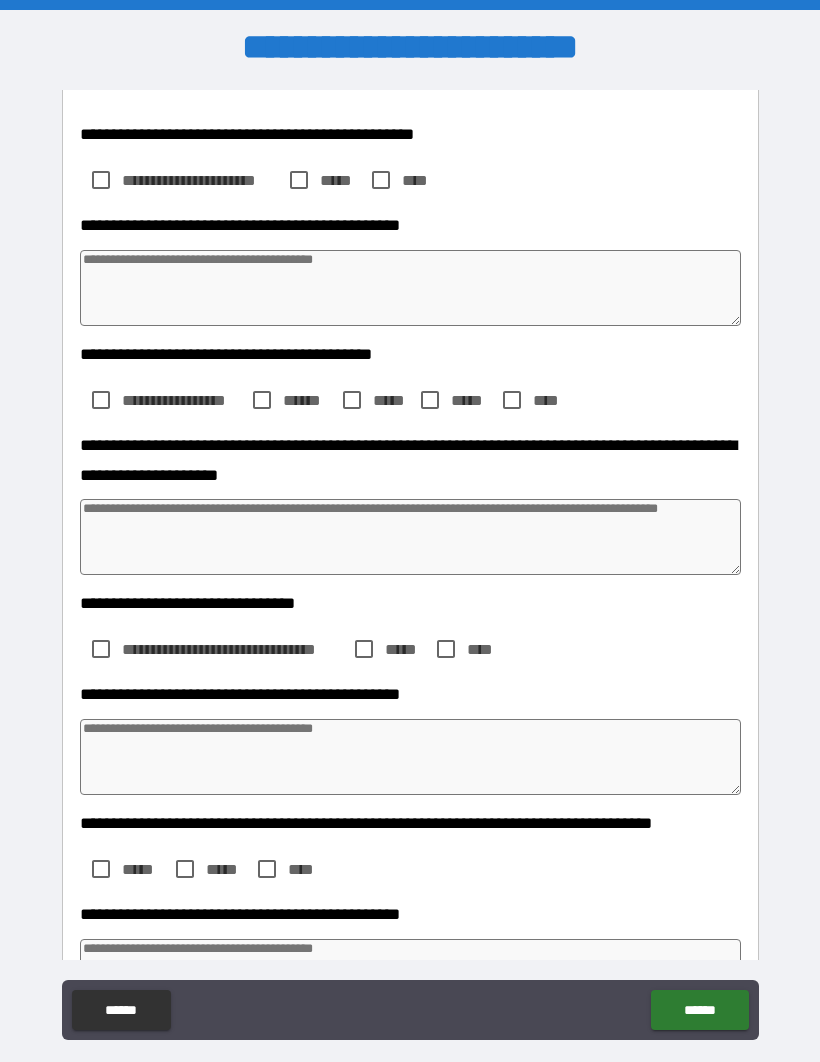 scroll, scrollTop: 451, scrollLeft: 0, axis: vertical 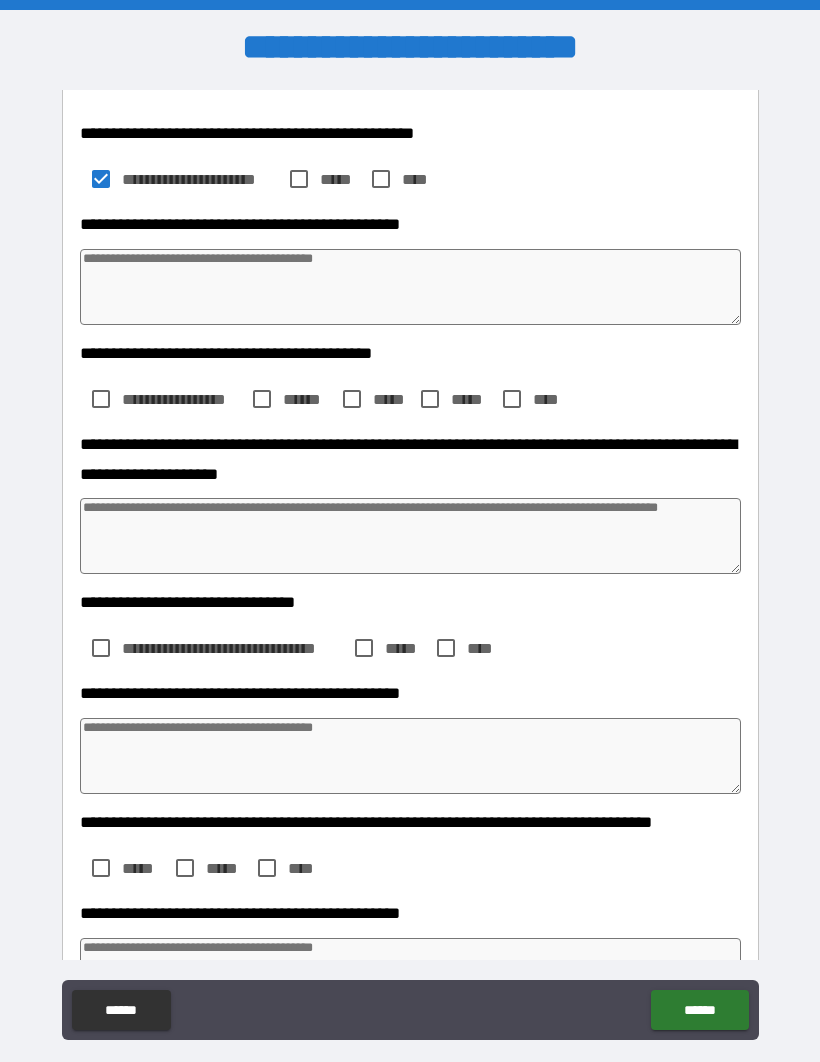 type on "*" 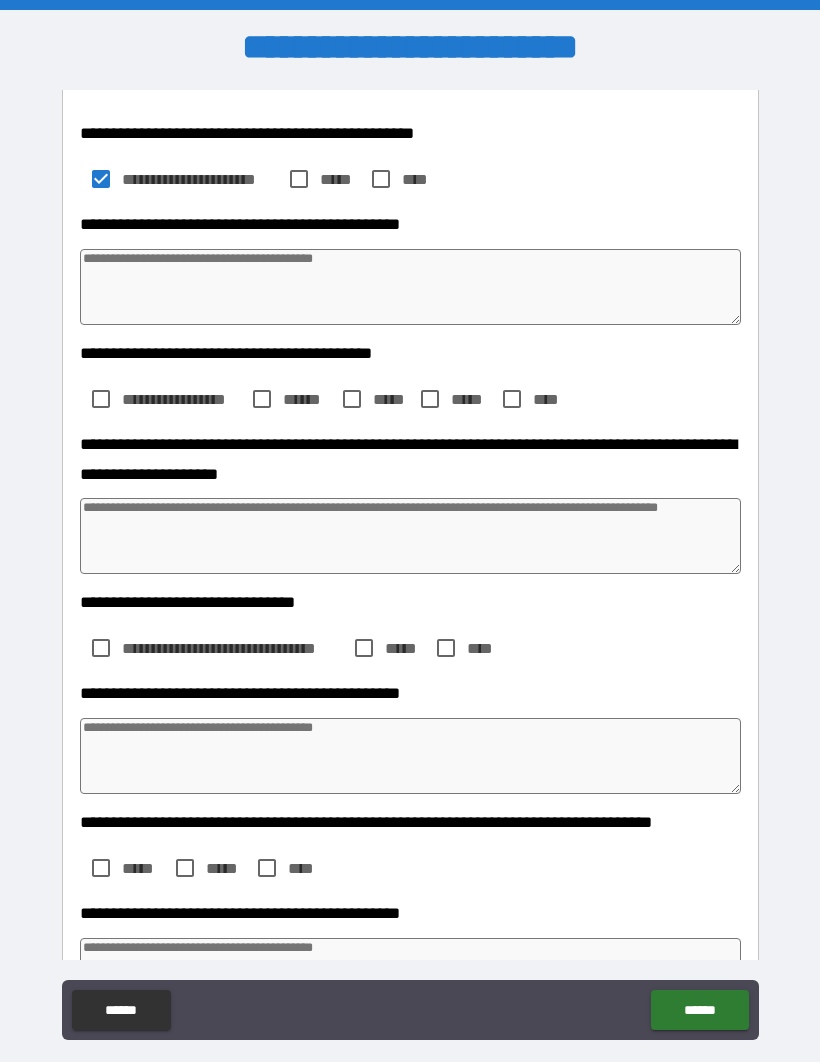 type on "*" 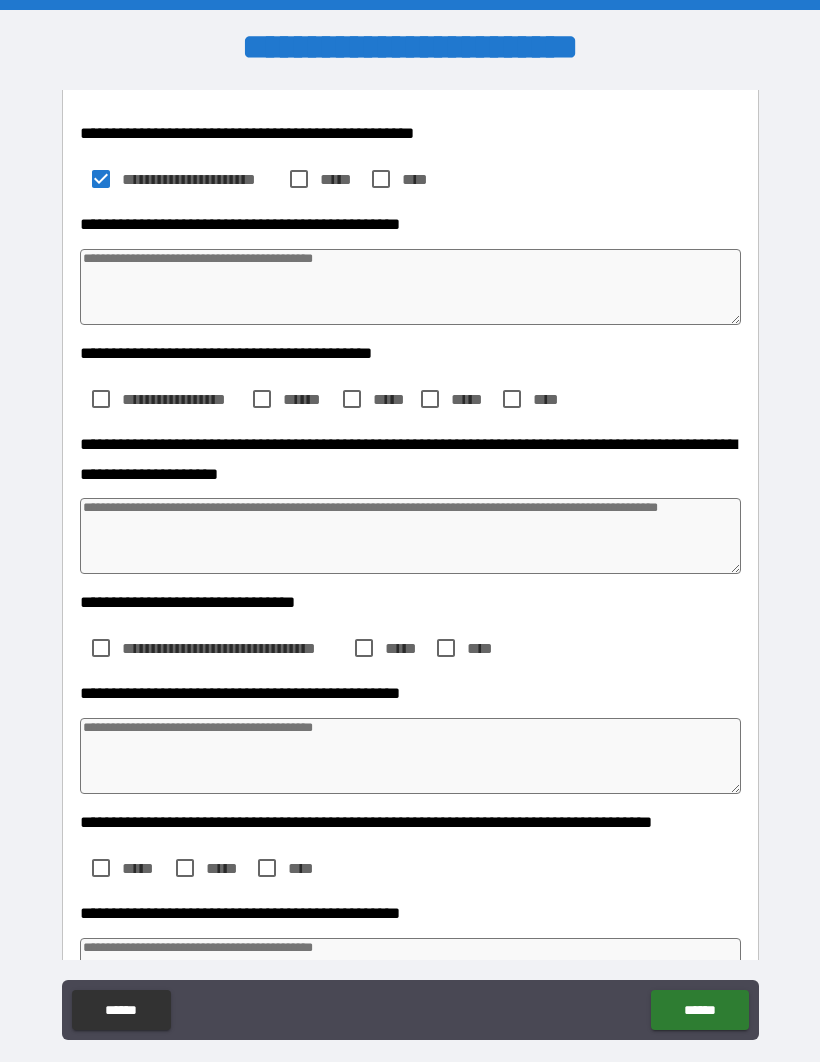 type on "*" 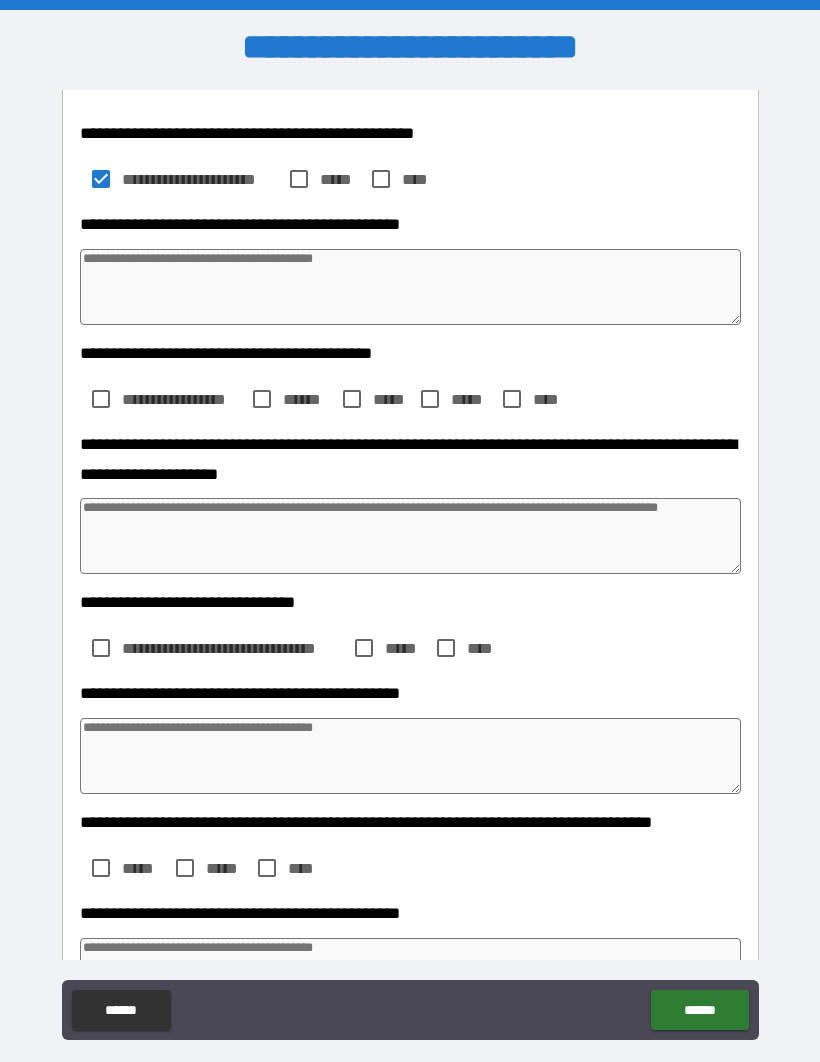 type on "*" 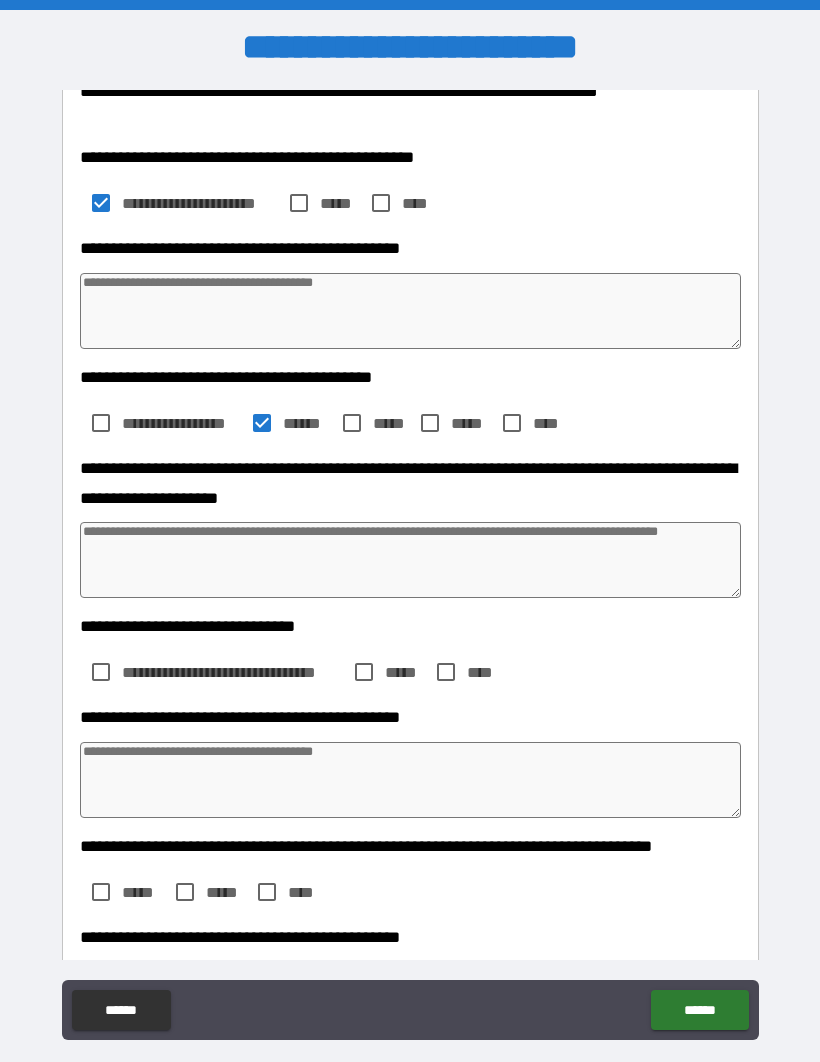 scroll, scrollTop: 425, scrollLeft: 0, axis: vertical 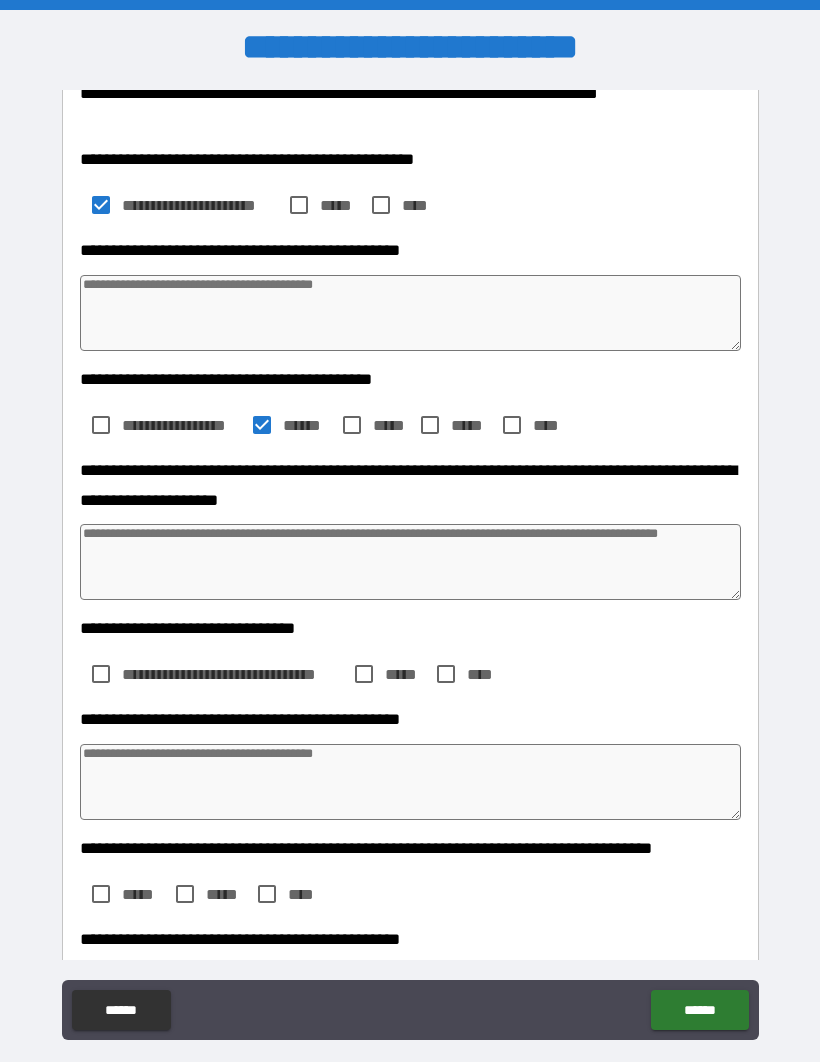 click at bounding box center (410, 562) 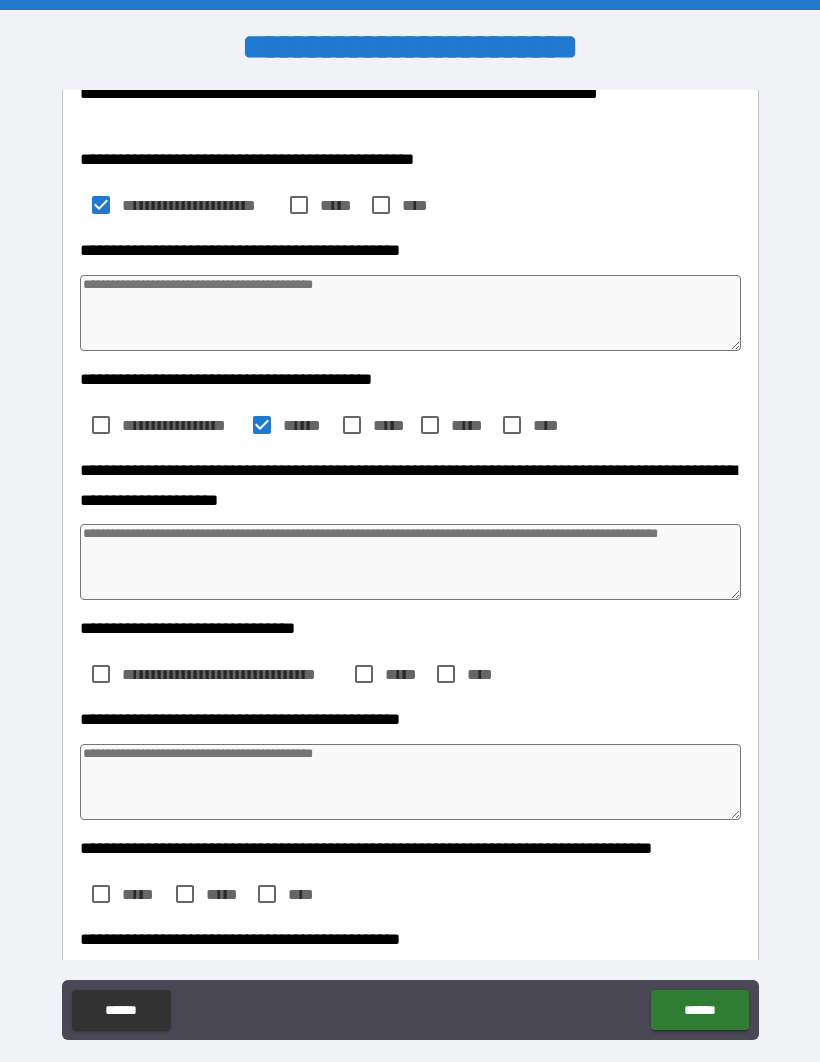 type on "*" 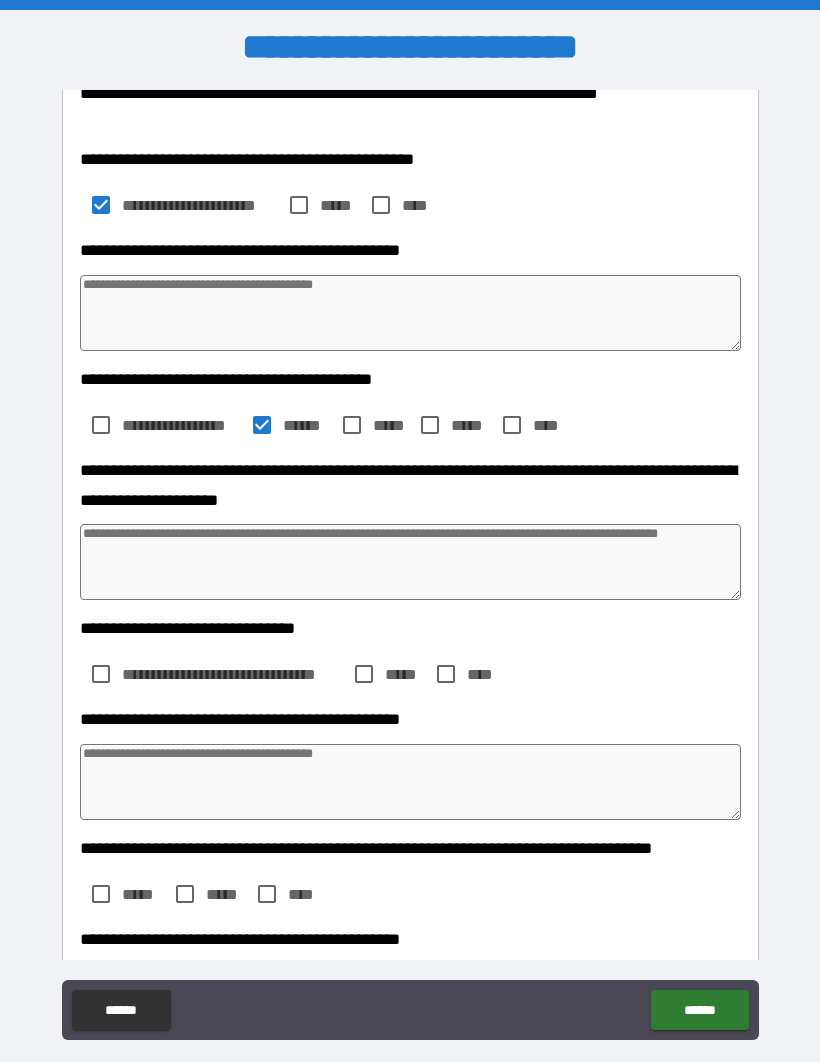 type on "*" 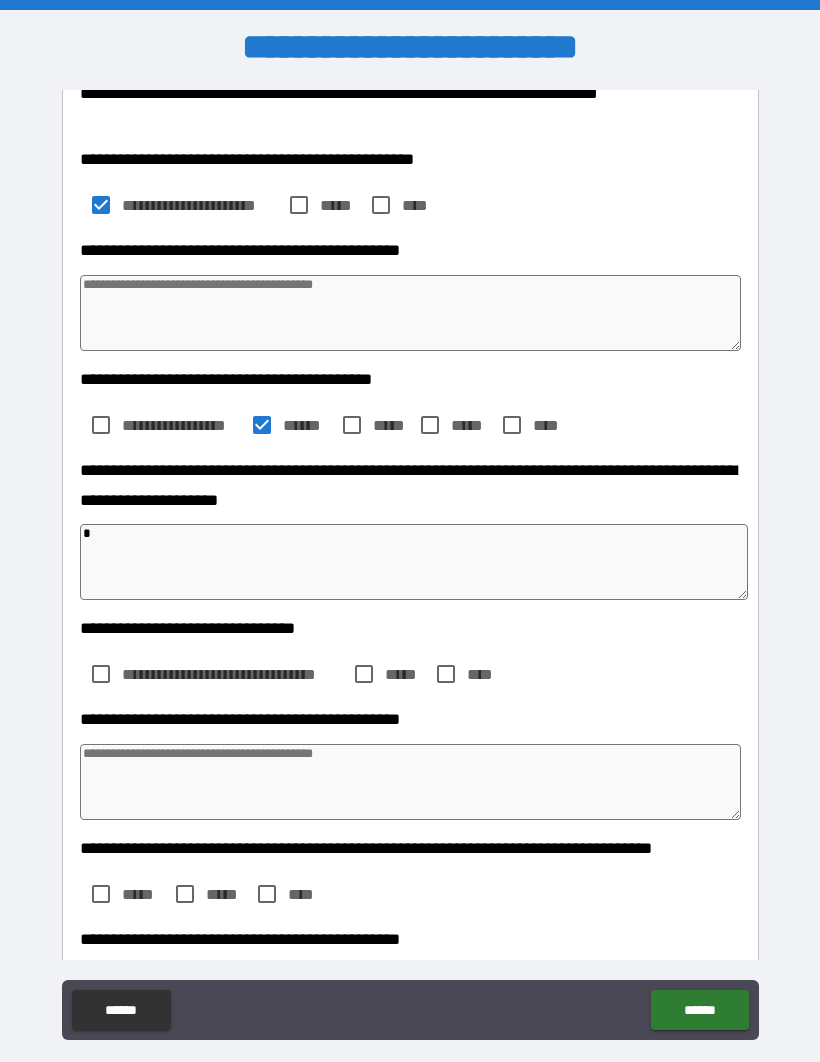 type on "*" 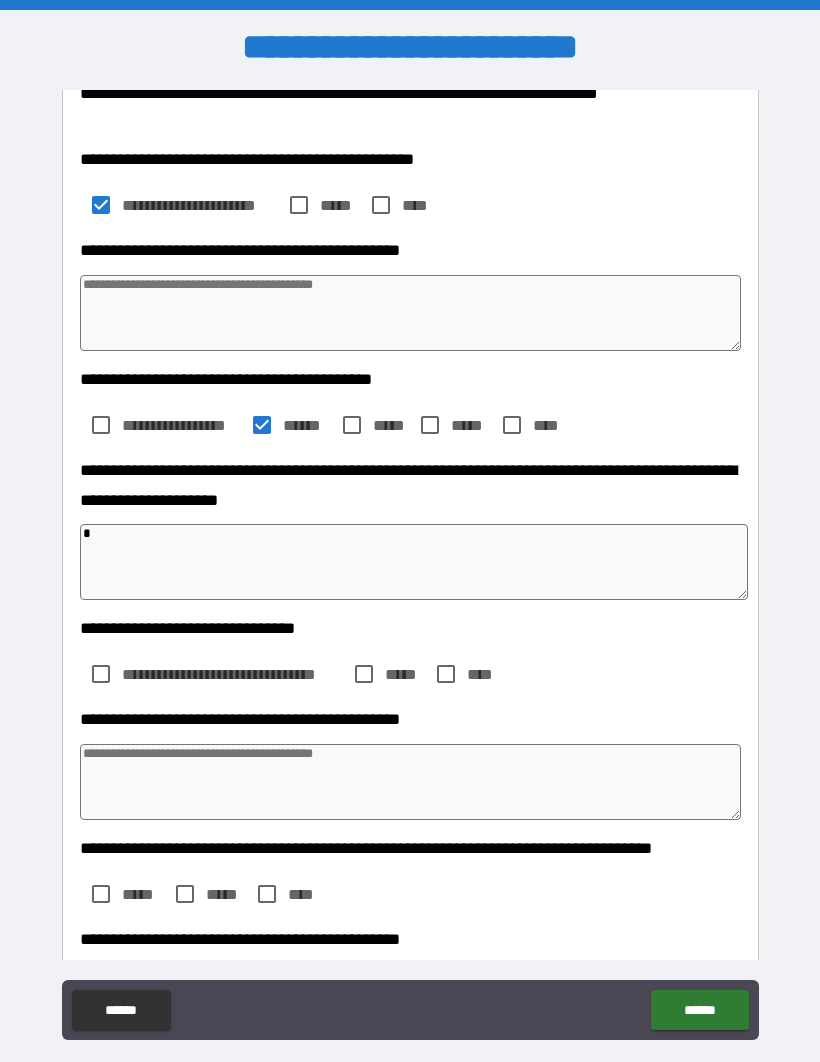 type on "*" 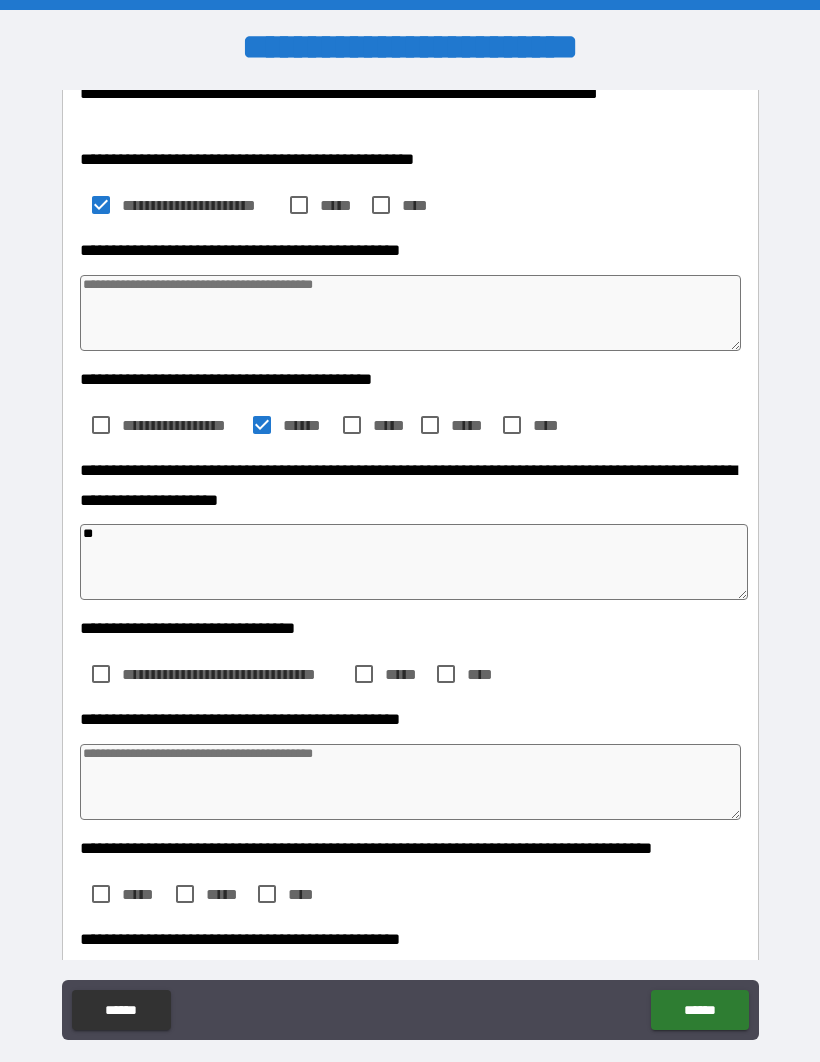 type on "*" 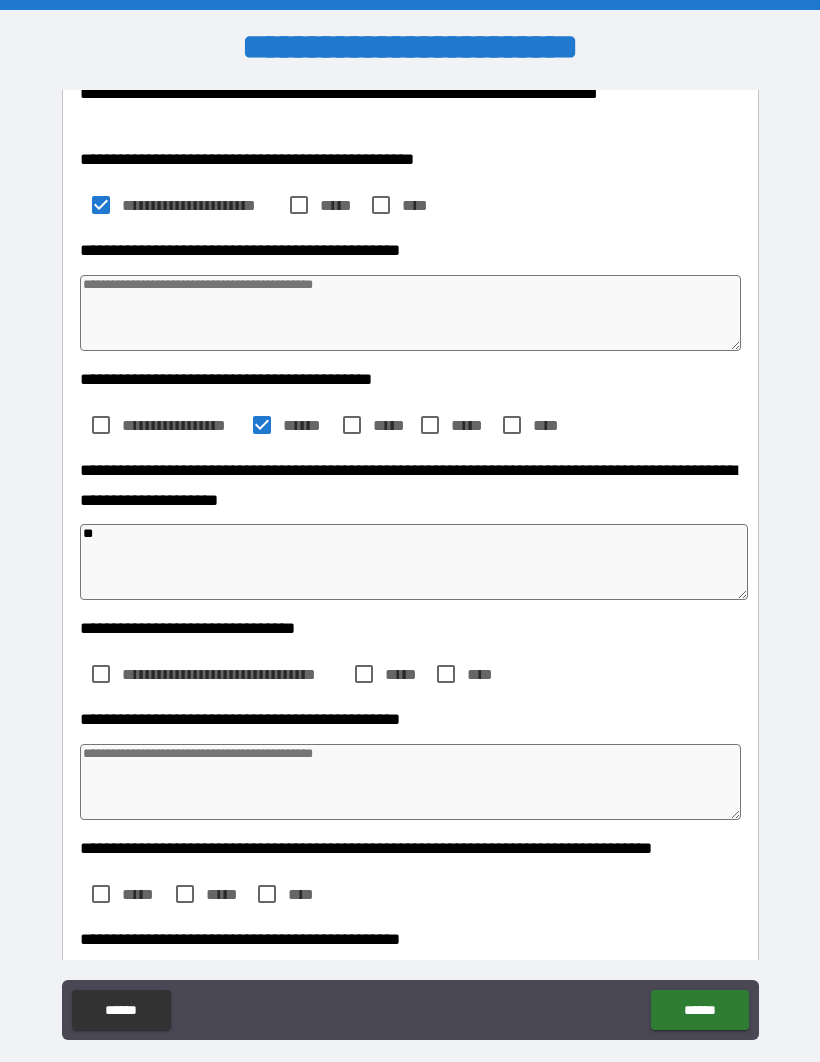 type on "*" 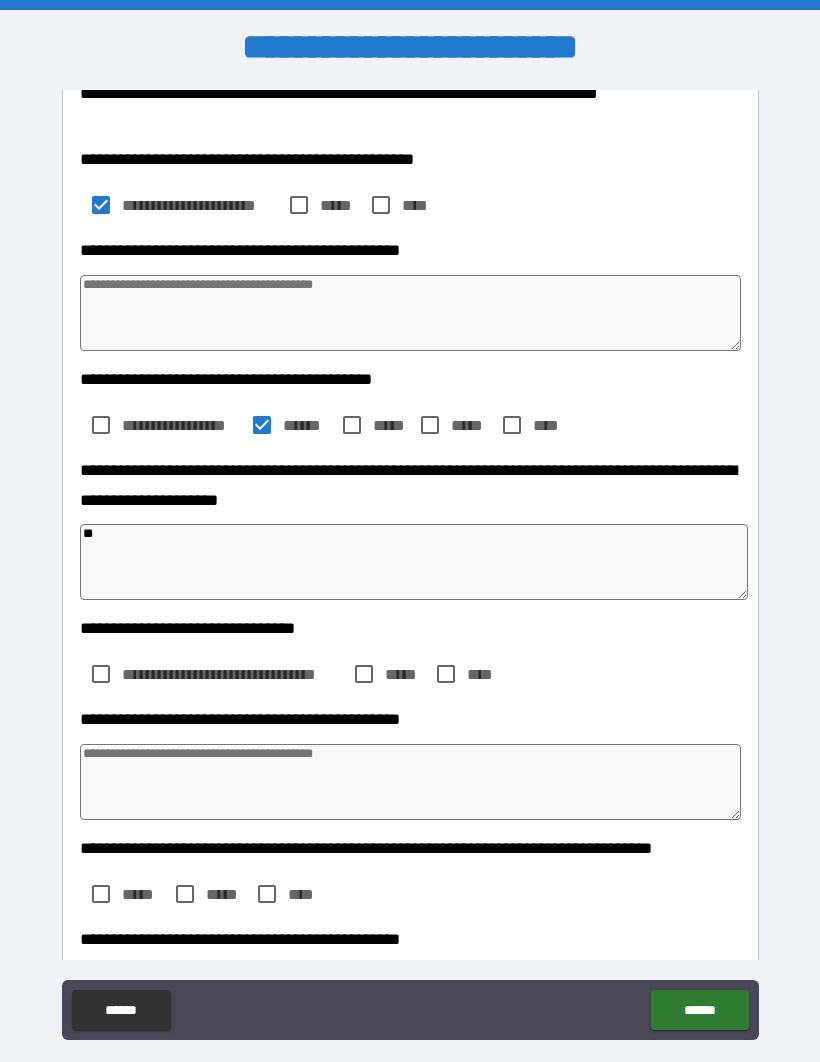 type on "*" 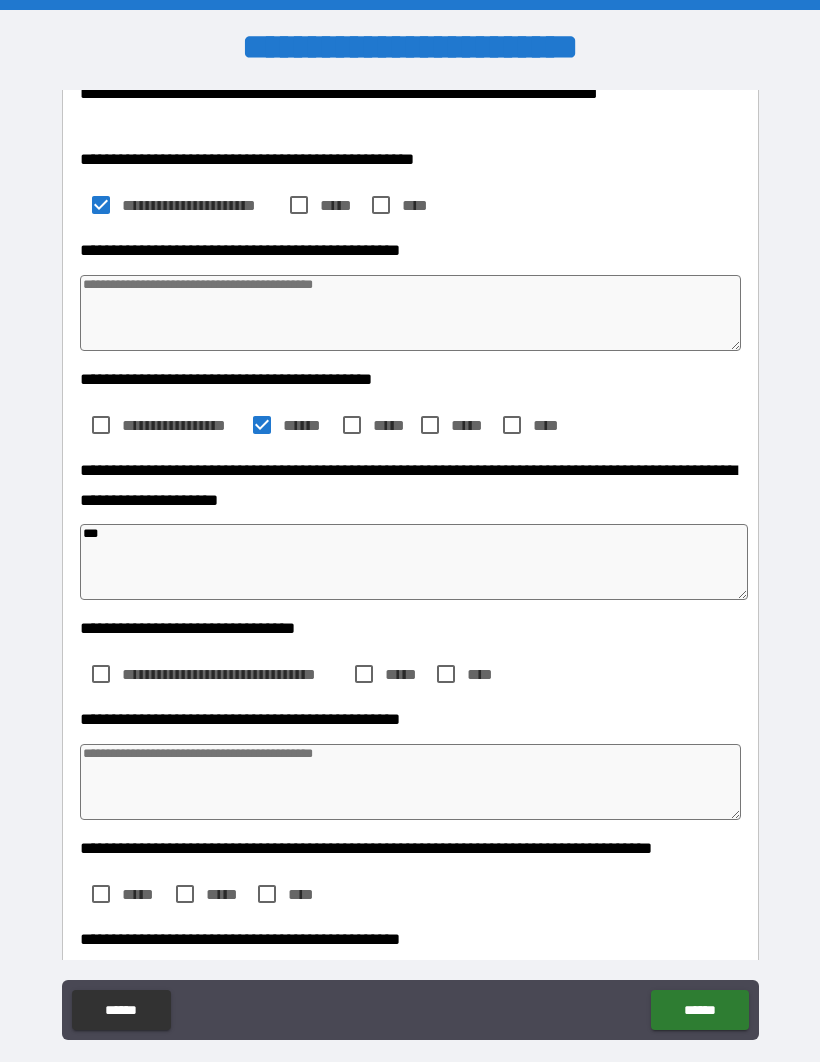 type on "*" 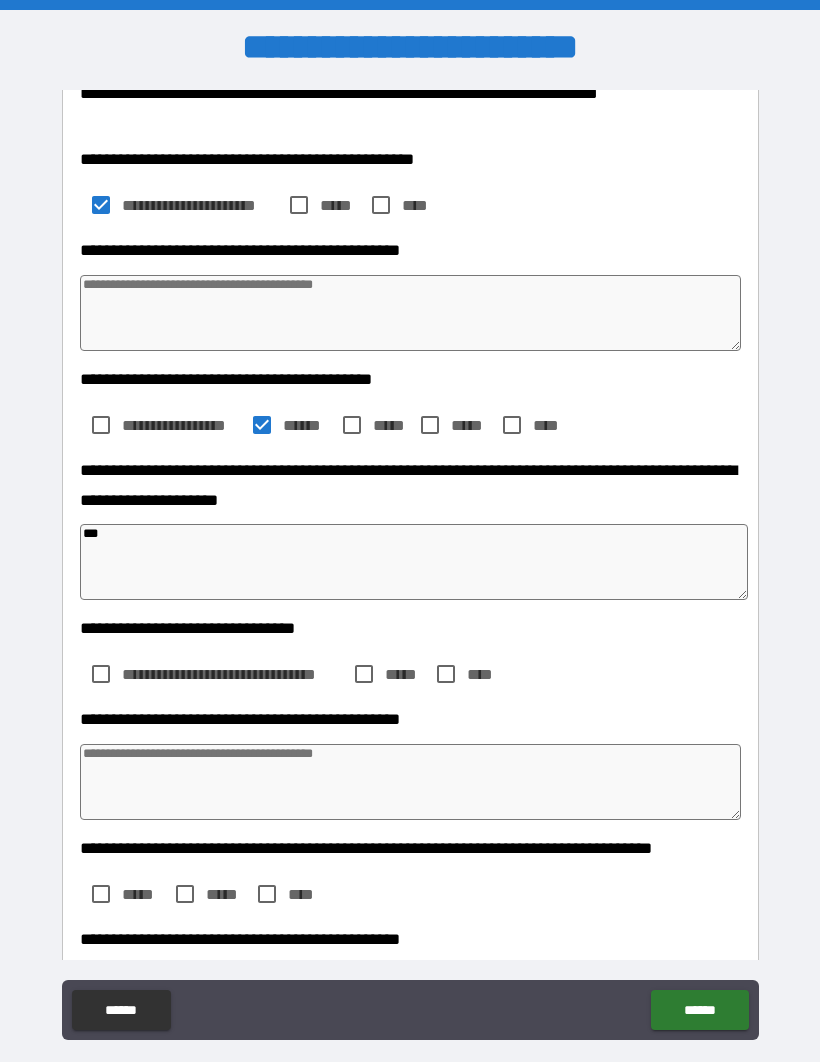 type on "*" 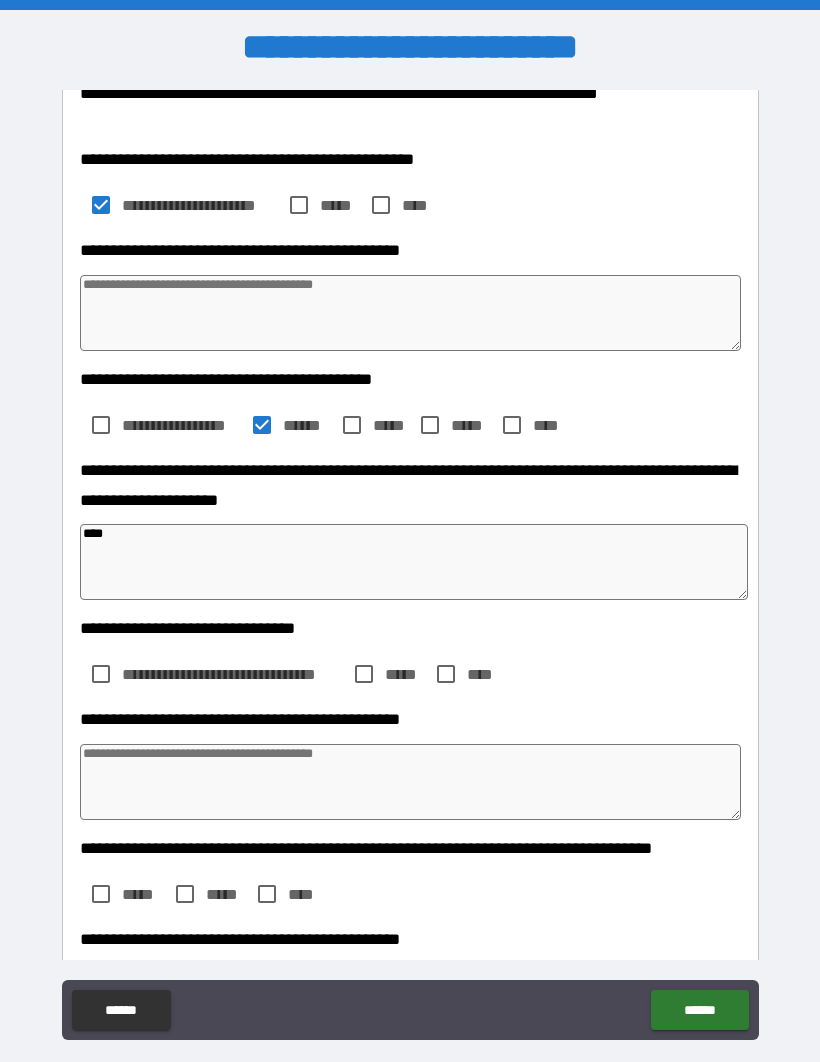 type on "*" 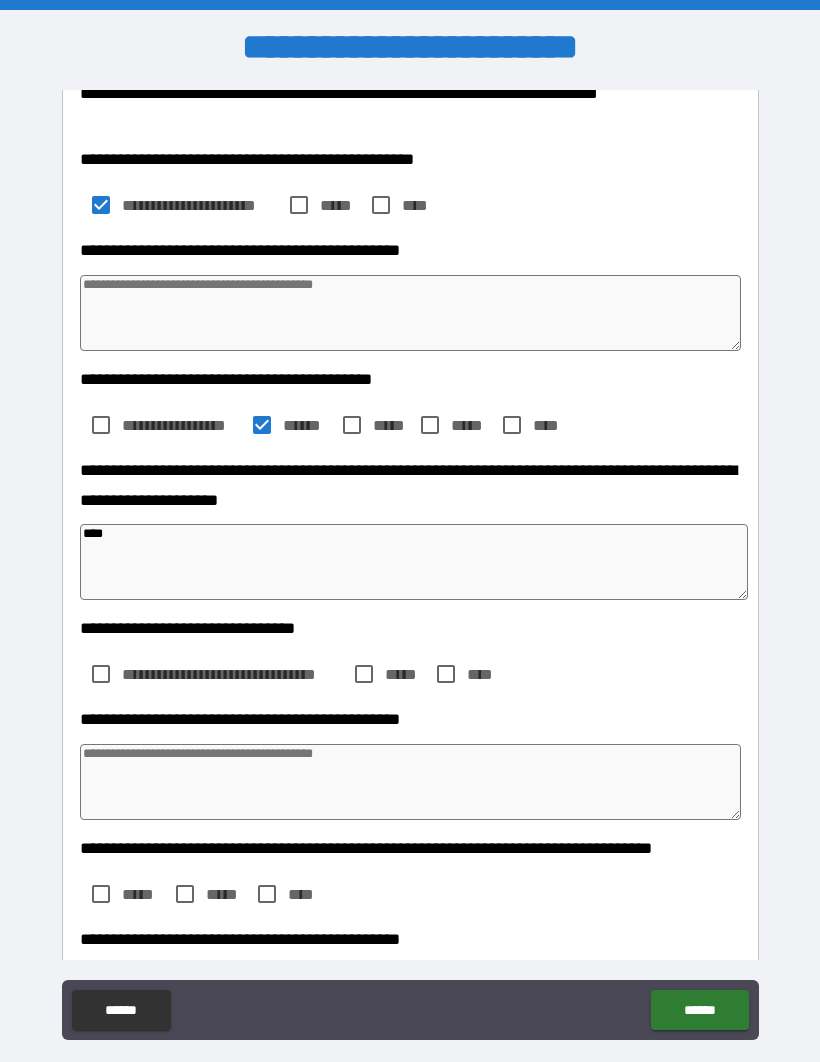 type on "*" 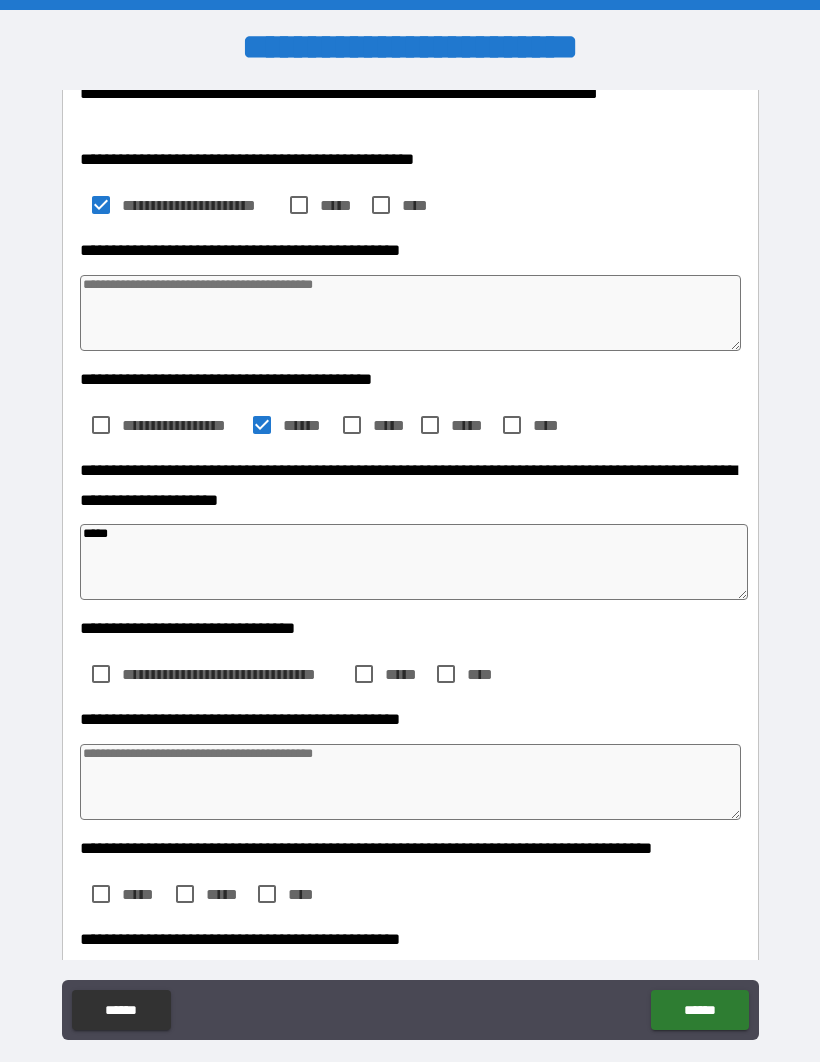 type on "*" 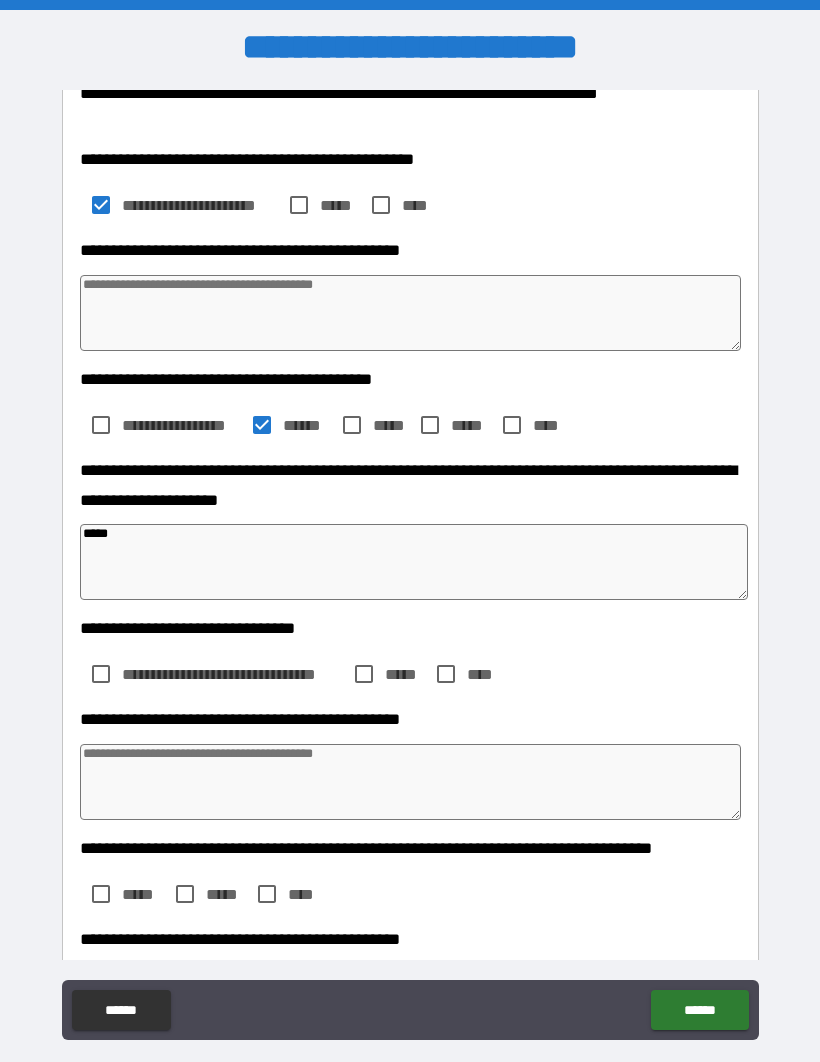 type on "*" 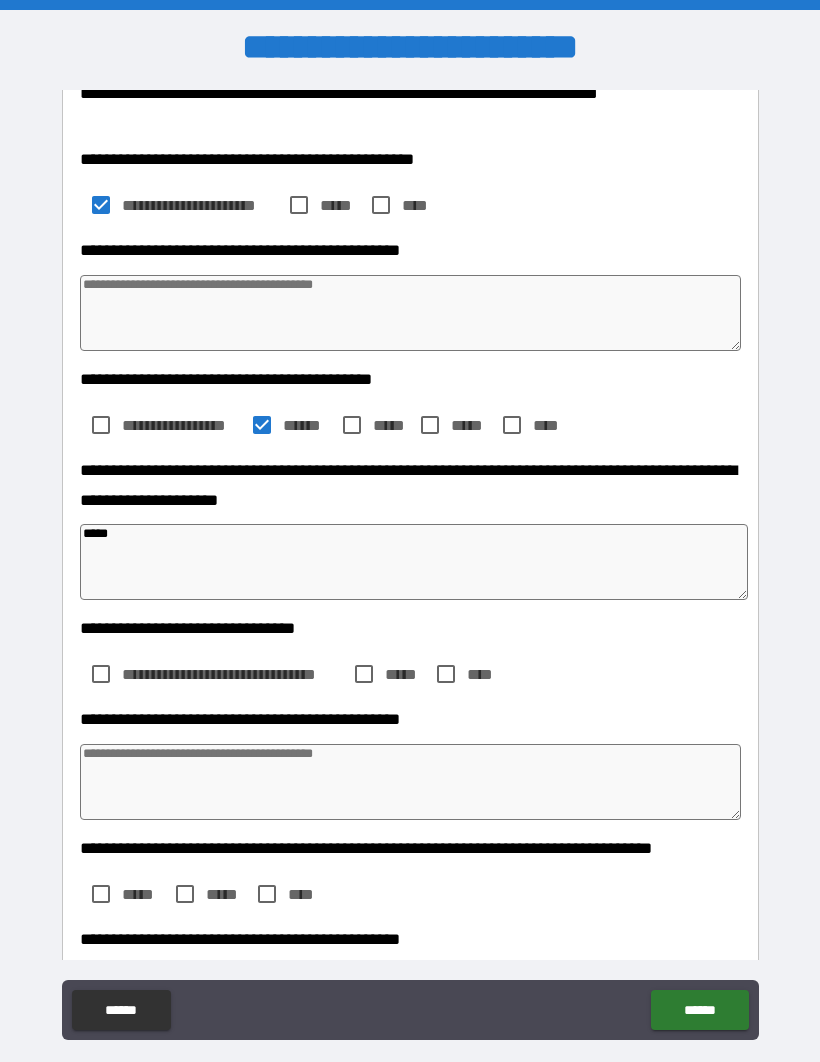 type on "******" 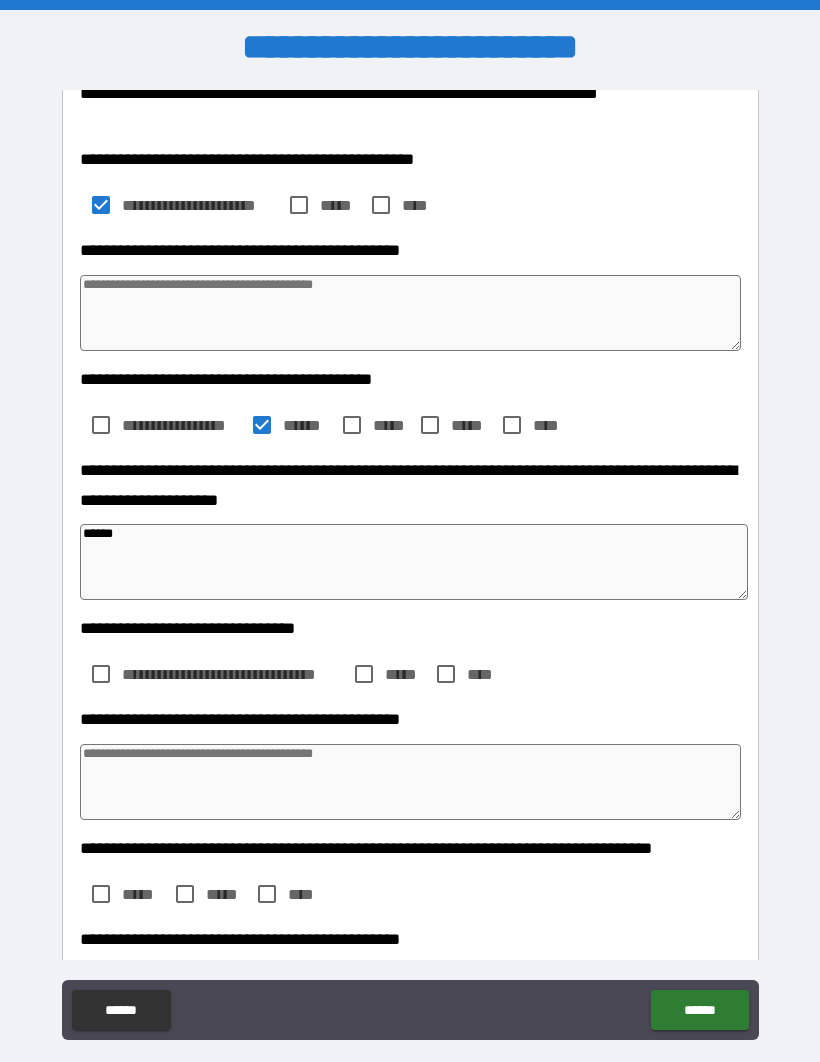 type on "*" 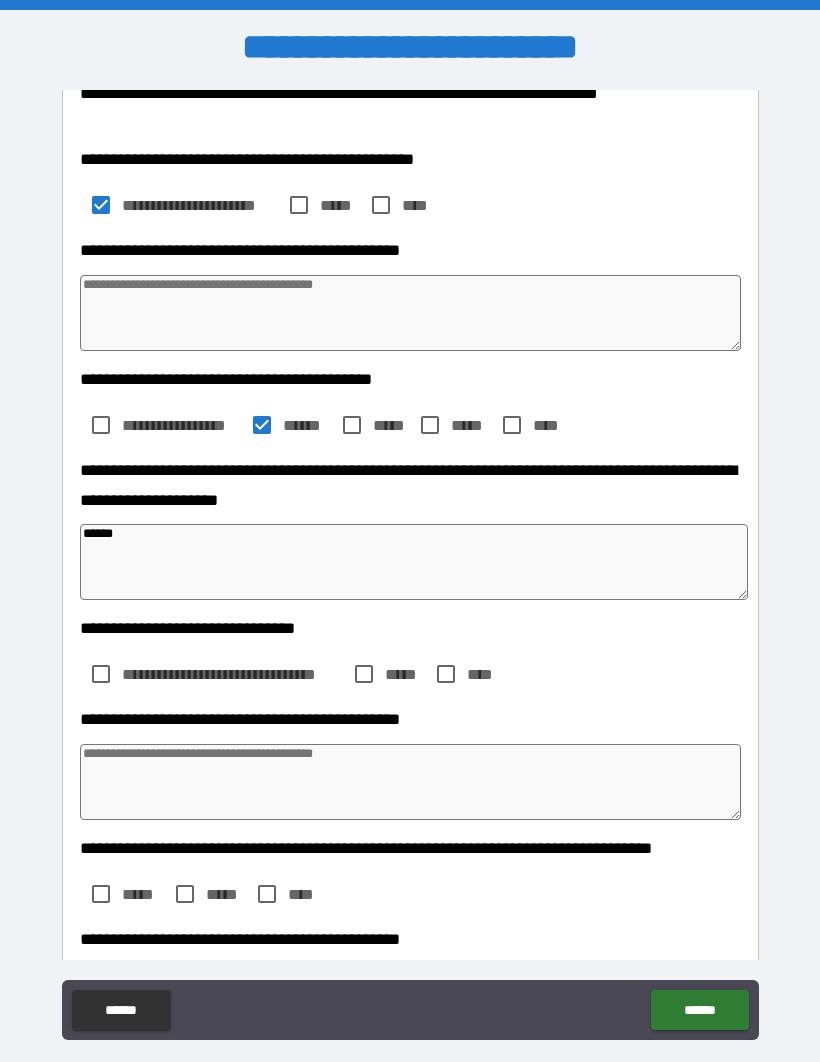 type on "*******" 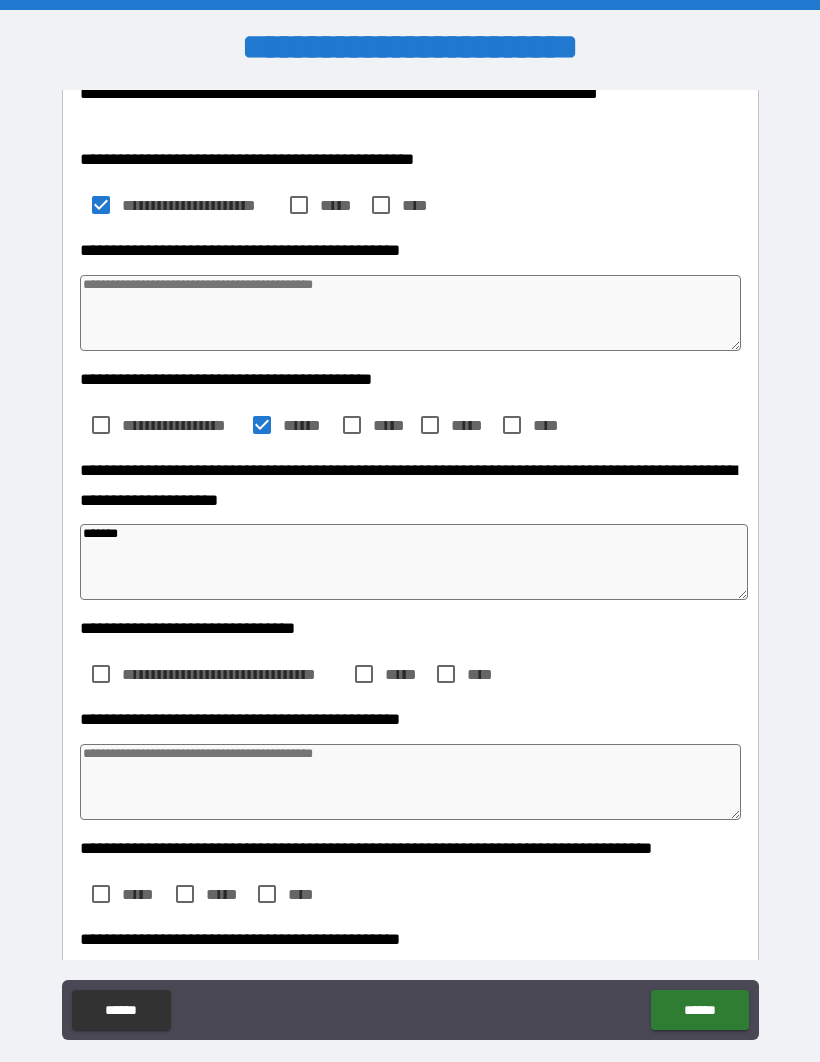 type on "*" 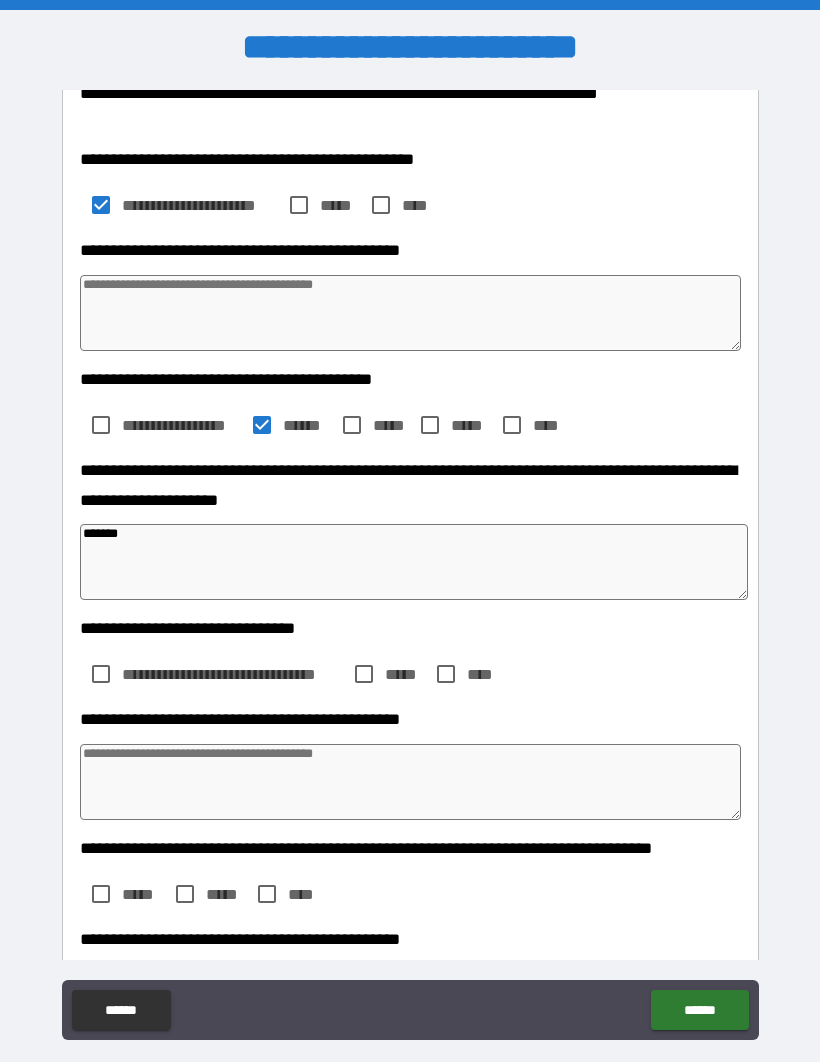 type on "*" 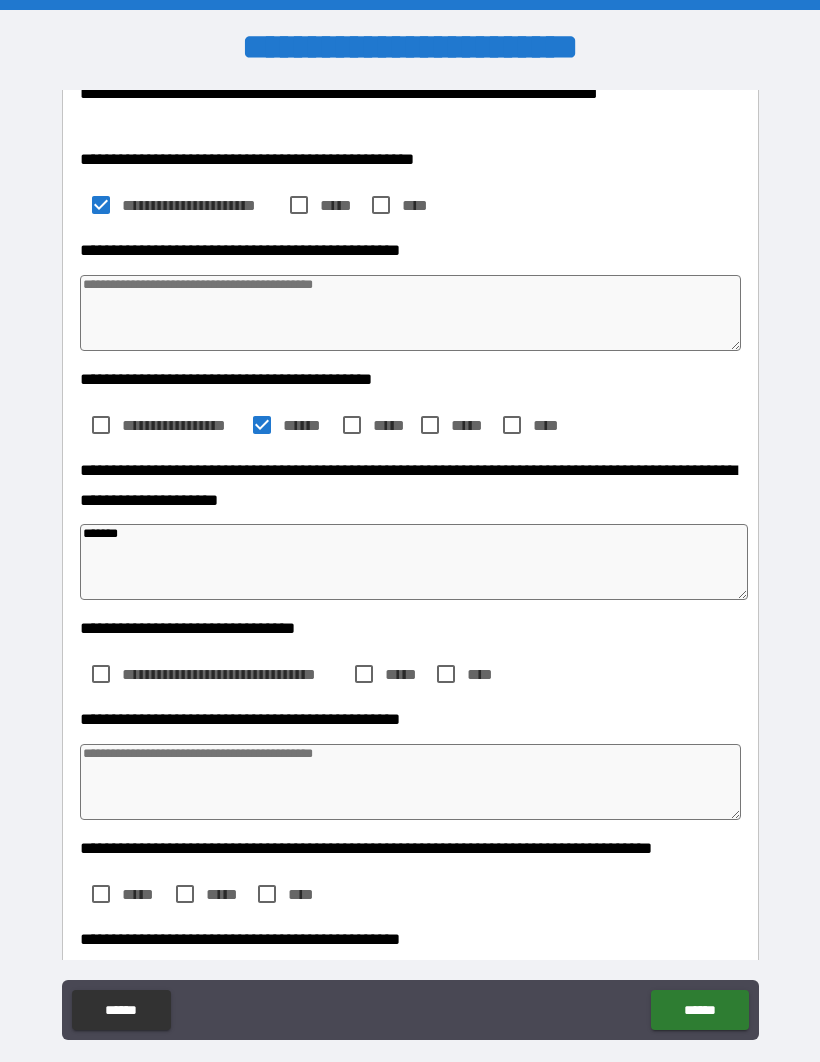 type on "*" 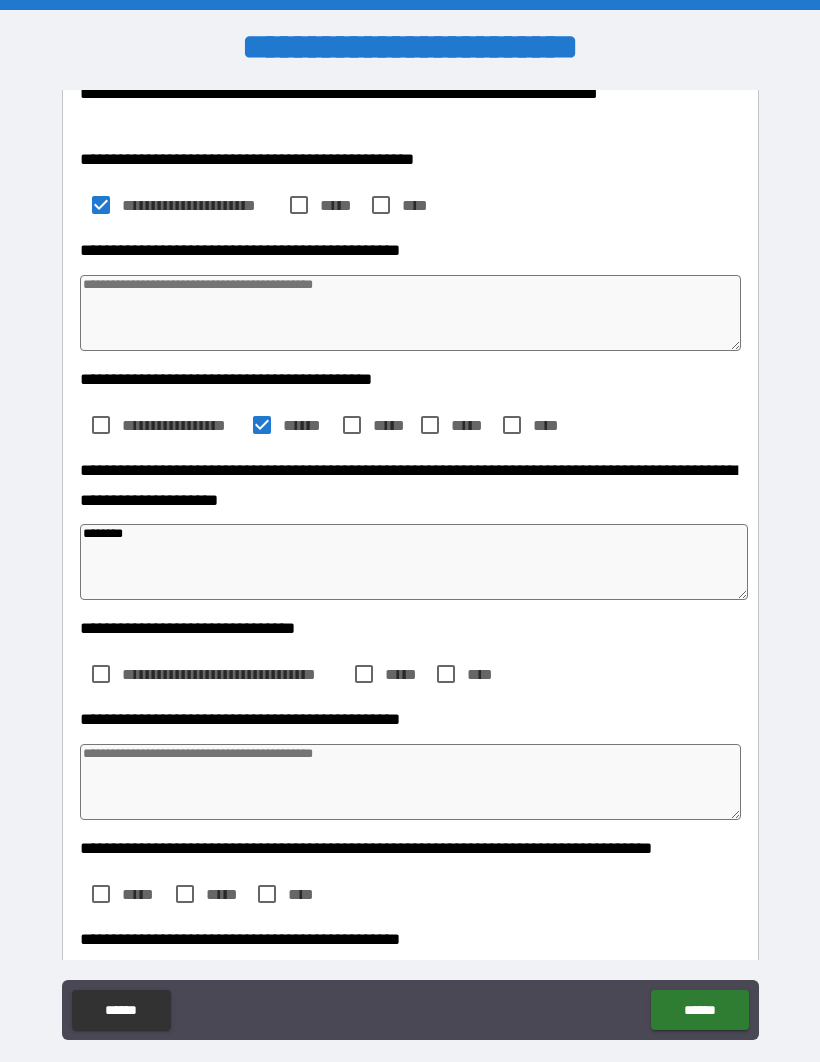 type on "*" 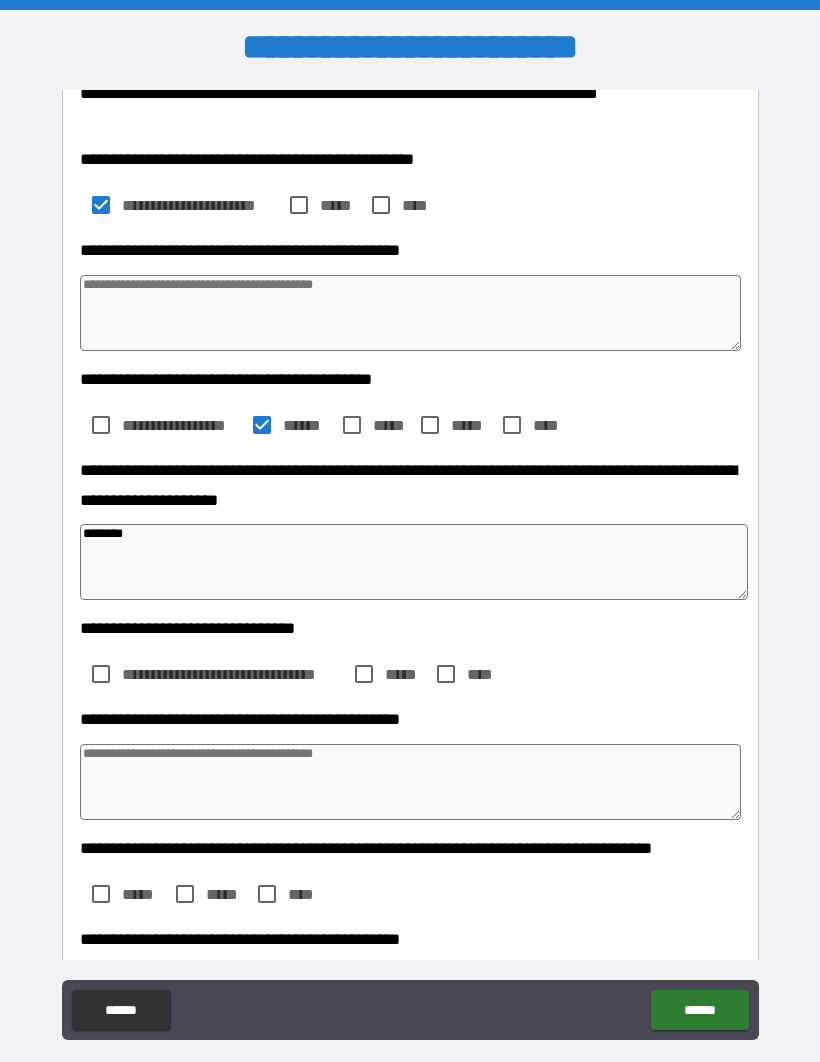 type on "*" 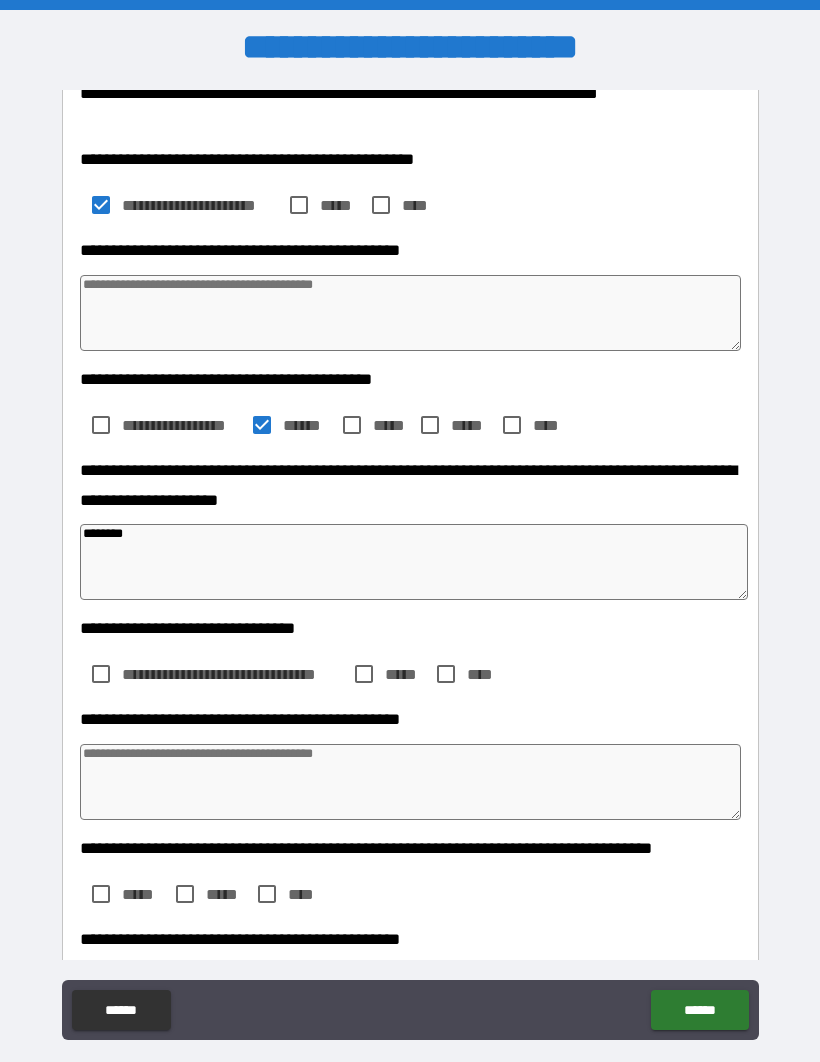 type on "*" 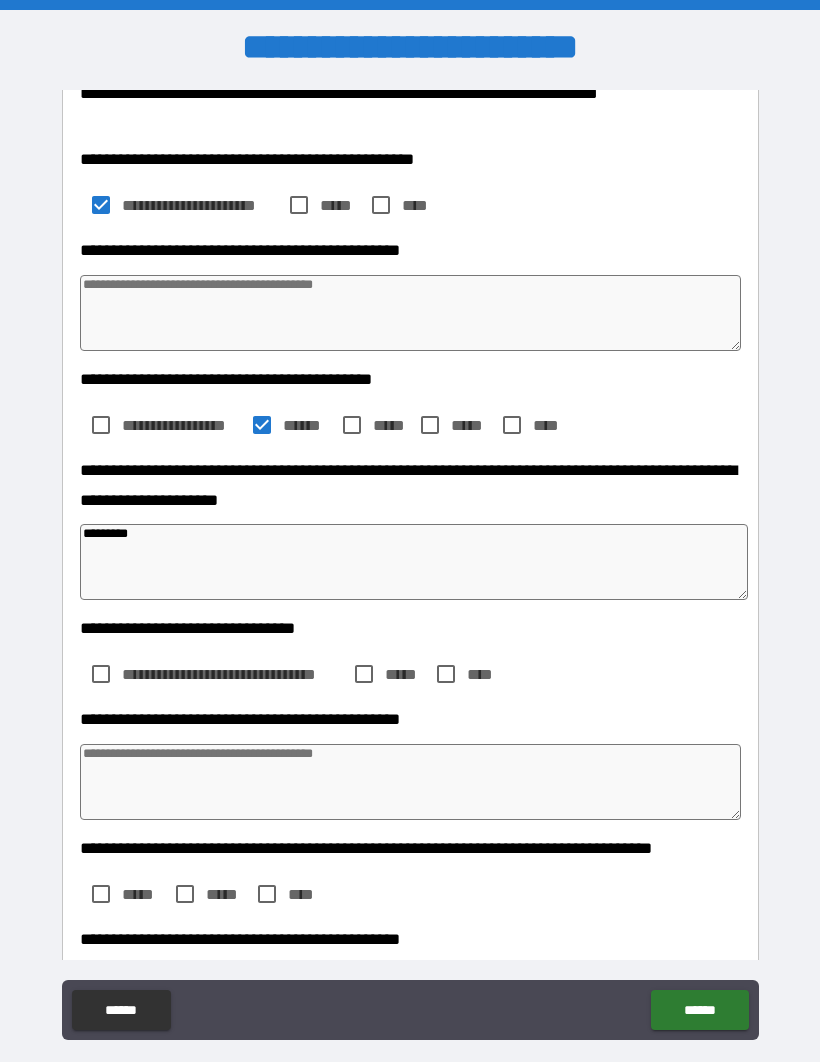 type on "*" 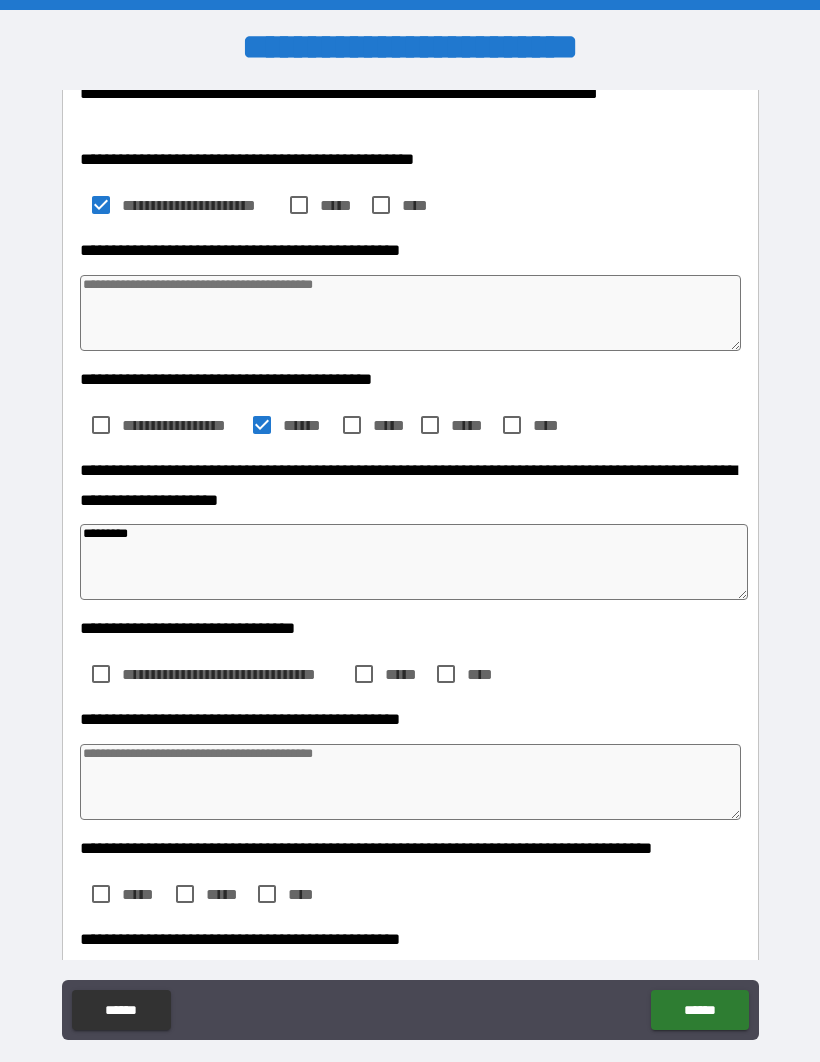 type on "*" 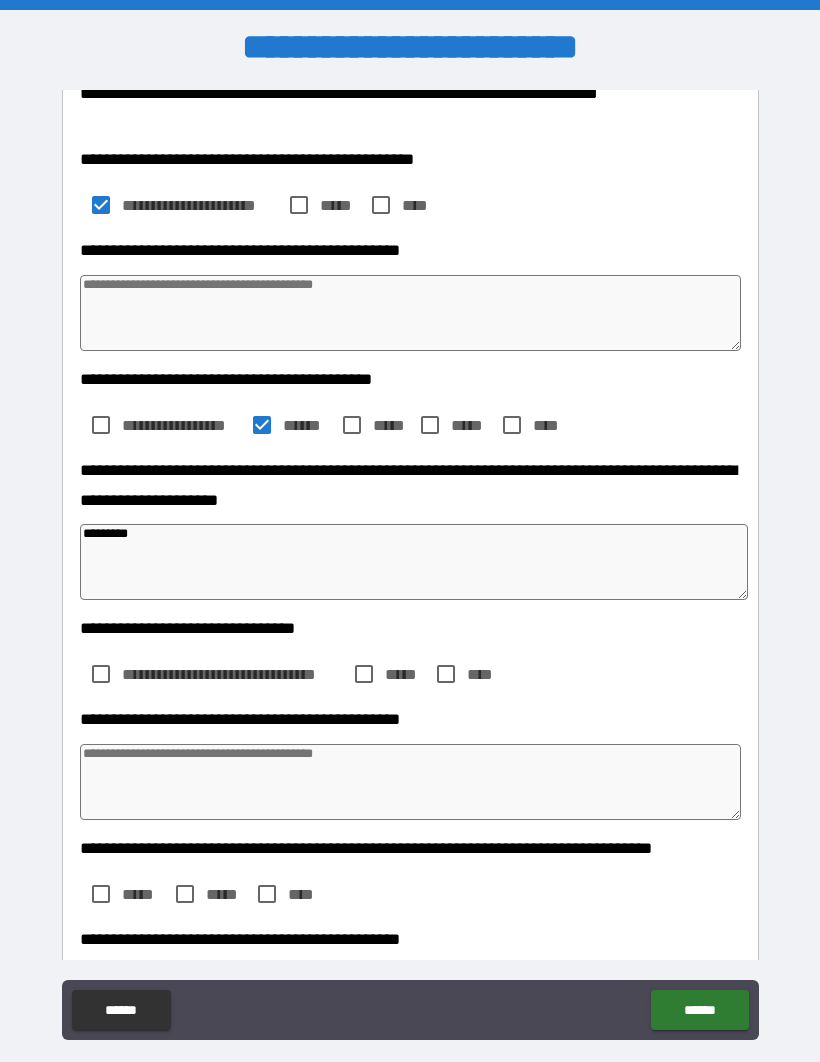 type on "*" 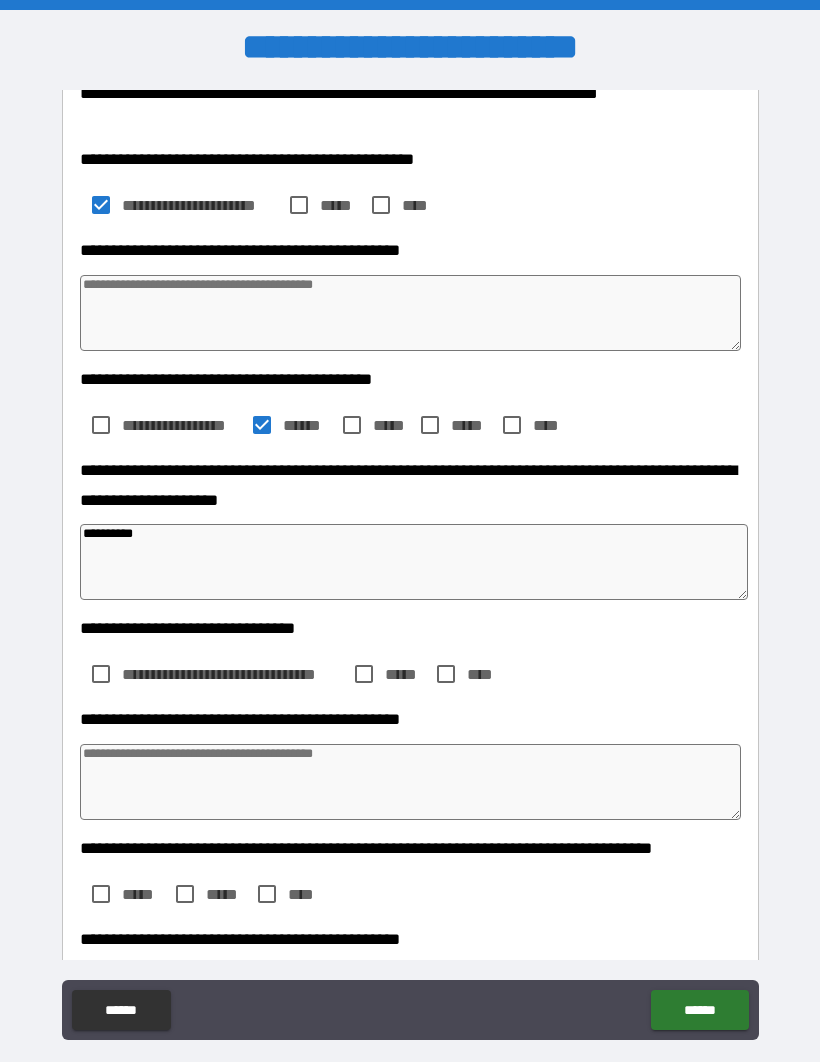 type on "*" 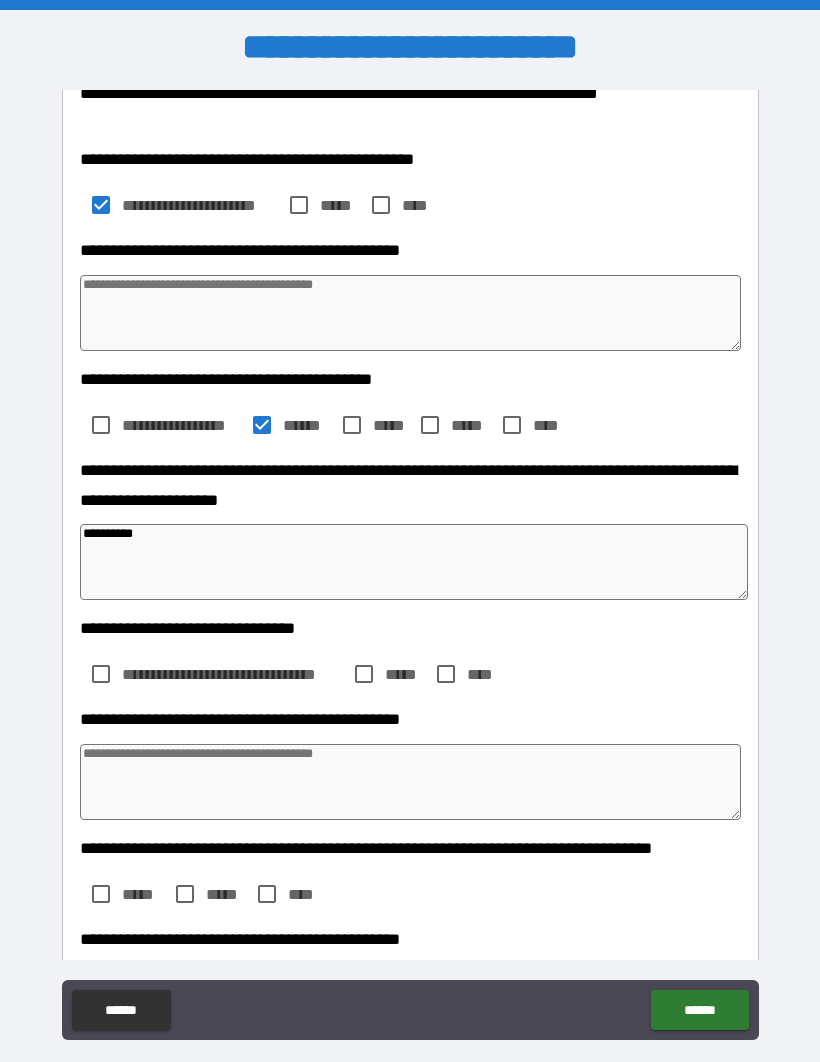 type on "*" 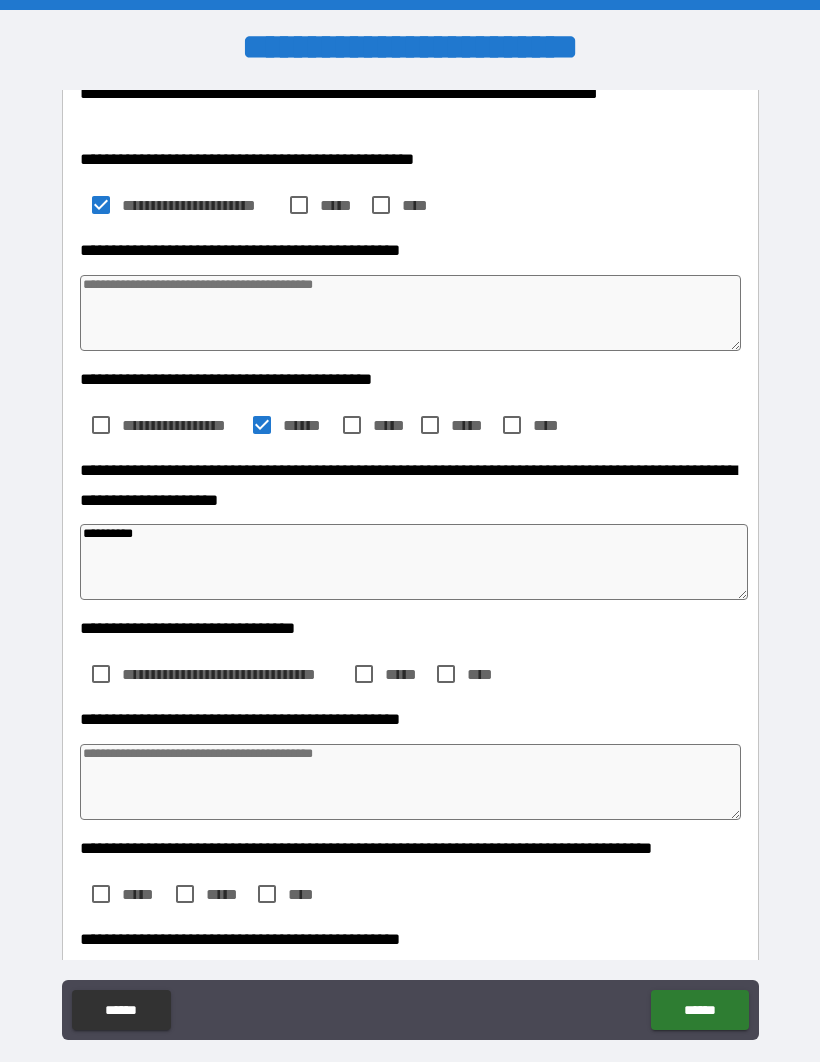 type on "*" 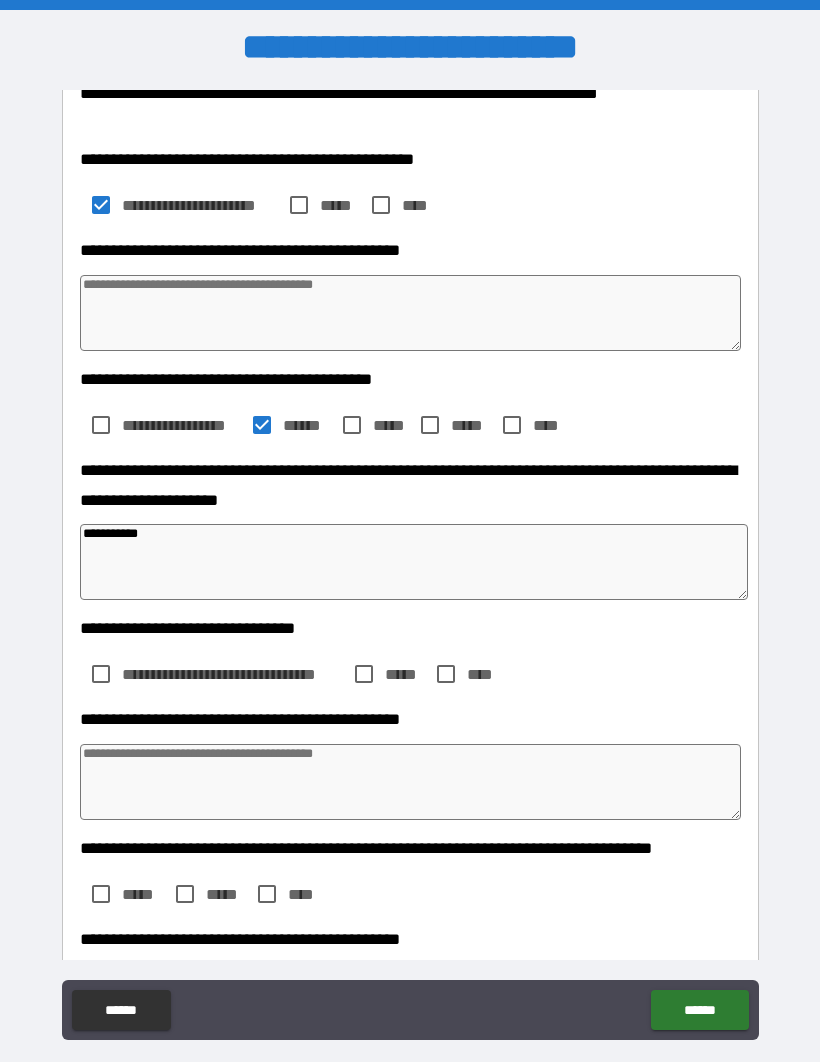 type on "*" 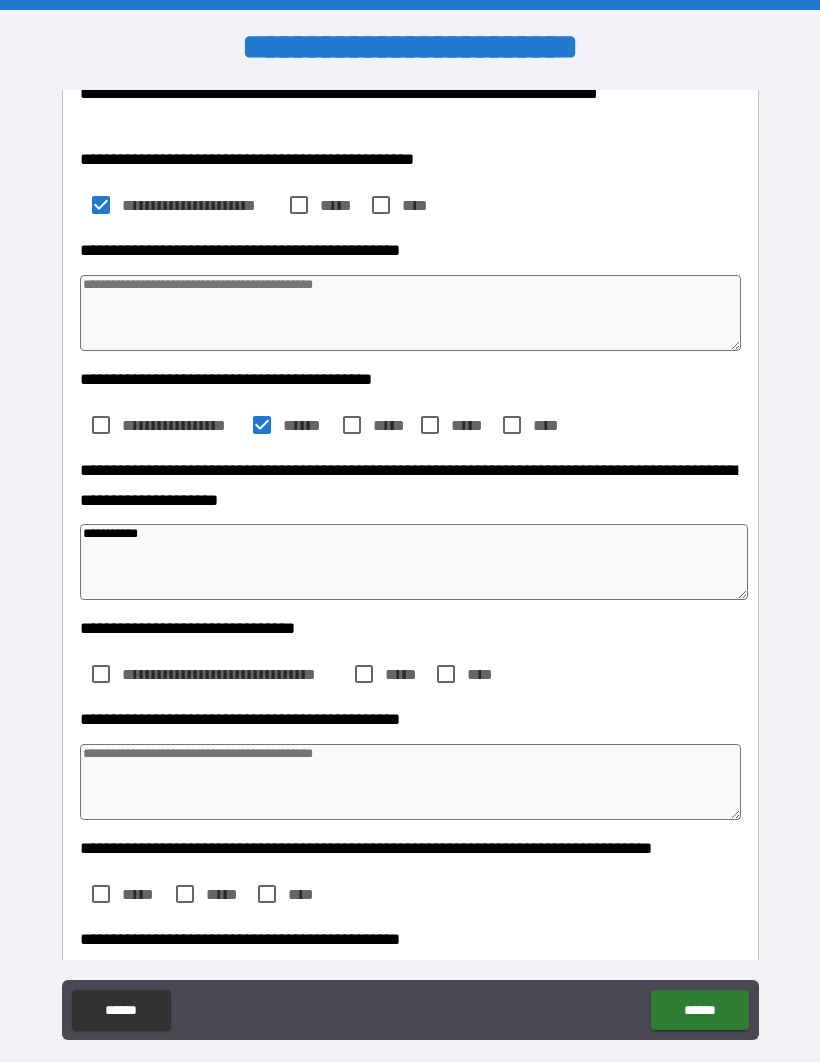 type on "*" 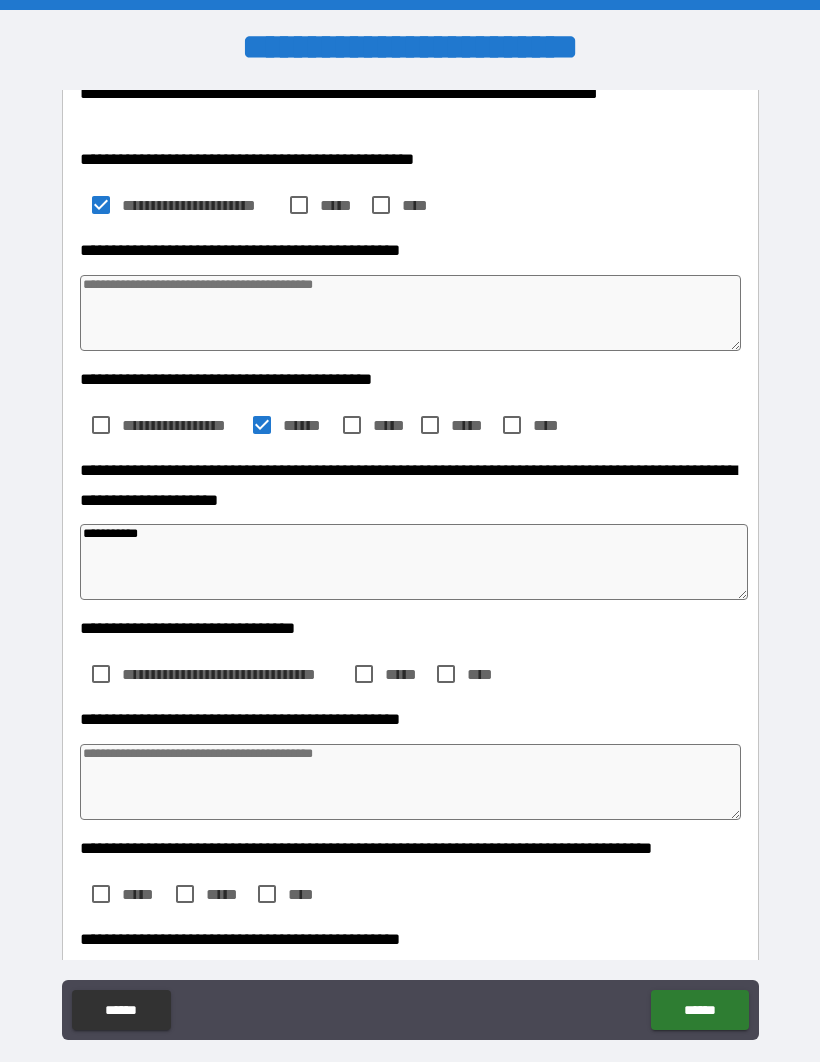 type on "*" 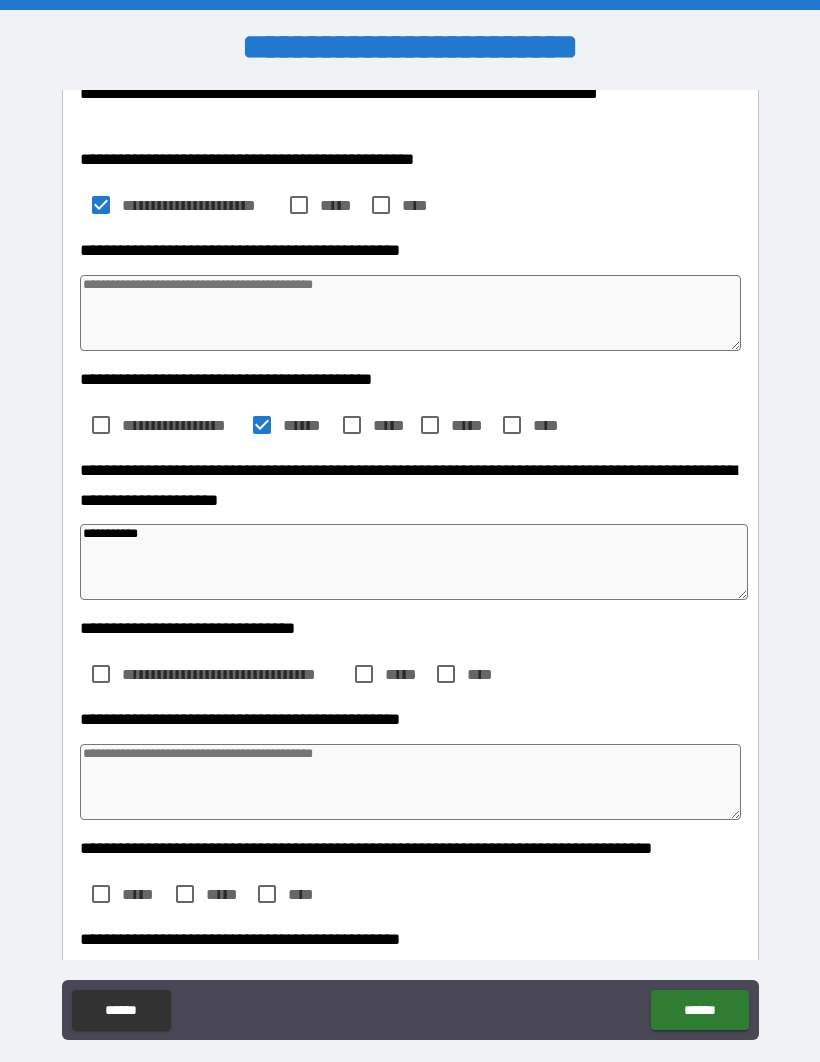type on "*" 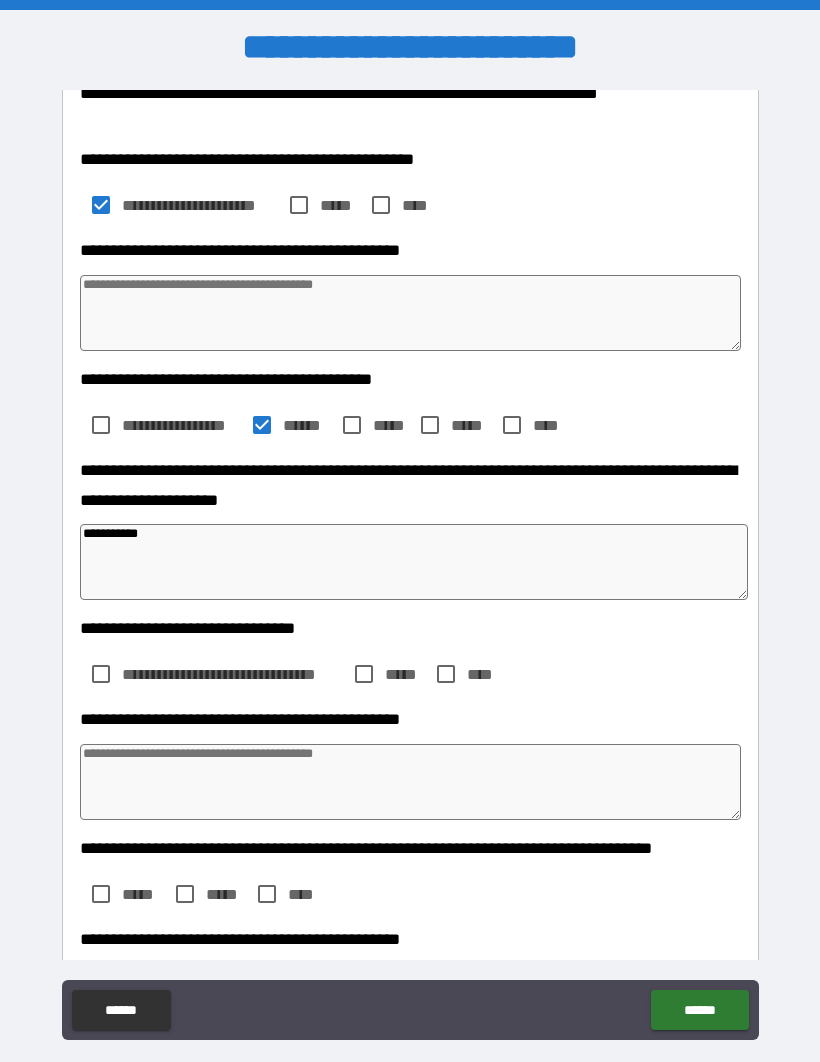 type on "**********" 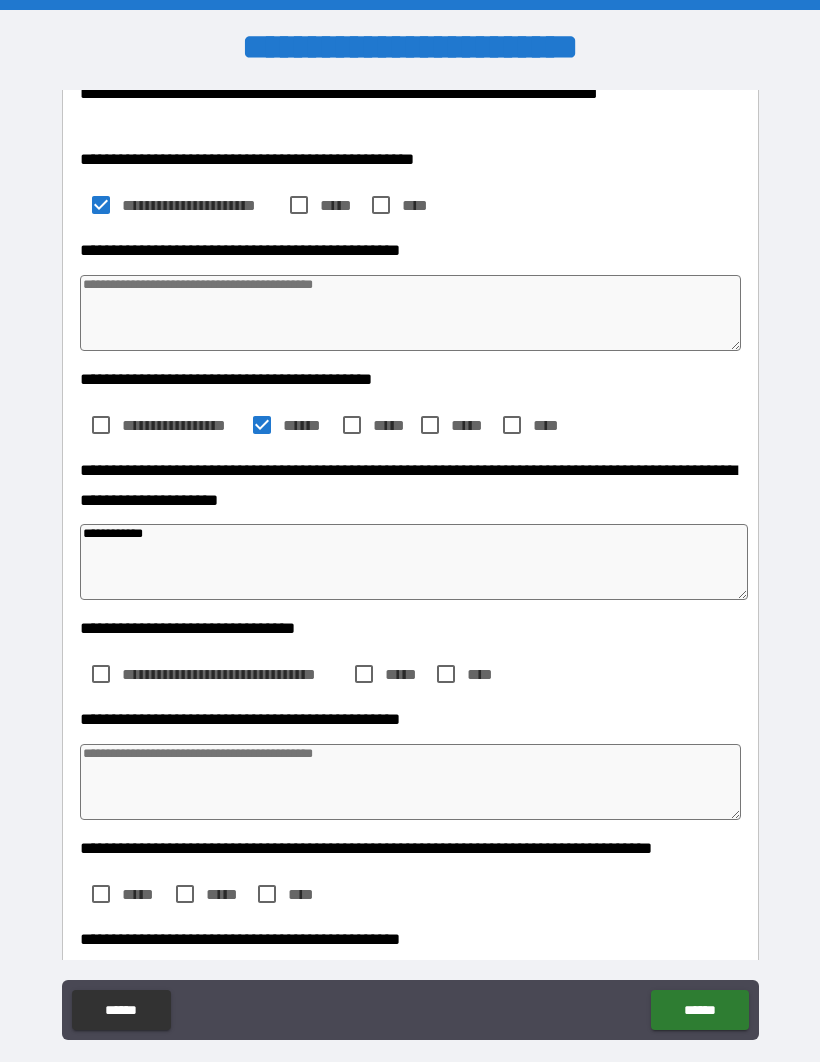 type on "*" 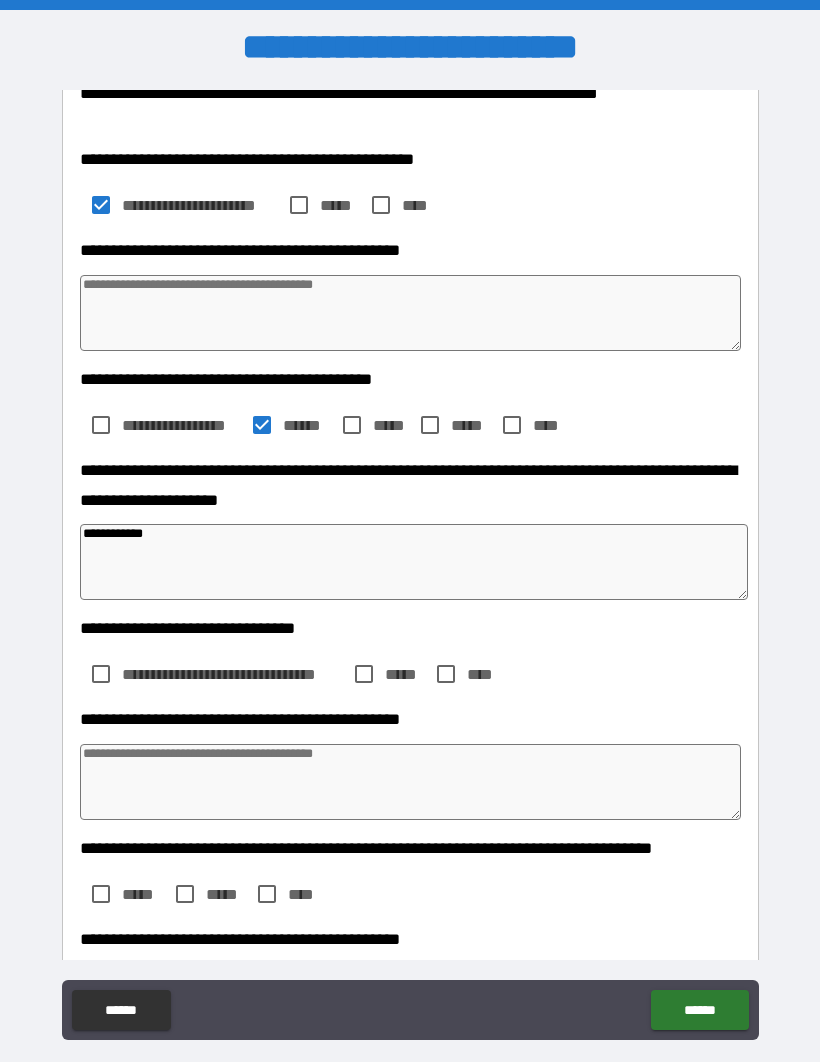 type on "*" 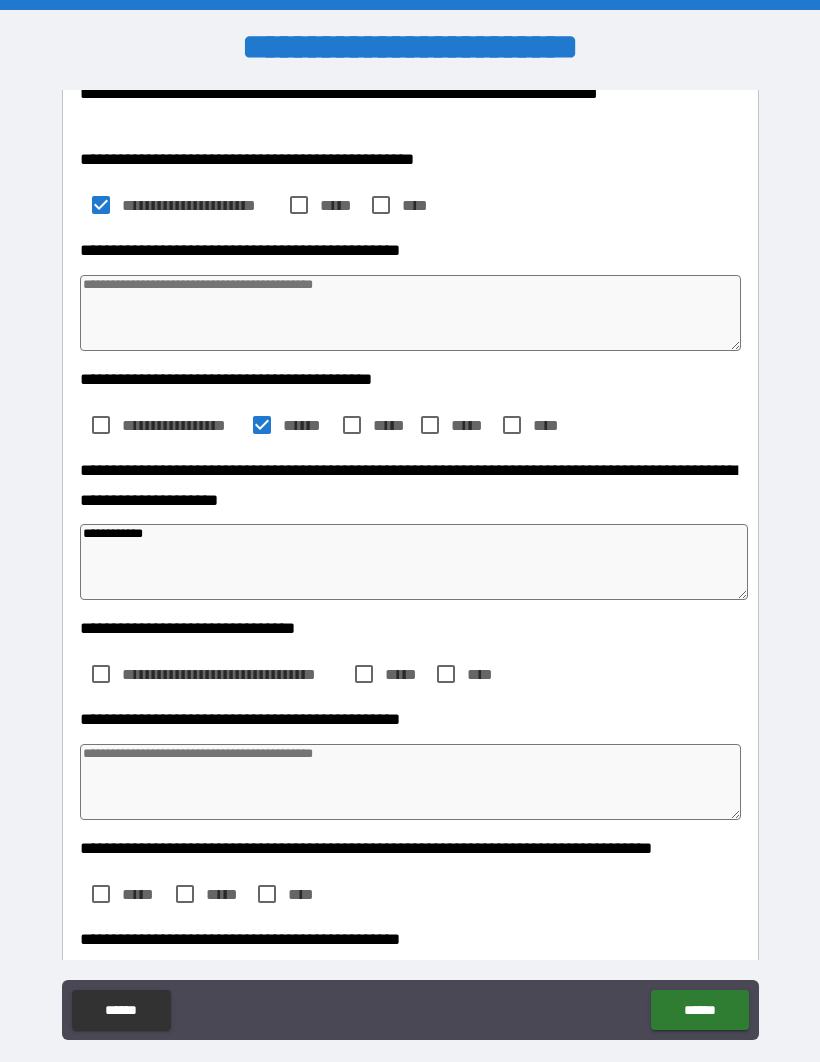 type on "*" 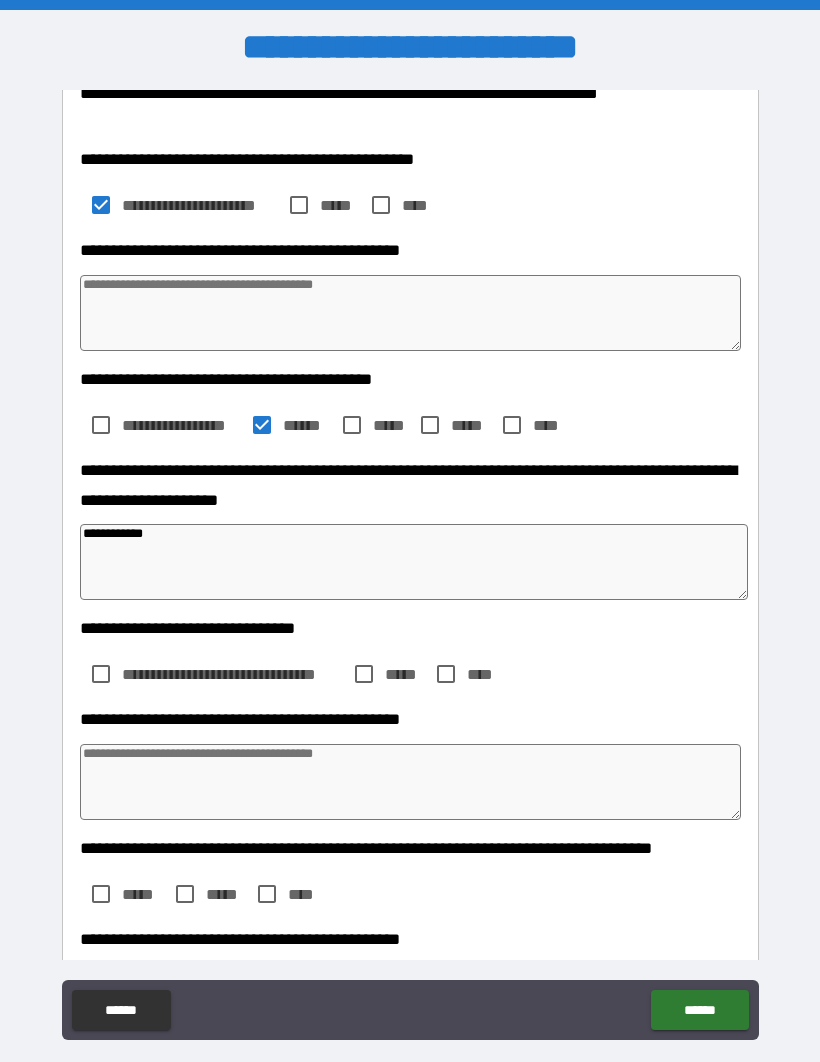 type on "**********" 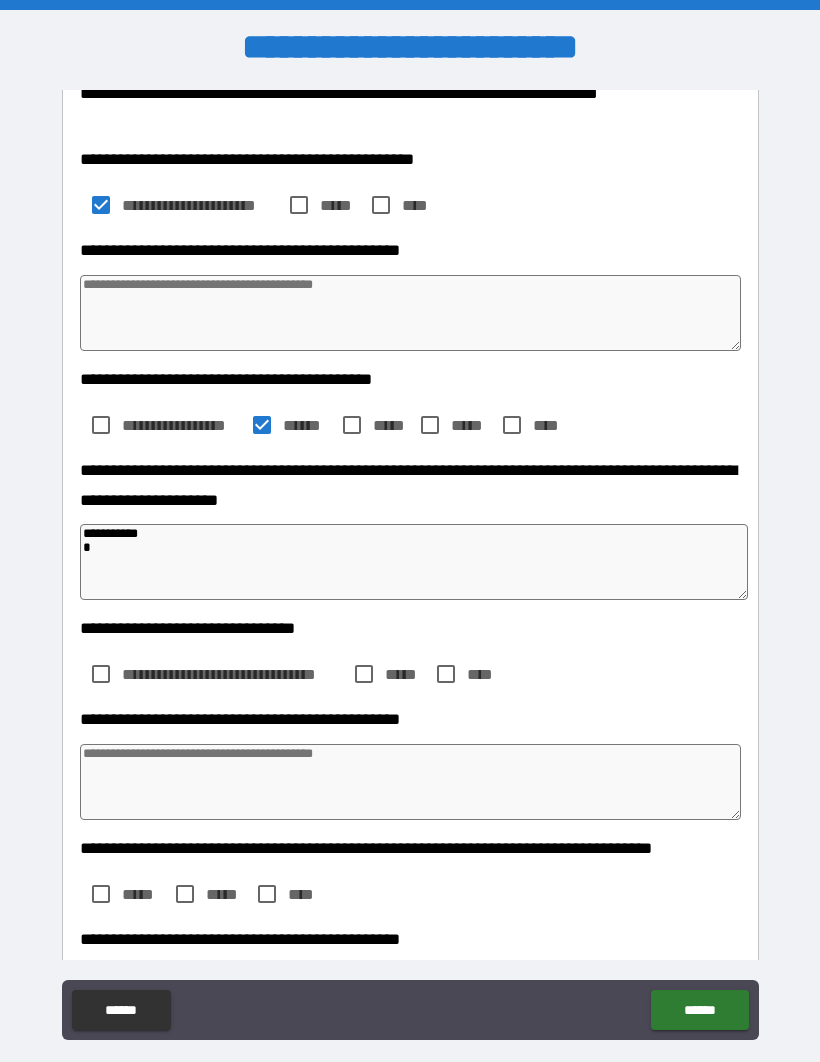 type on "*" 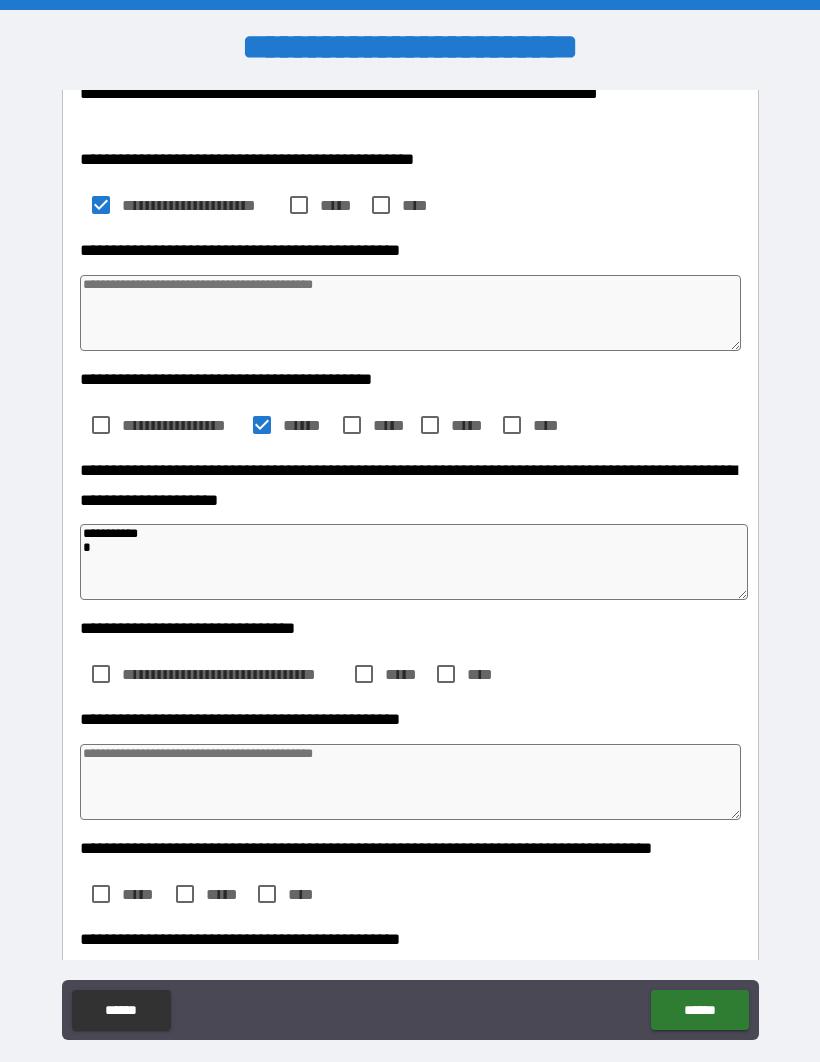 type on "*" 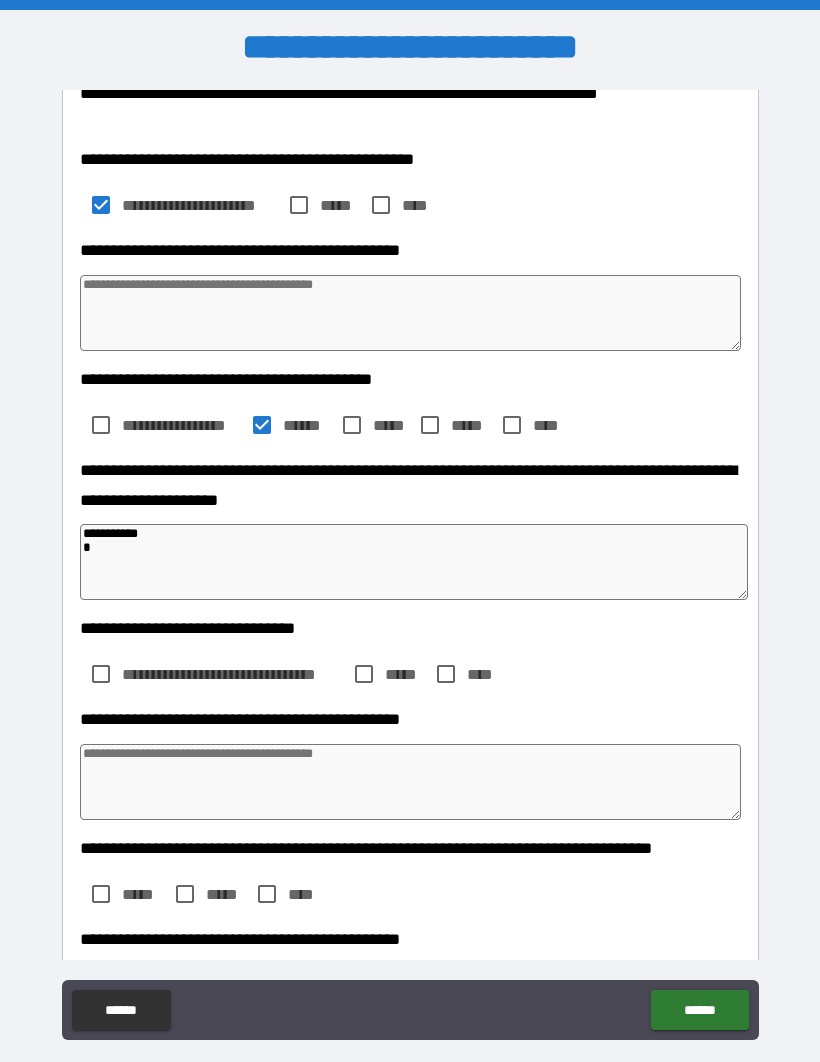 type on "**********" 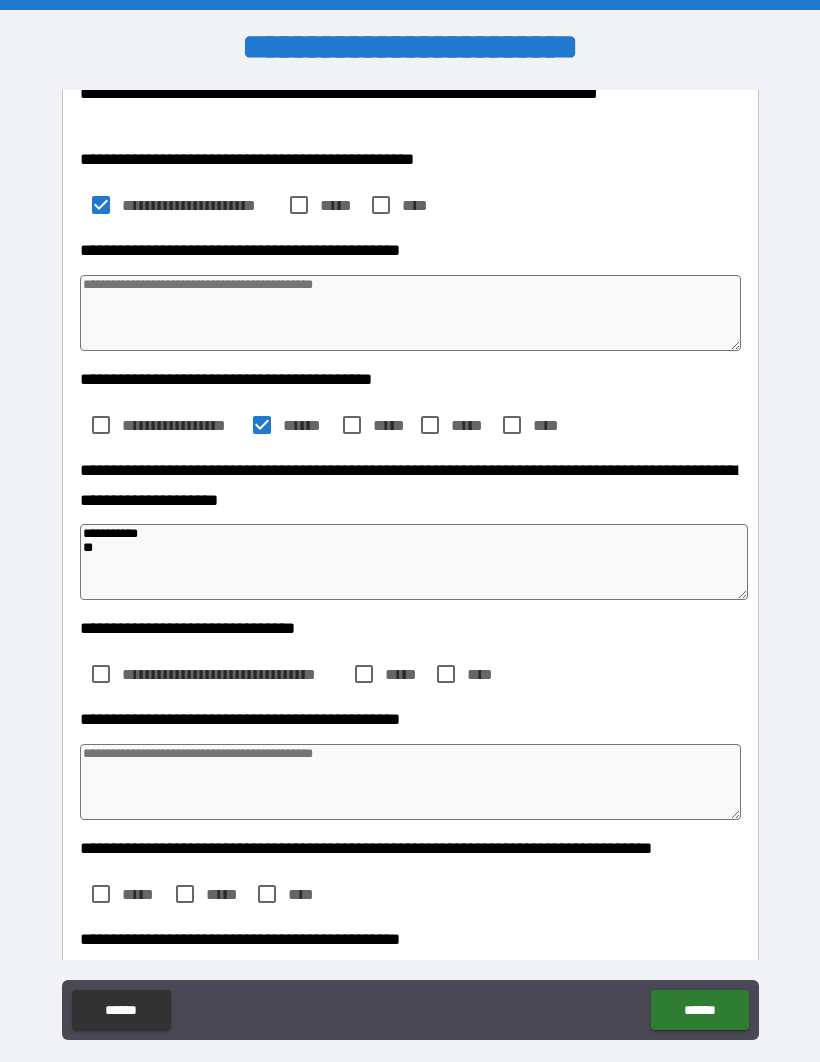 type on "*" 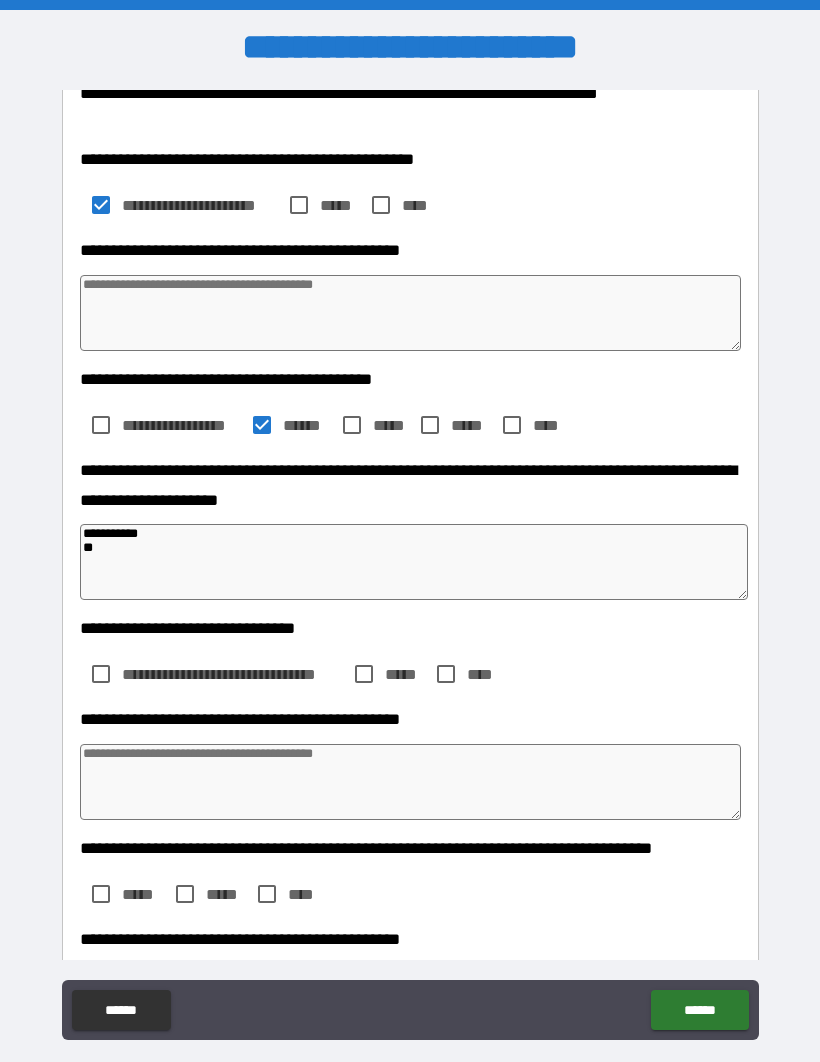 type on "**********" 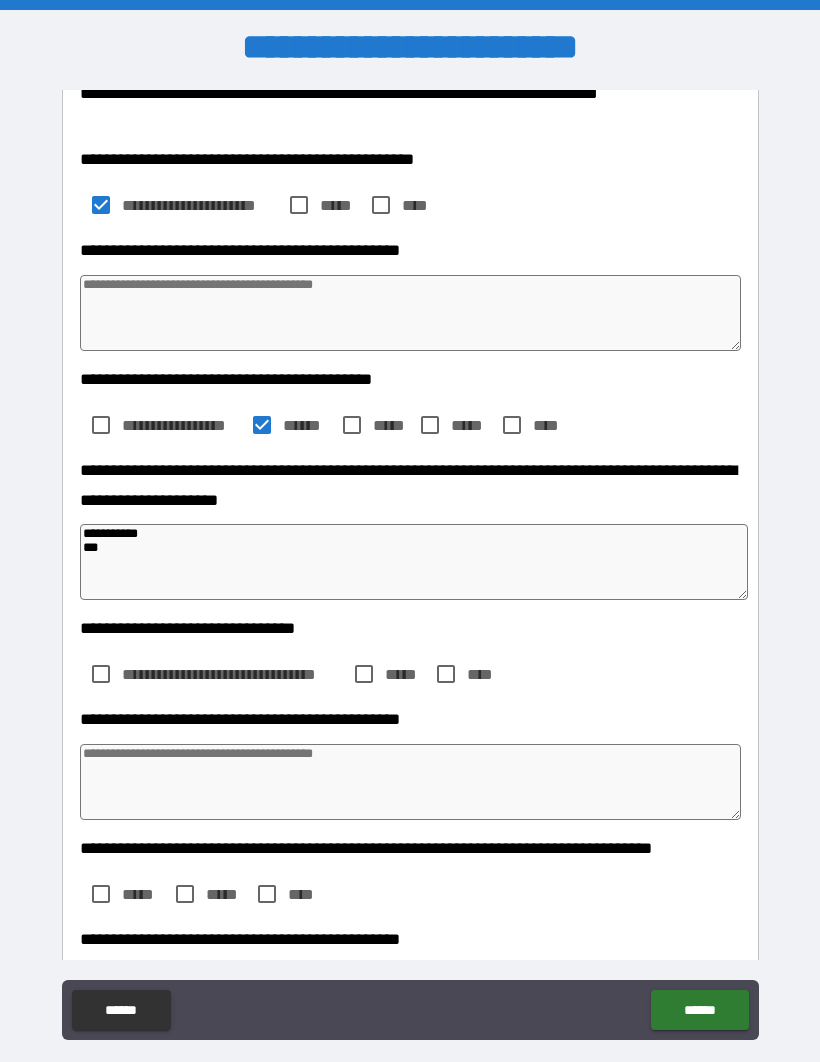 type on "*" 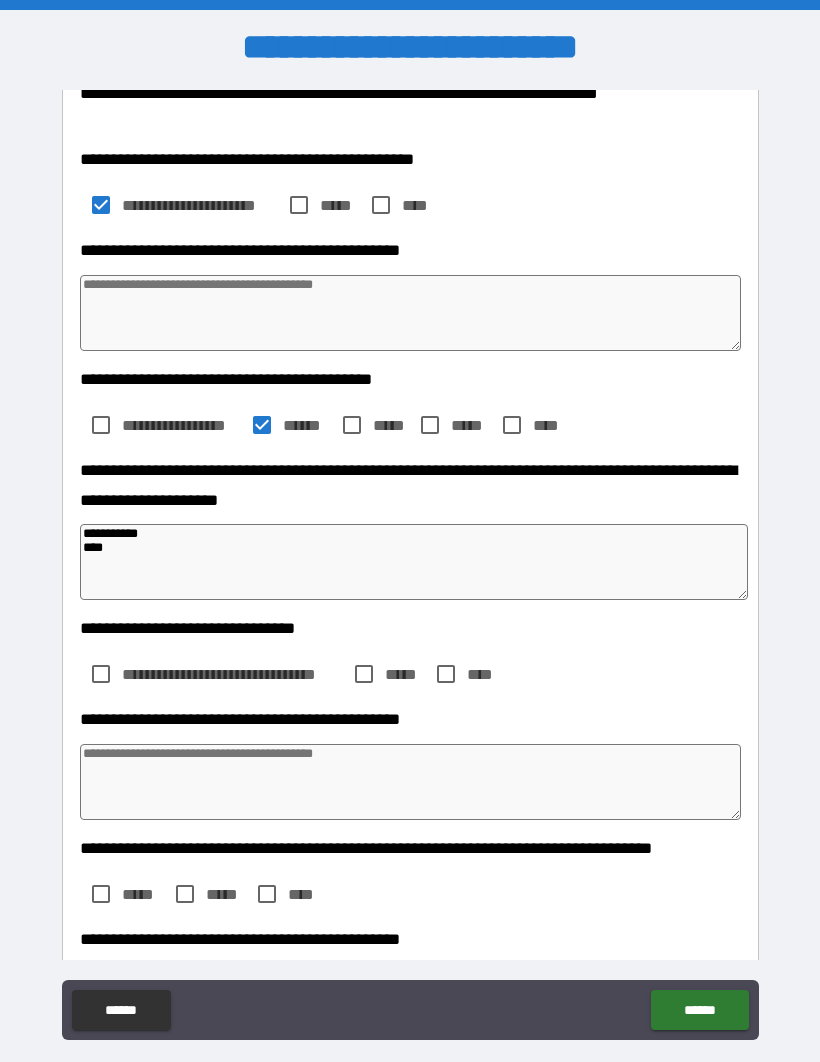 type on "*" 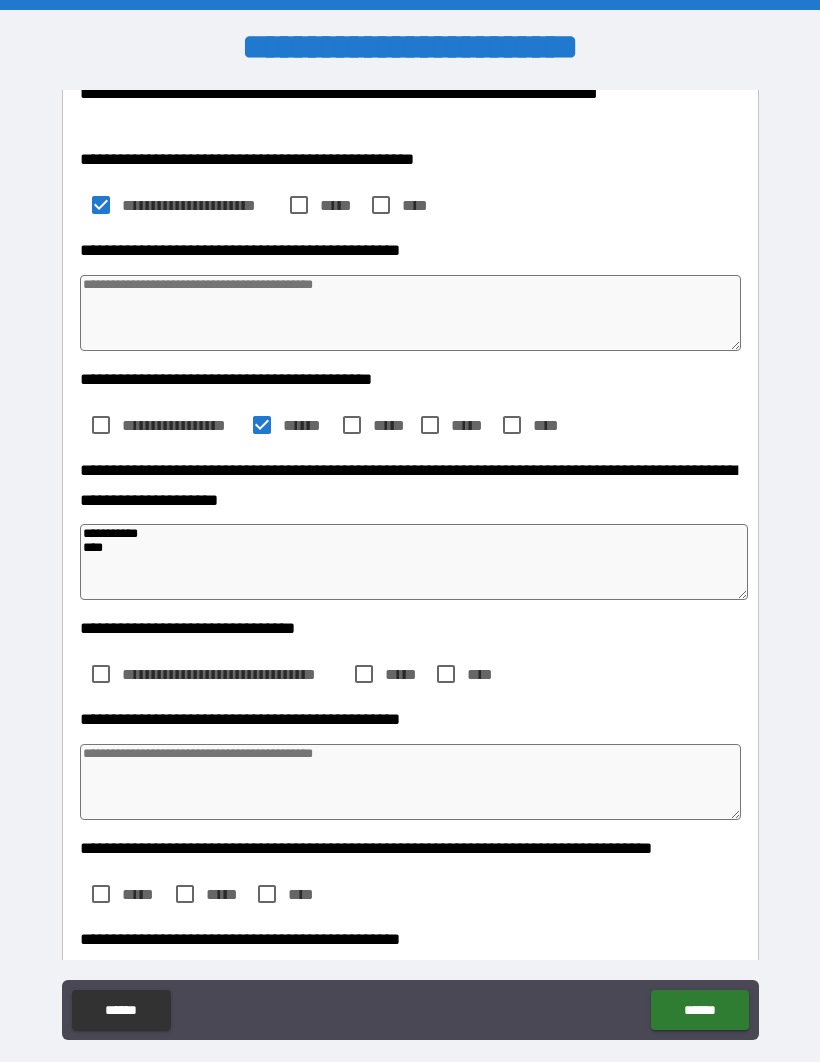type on "*" 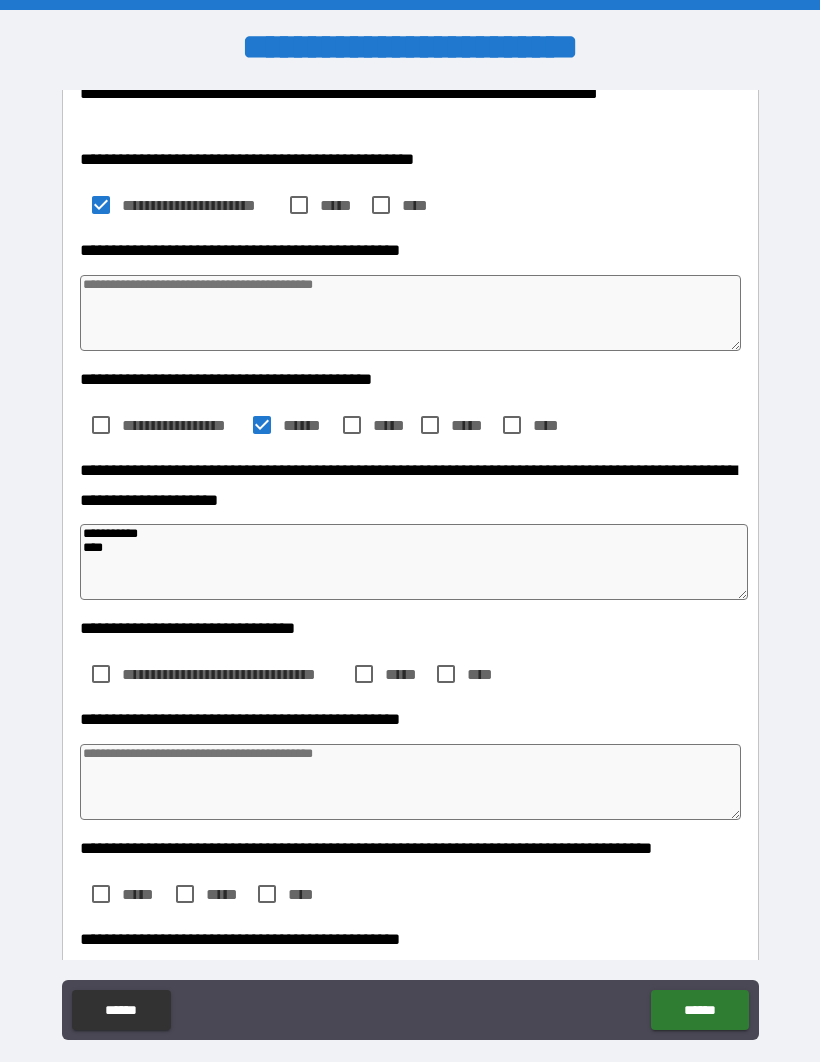 type on "*" 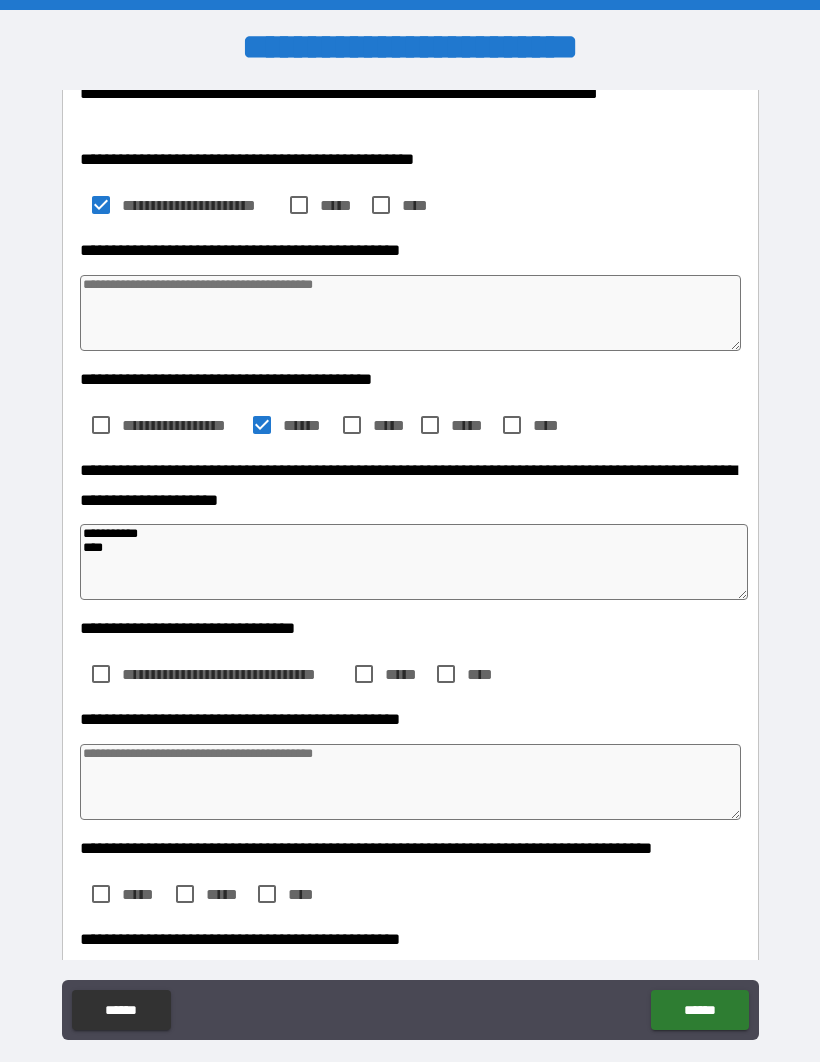 type on "**********" 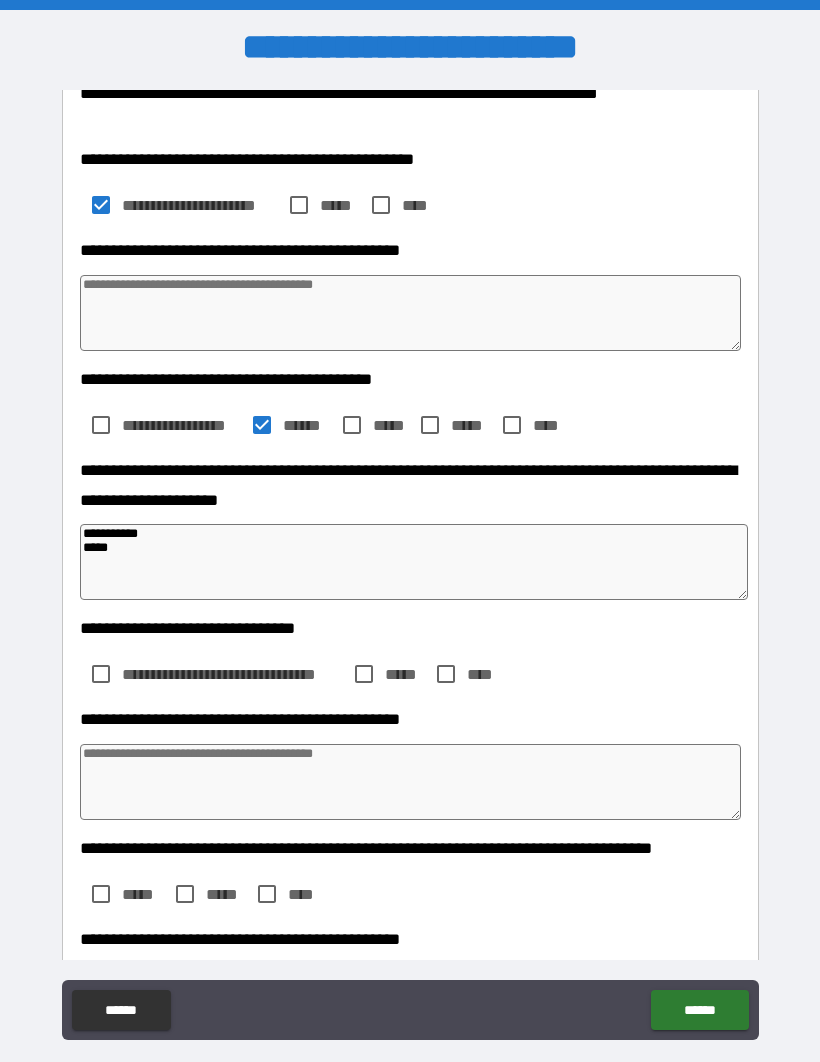 type on "*" 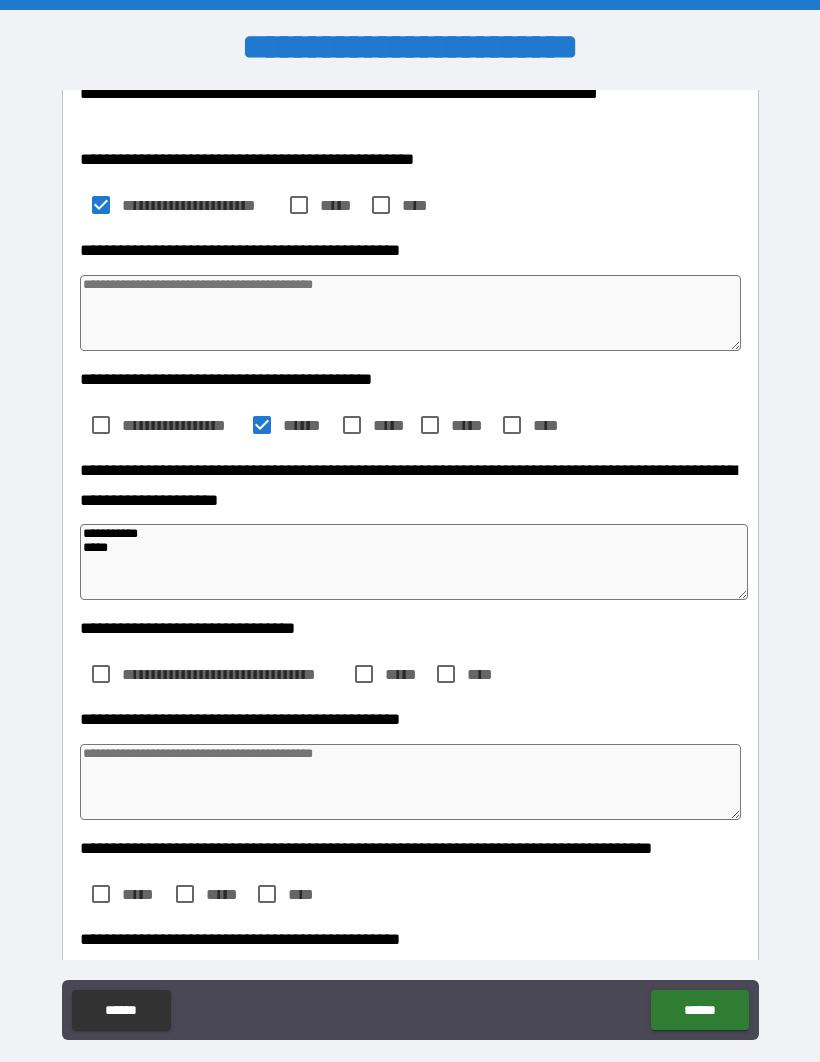type on "*" 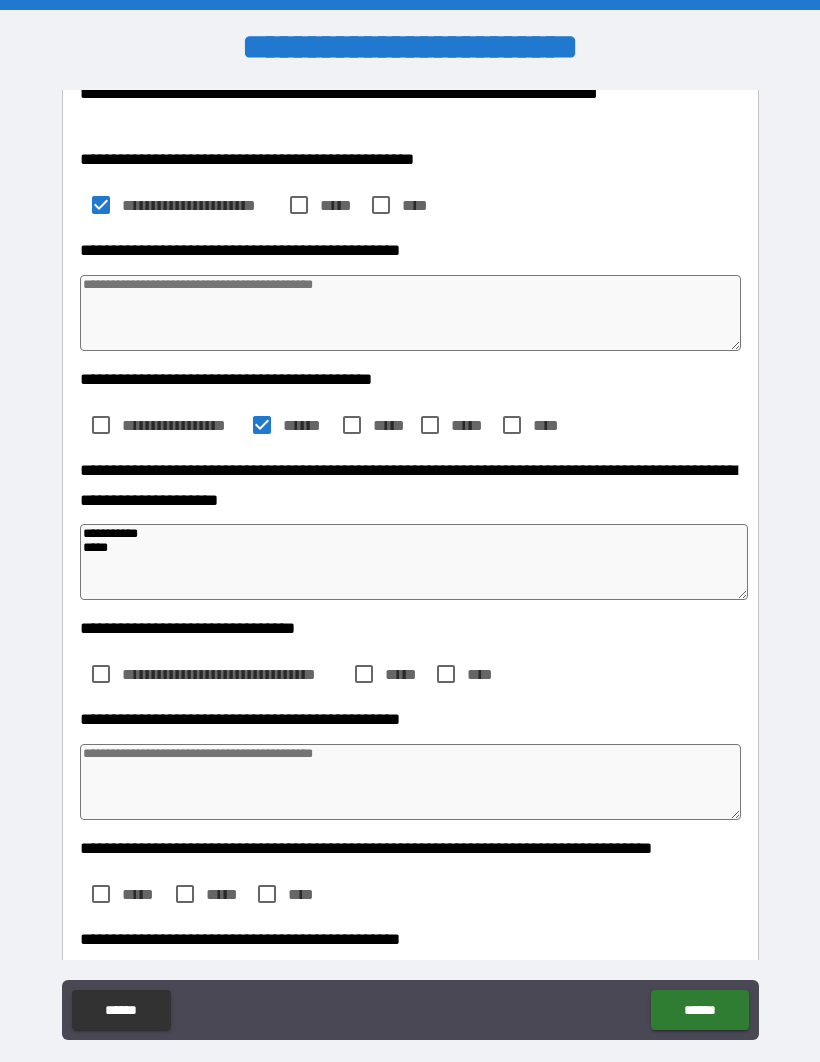 type on "*" 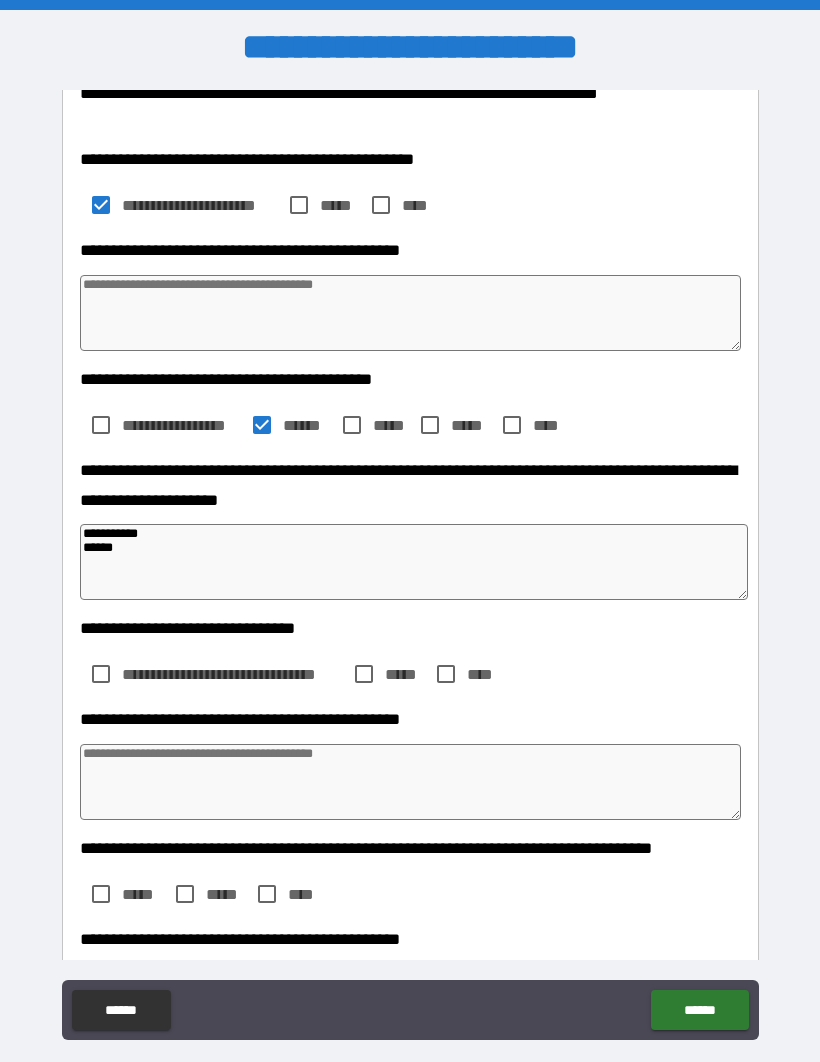 type on "*" 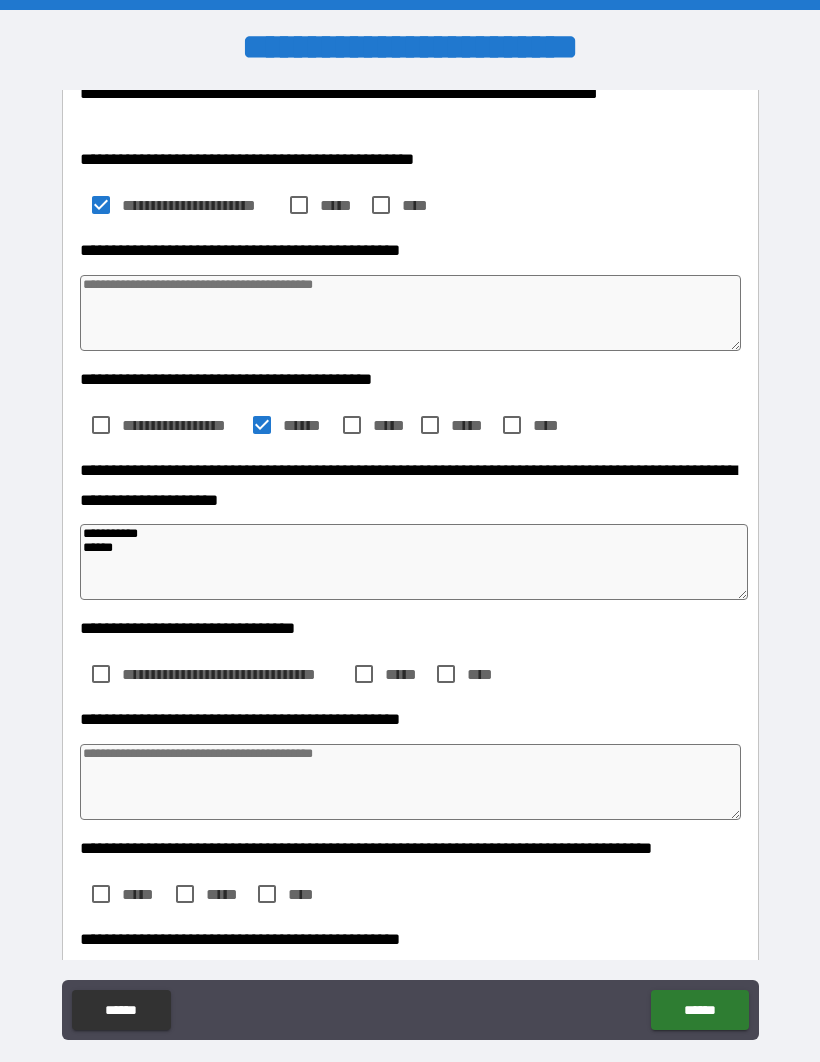 type on "*" 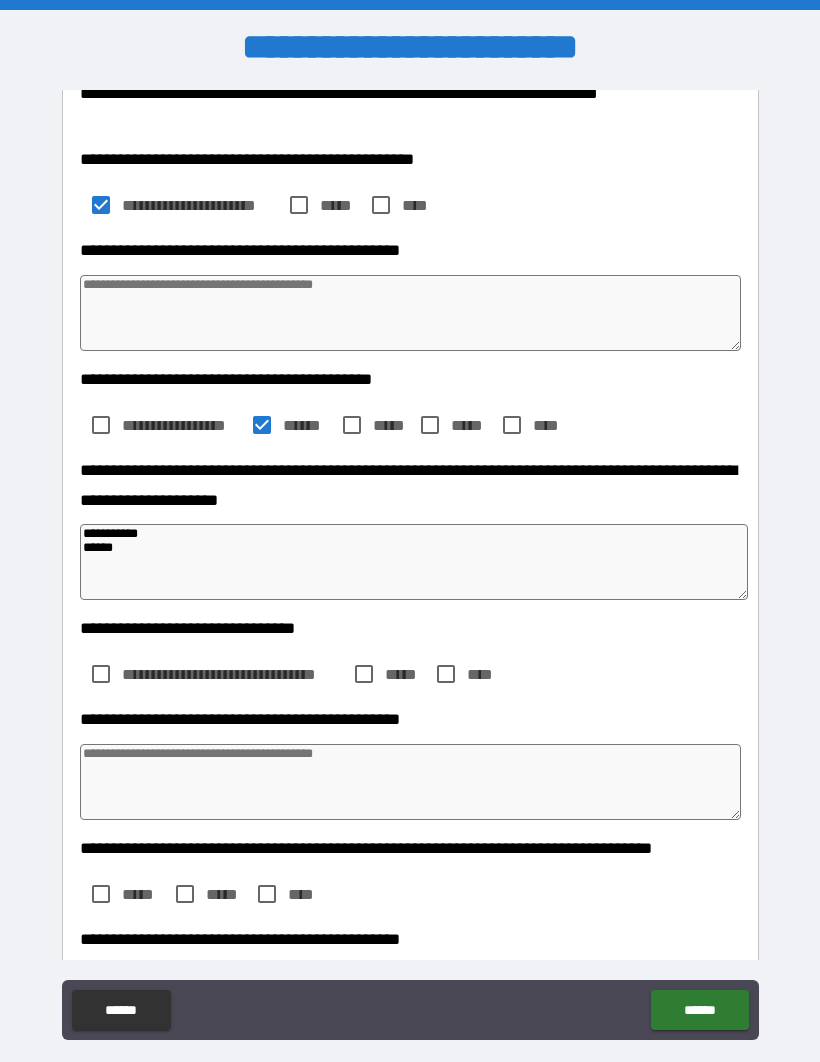 type on "*" 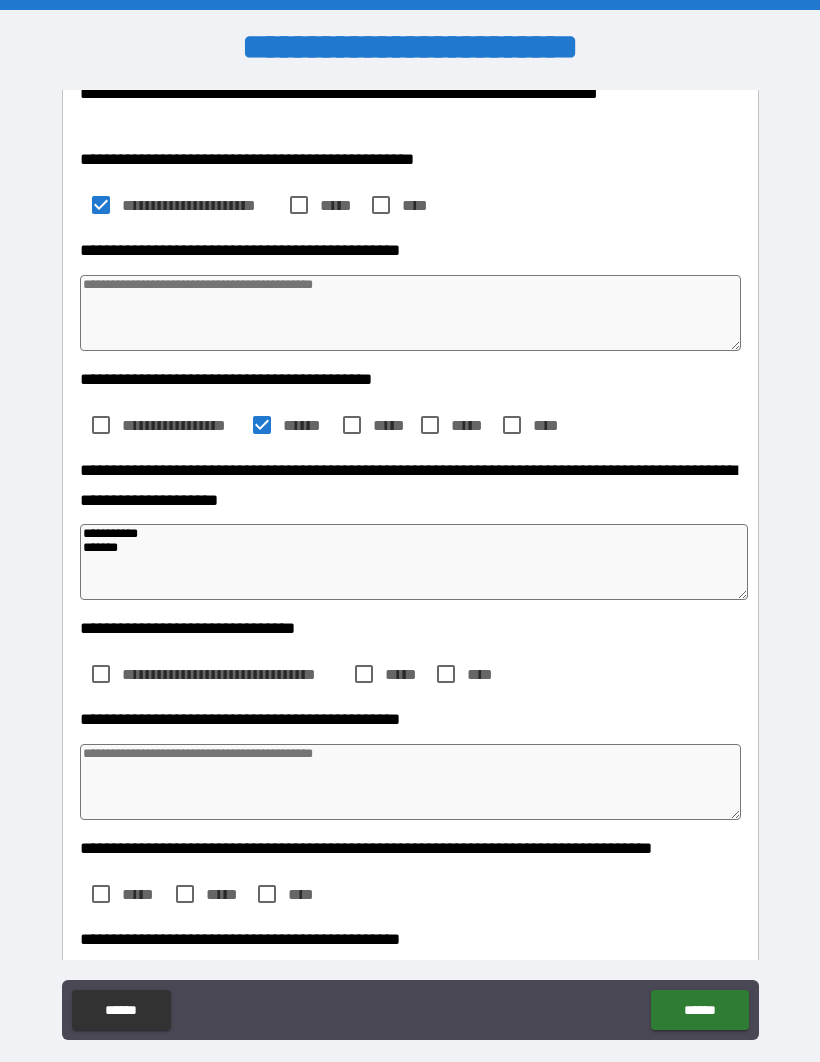 type on "*" 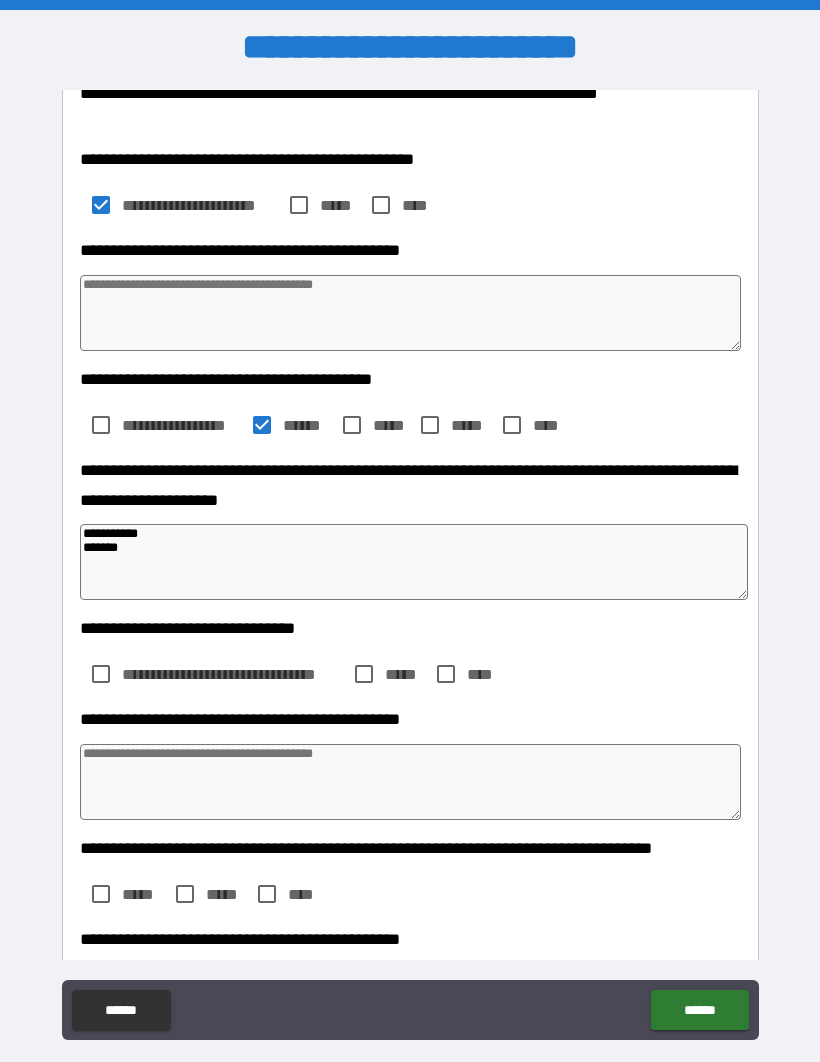 type on "*" 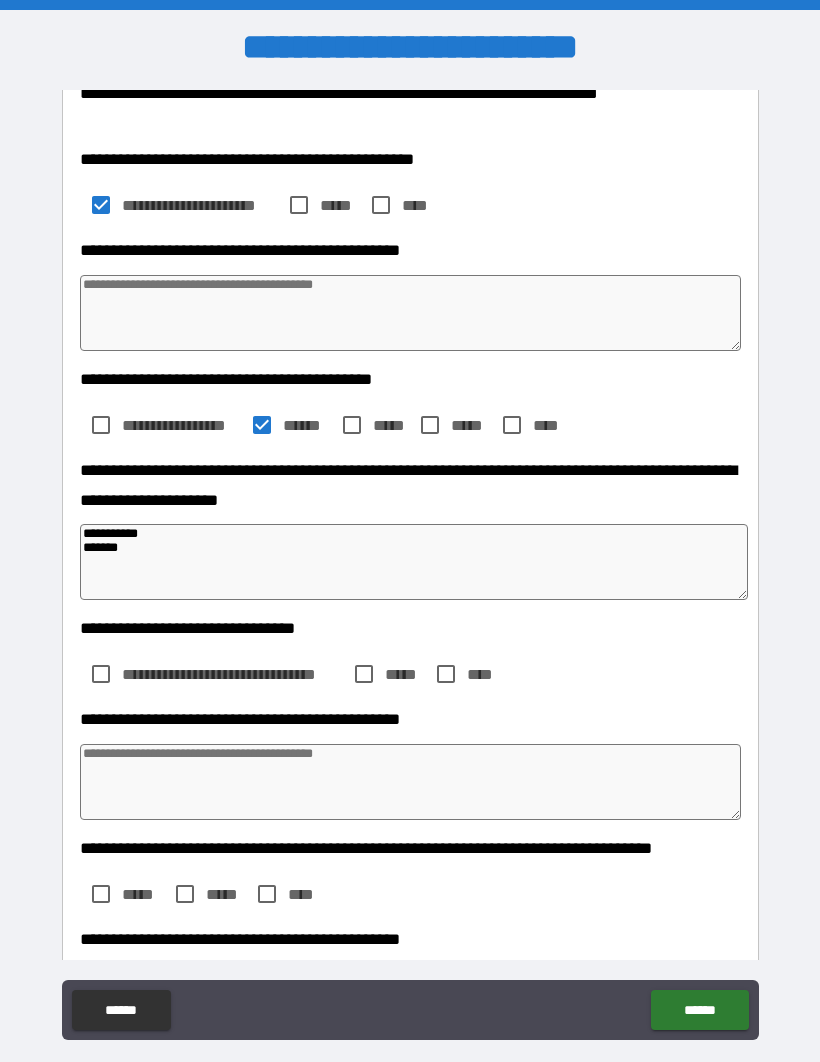 type on "*" 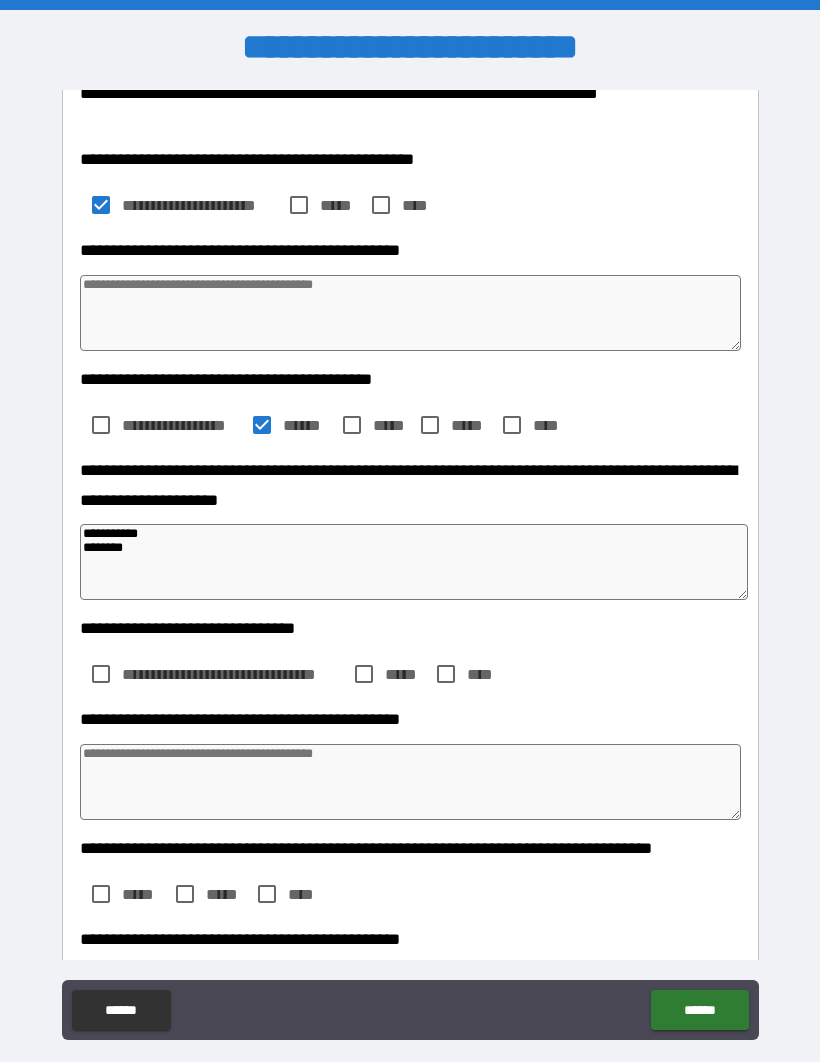 type on "*" 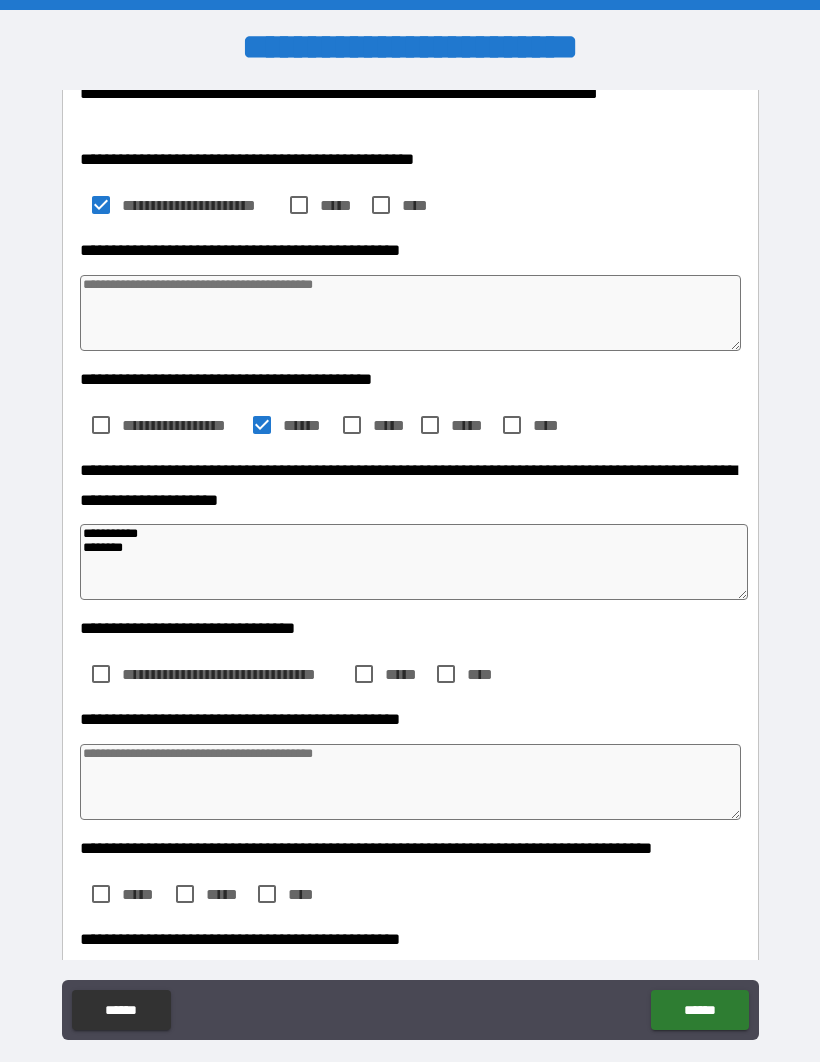 type 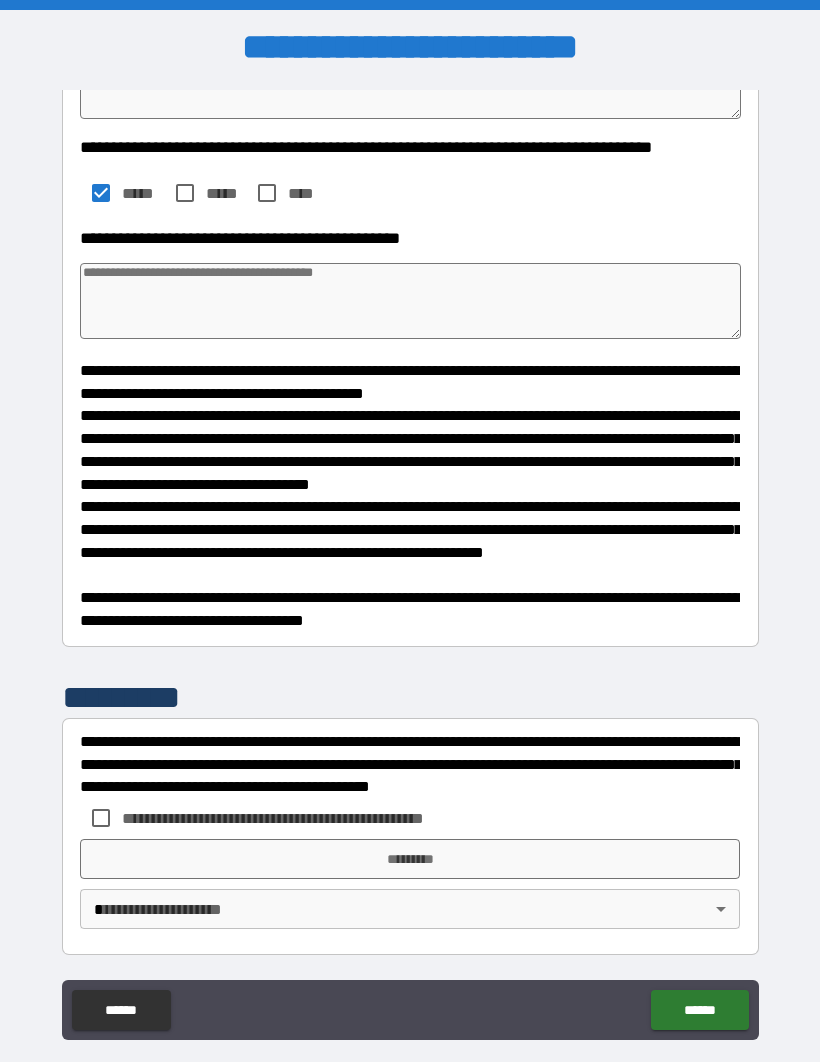 scroll, scrollTop: 1126, scrollLeft: 0, axis: vertical 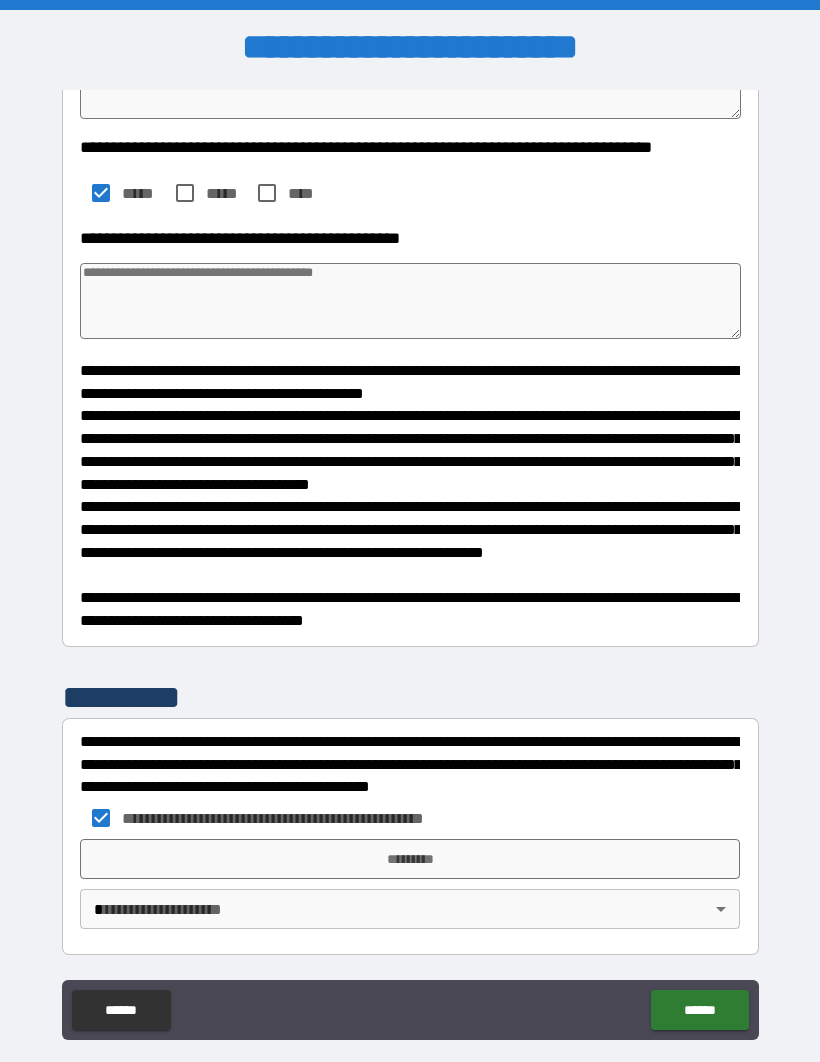 click on "*********" at bounding box center [410, 859] 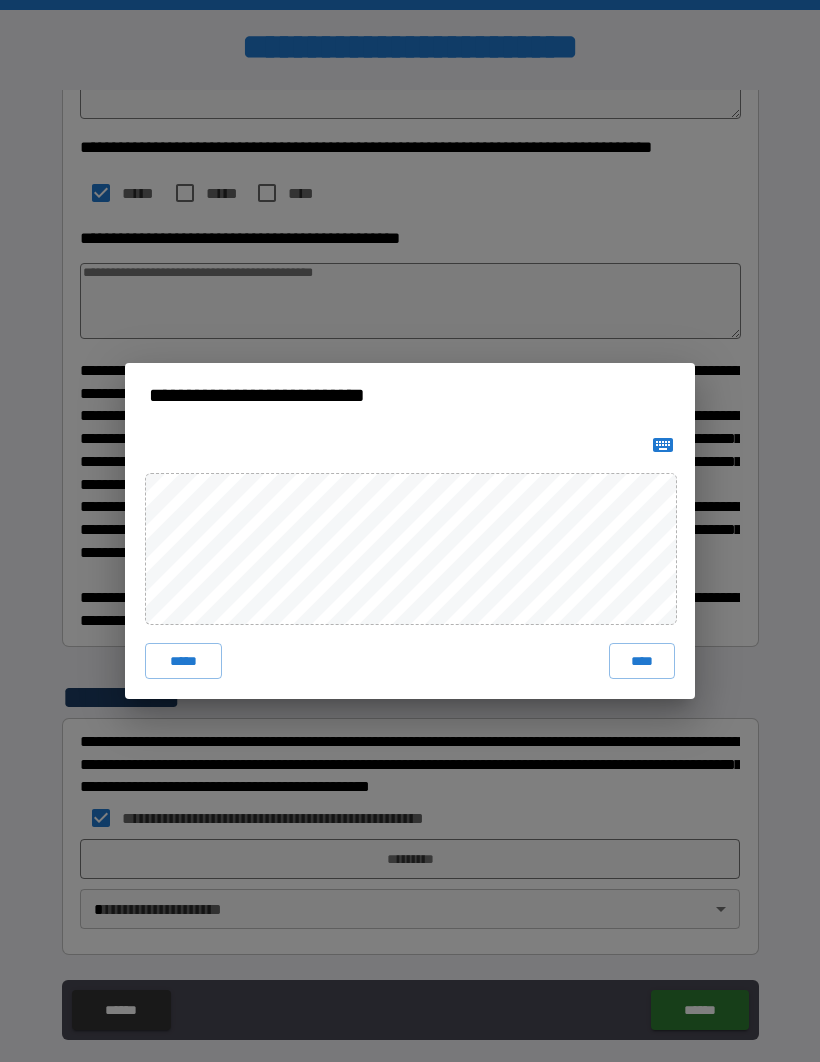 click on "****" at bounding box center [642, 661] 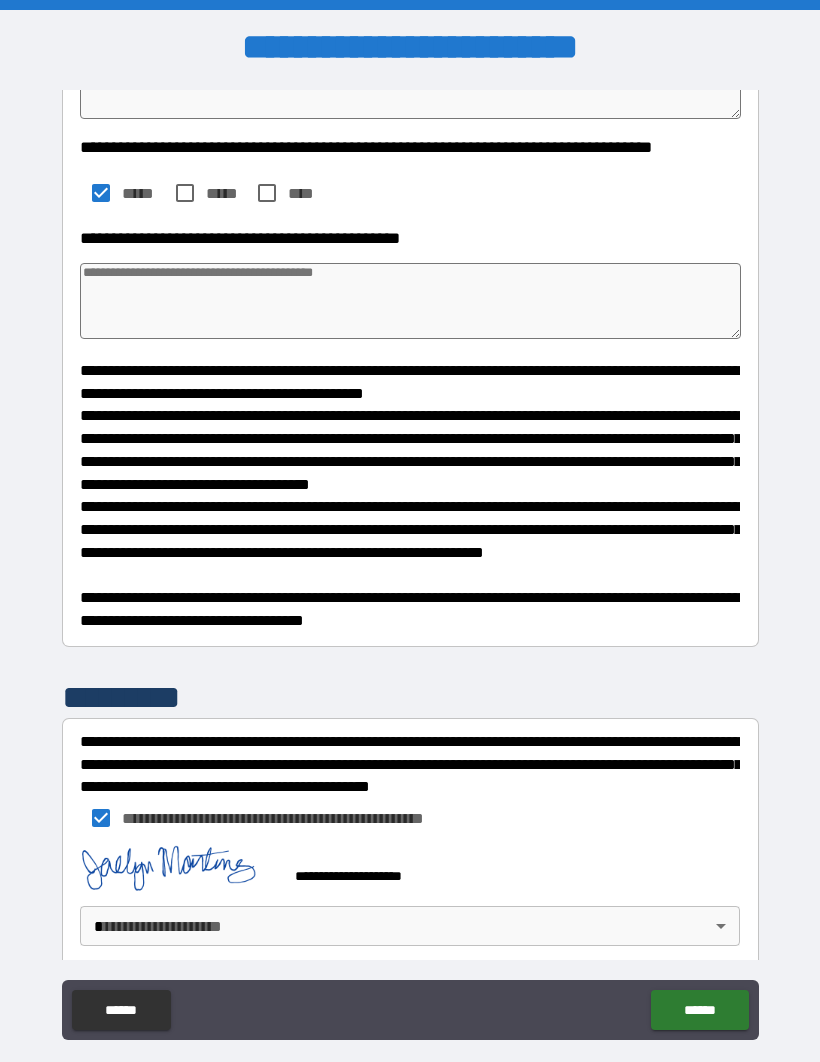 scroll, scrollTop: 1116, scrollLeft: 0, axis: vertical 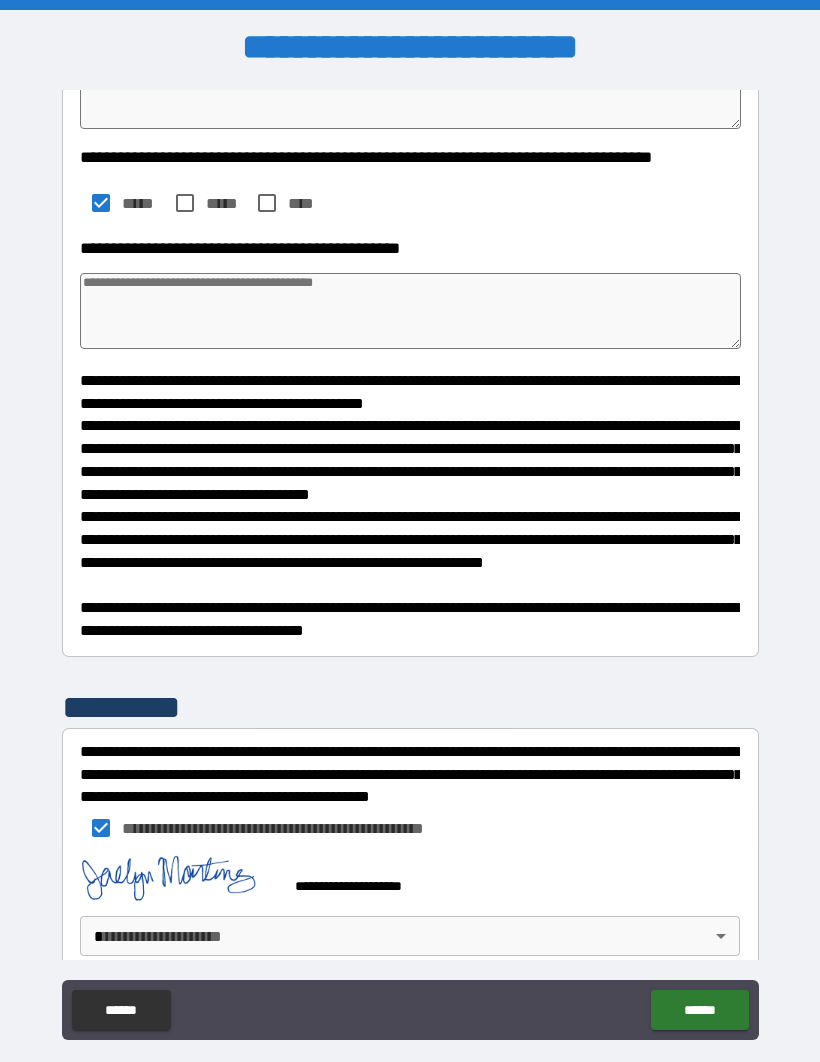 click on "**********" at bounding box center (410, 565) 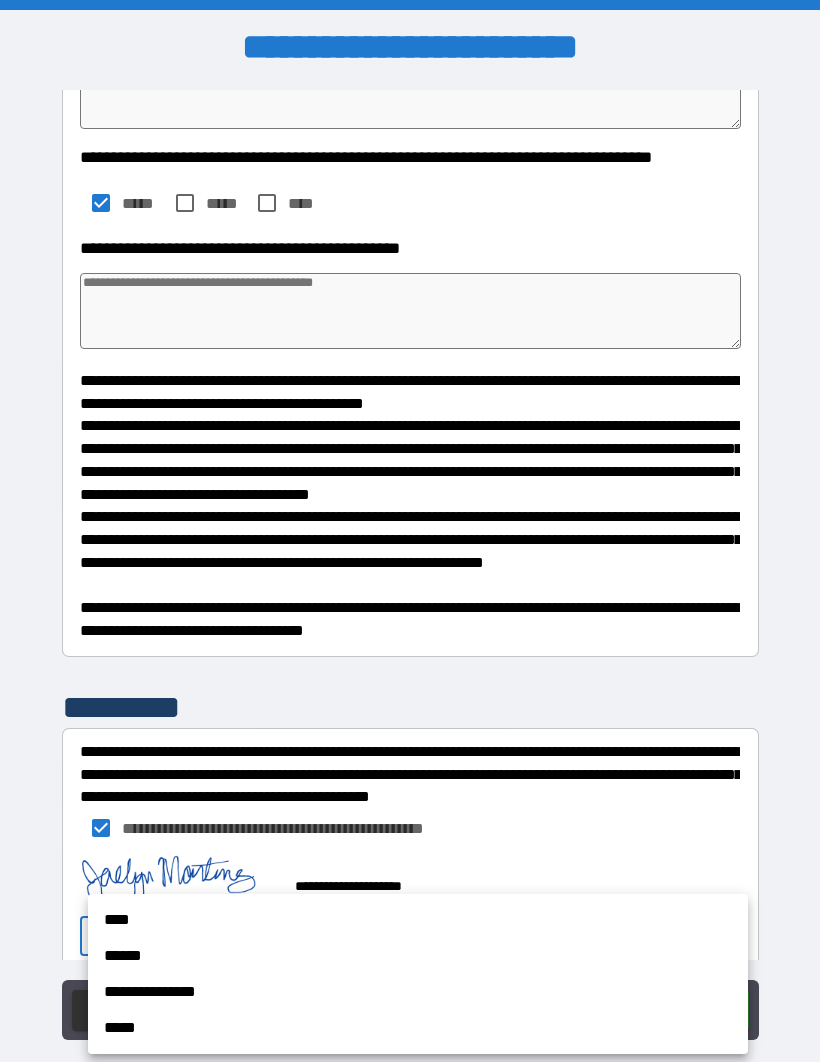 click on "****" at bounding box center [418, 920] 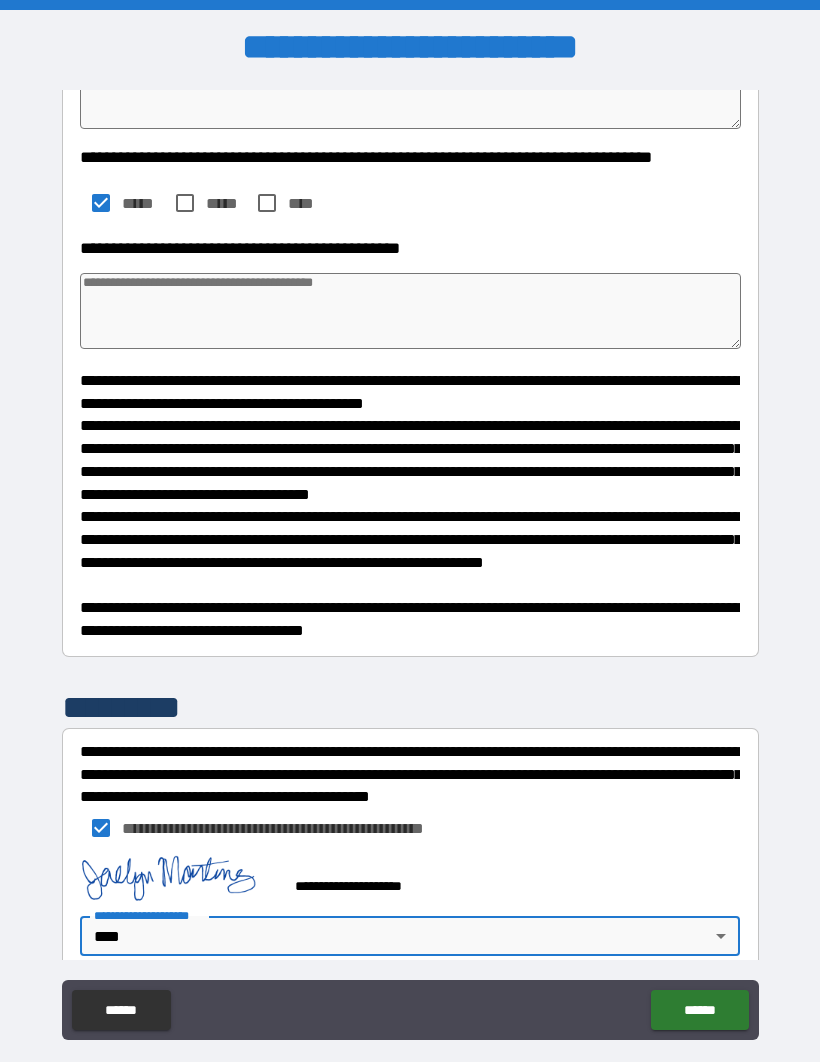 click on "******" at bounding box center [699, 1010] 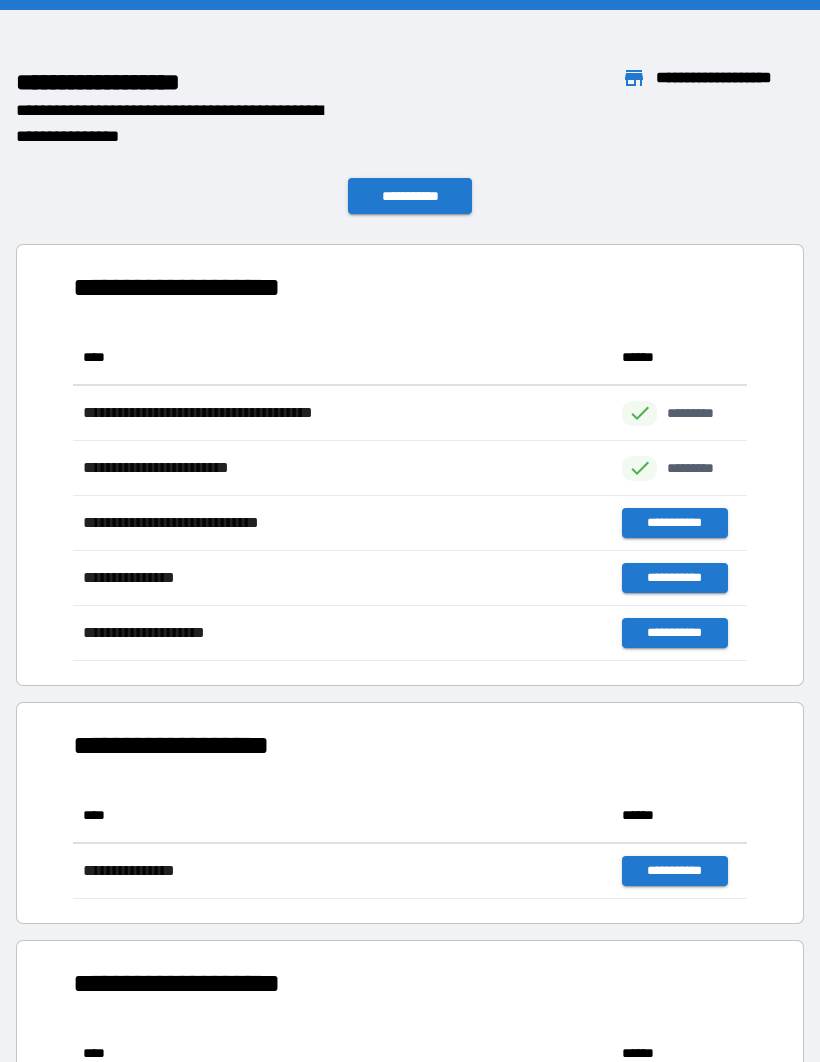 scroll, scrollTop: 1, scrollLeft: 1, axis: both 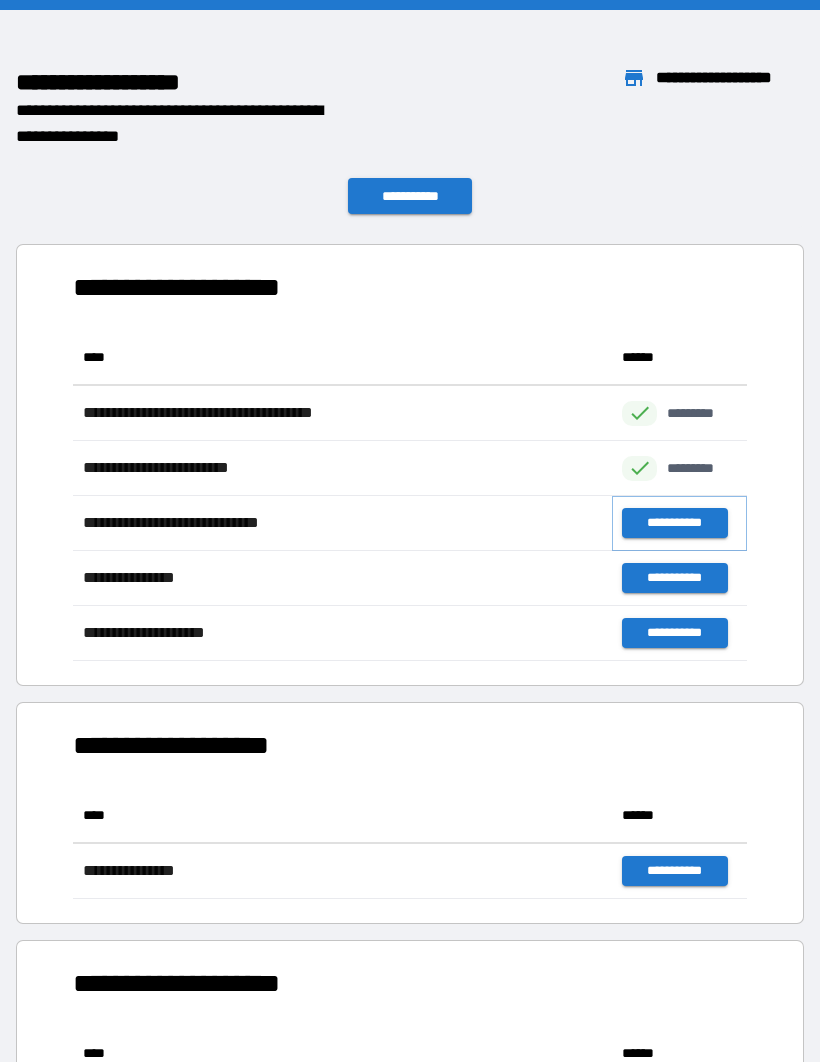 click on "**********" at bounding box center [674, 523] 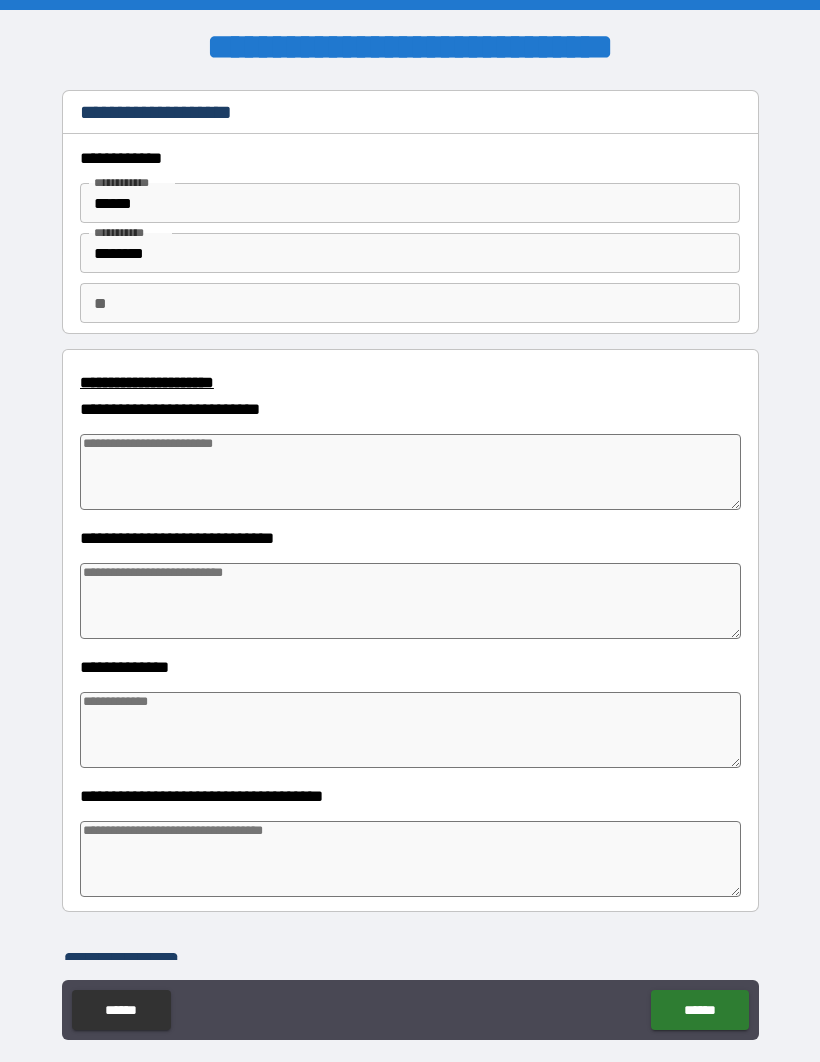 click at bounding box center (410, 472) 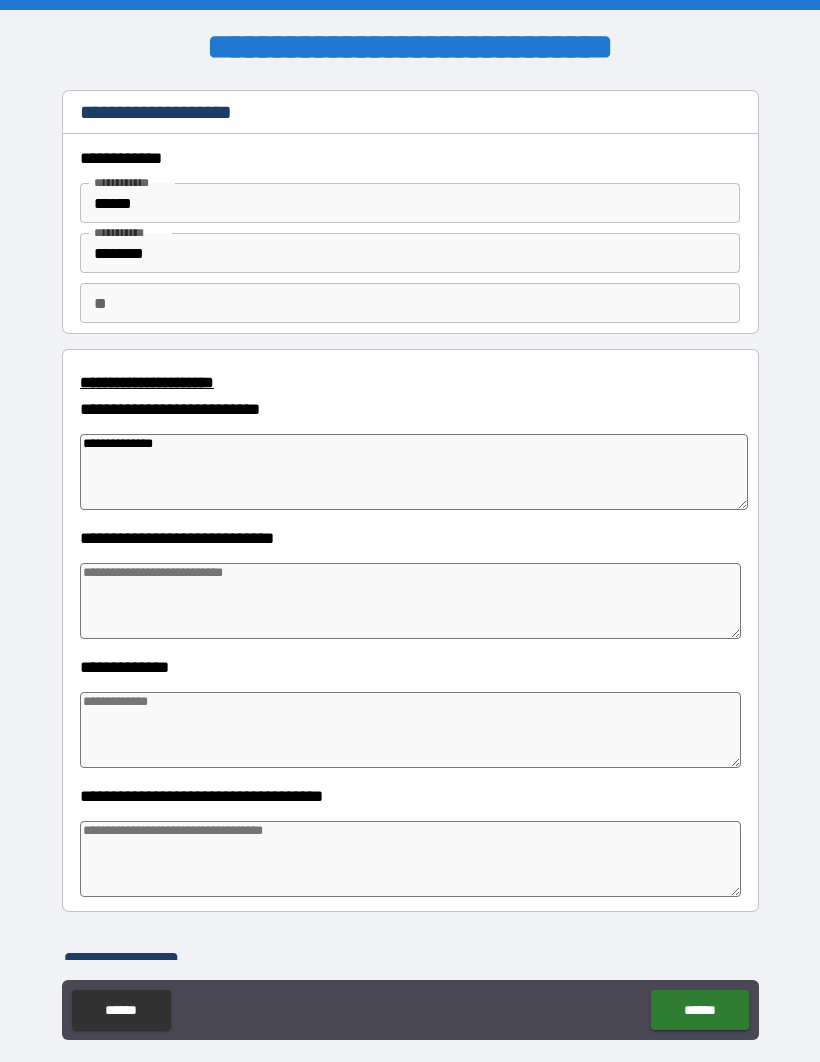 click at bounding box center [410, 601] 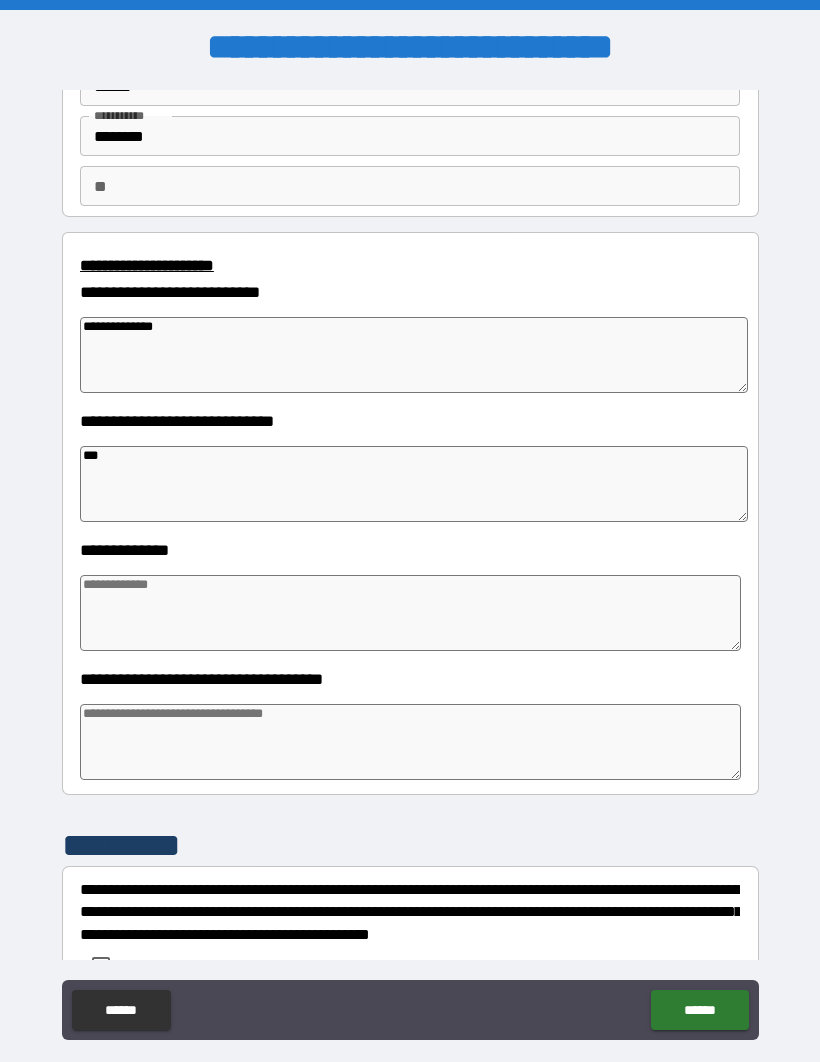 scroll, scrollTop: 185, scrollLeft: 0, axis: vertical 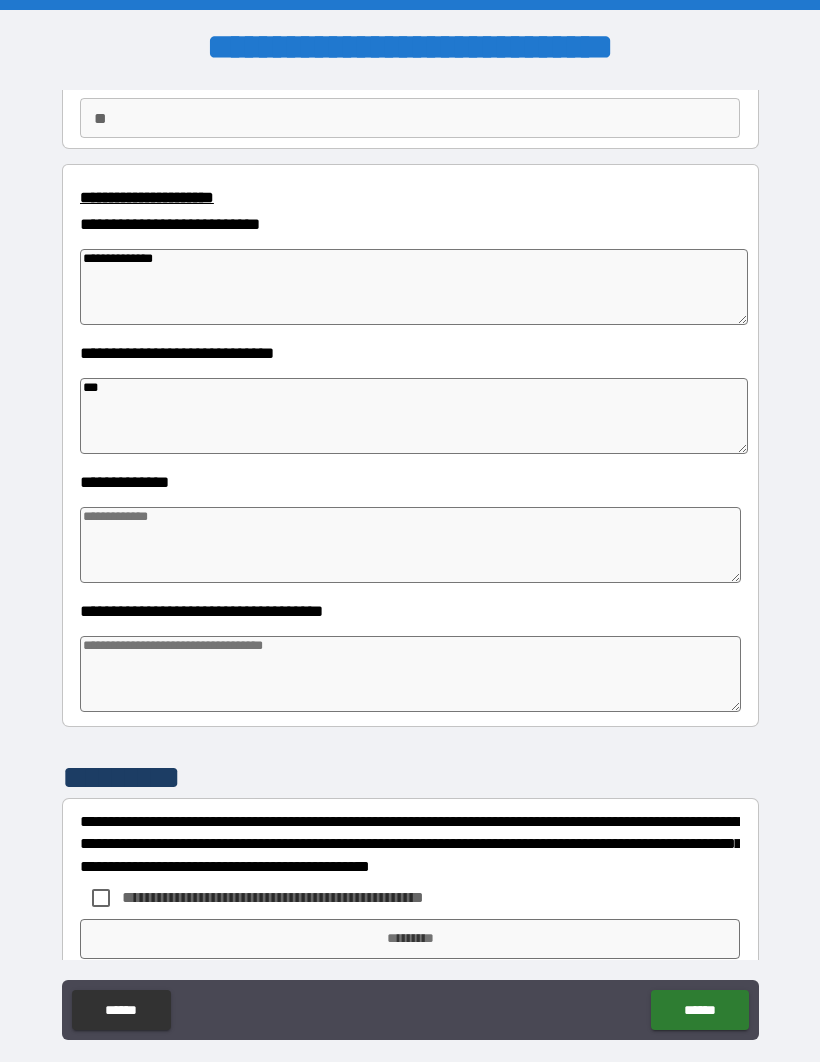 click at bounding box center (410, 545) 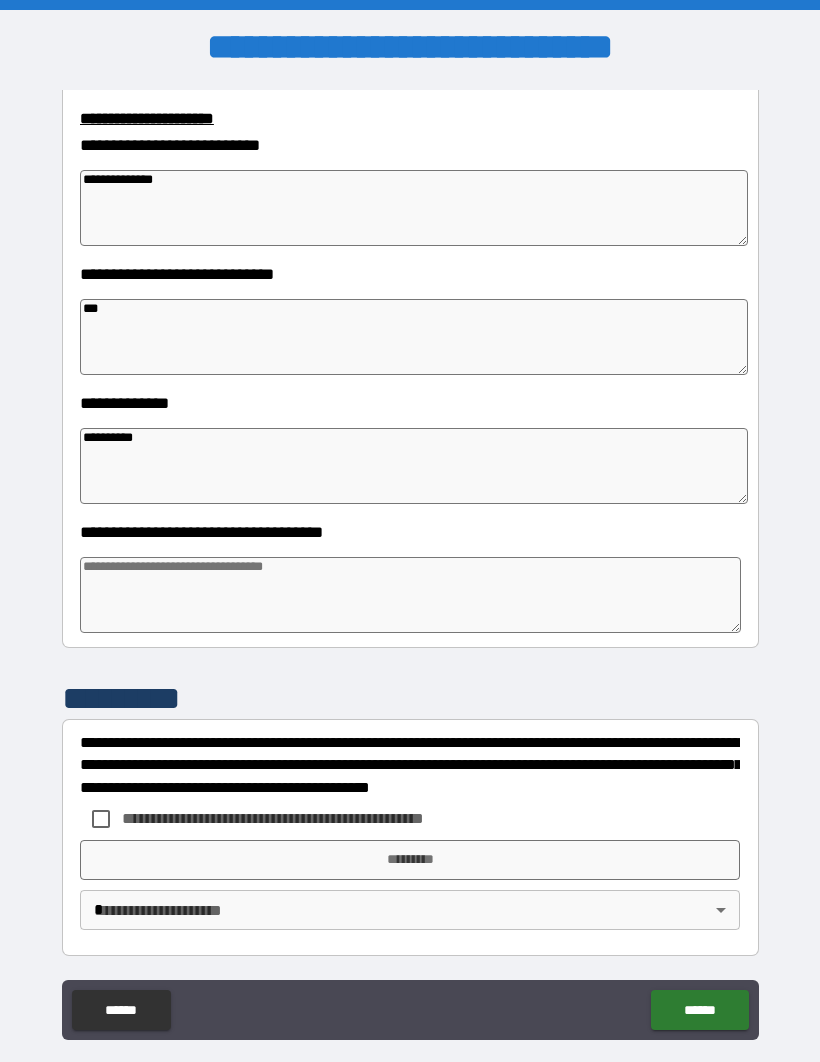 scroll, scrollTop: 264, scrollLeft: 0, axis: vertical 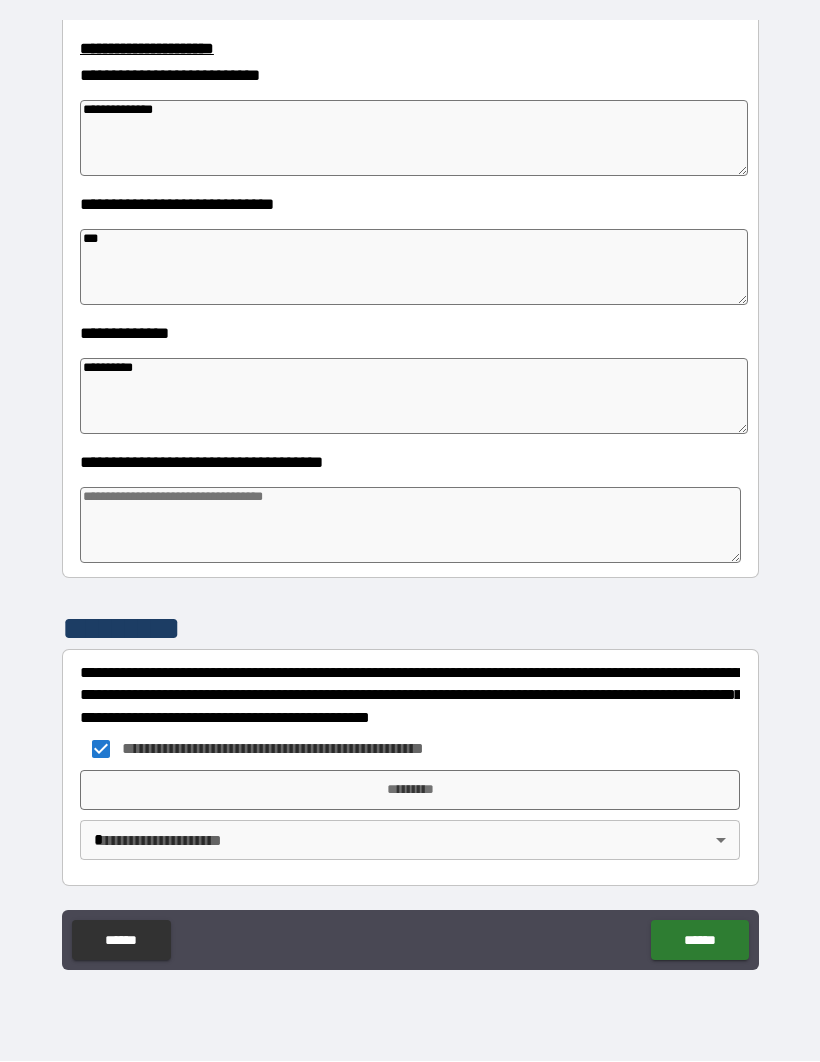 click on "*********" at bounding box center (410, 791) 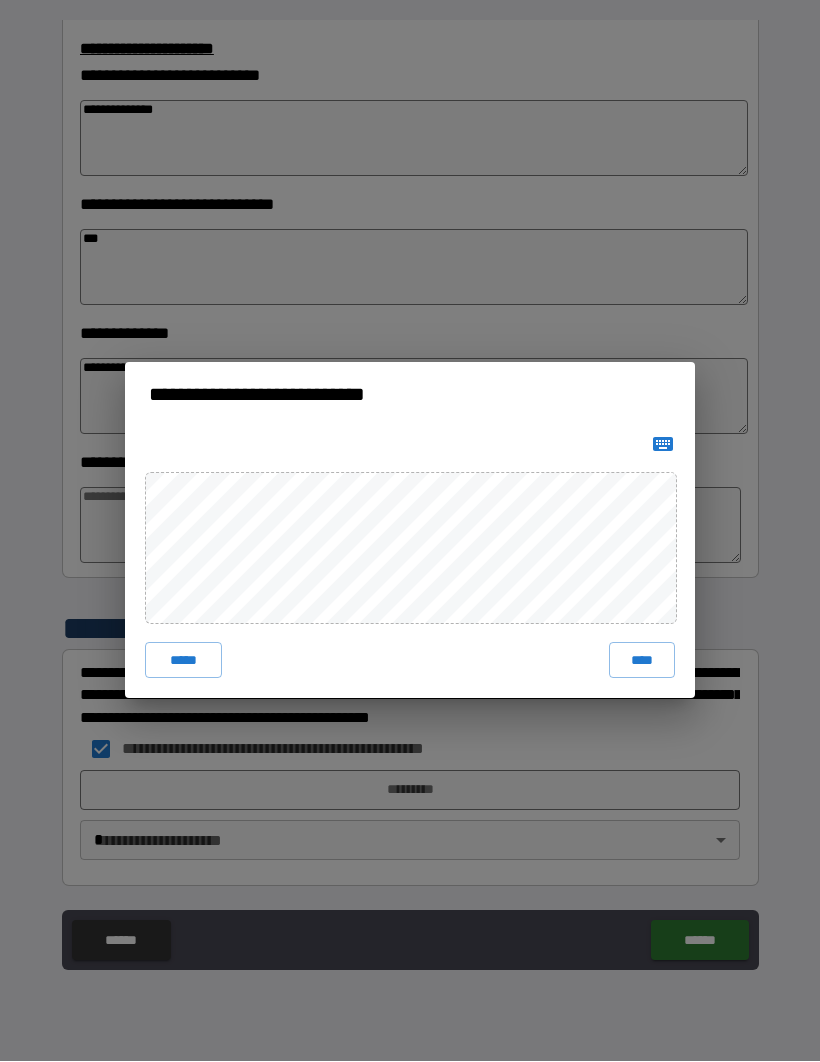 click on "****" at bounding box center (642, 661) 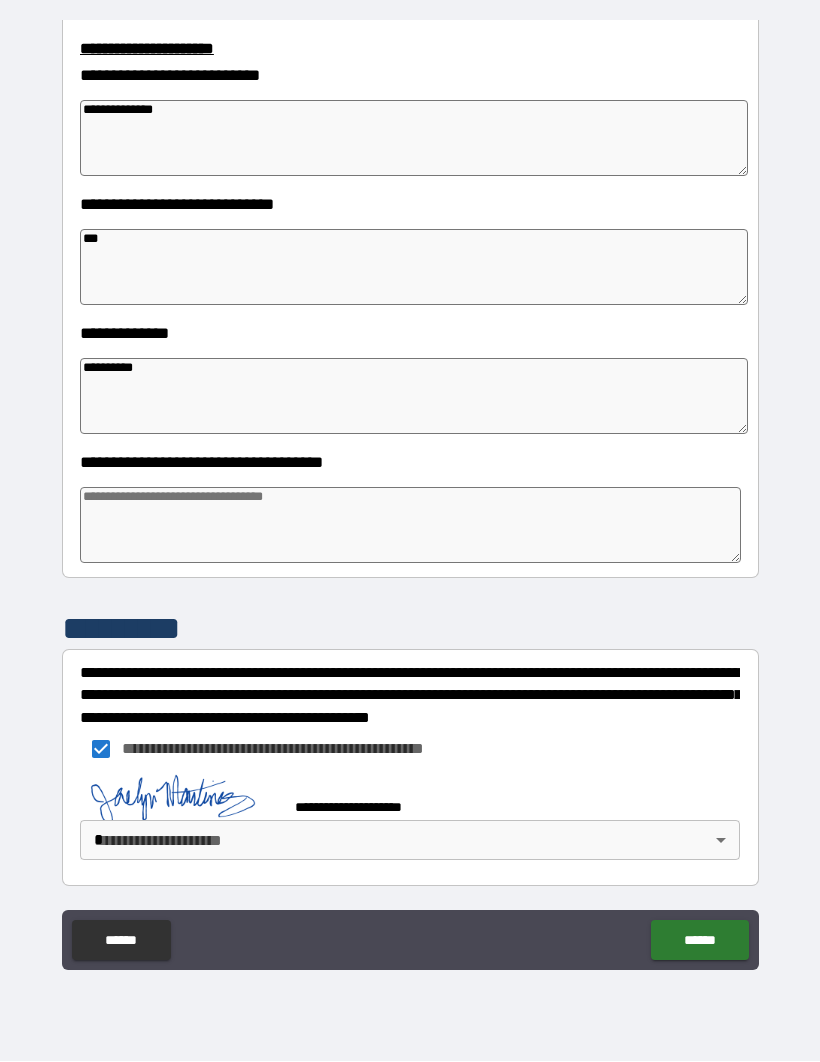 scroll, scrollTop: 254, scrollLeft: 0, axis: vertical 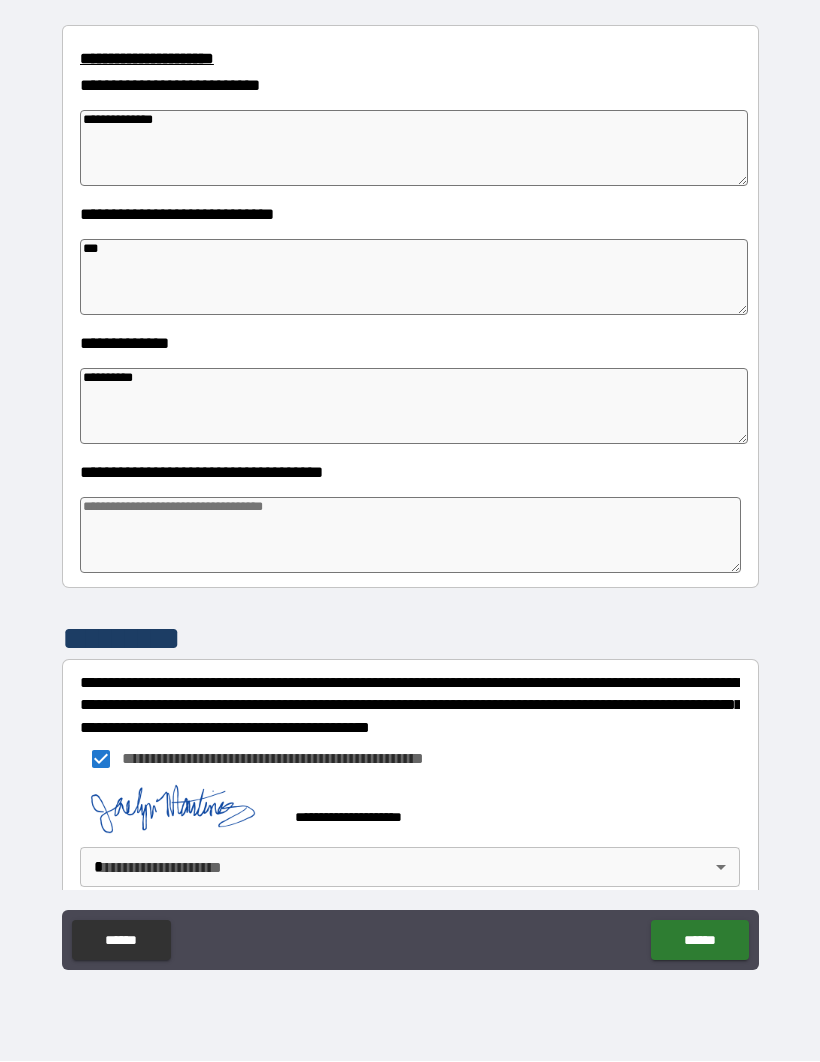 click on "**********" at bounding box center [410, 496] 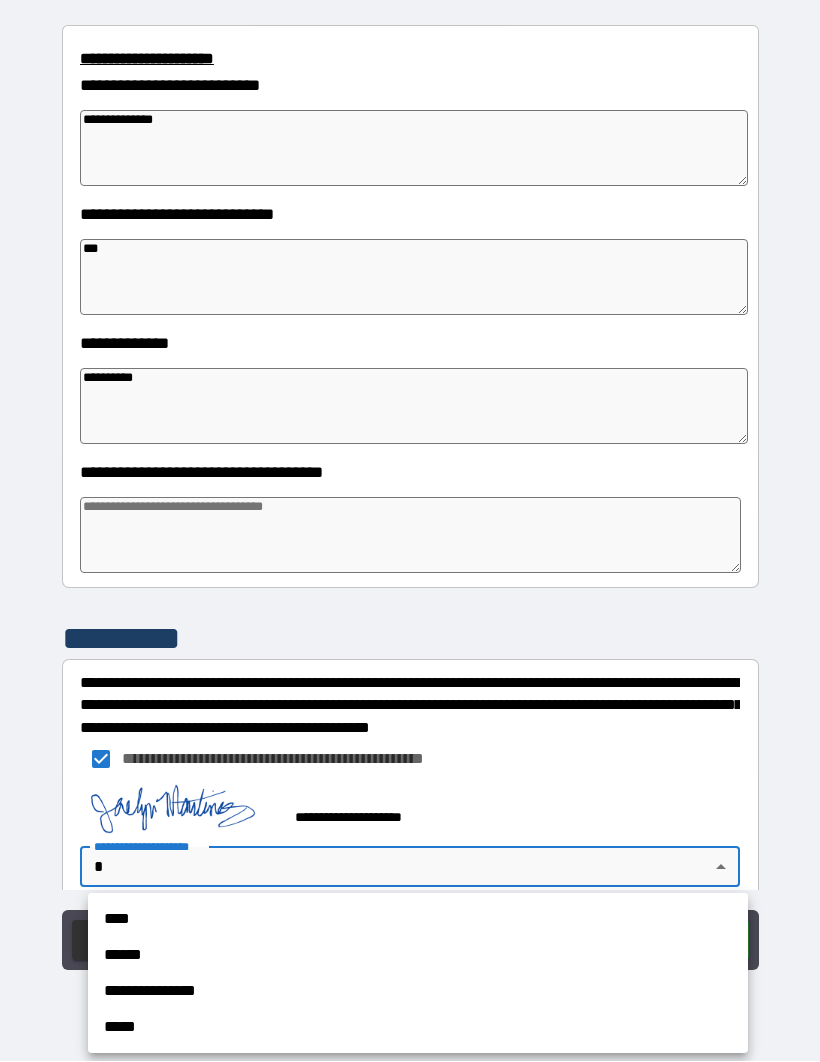 click on "****" at bounding box center (418, 920) 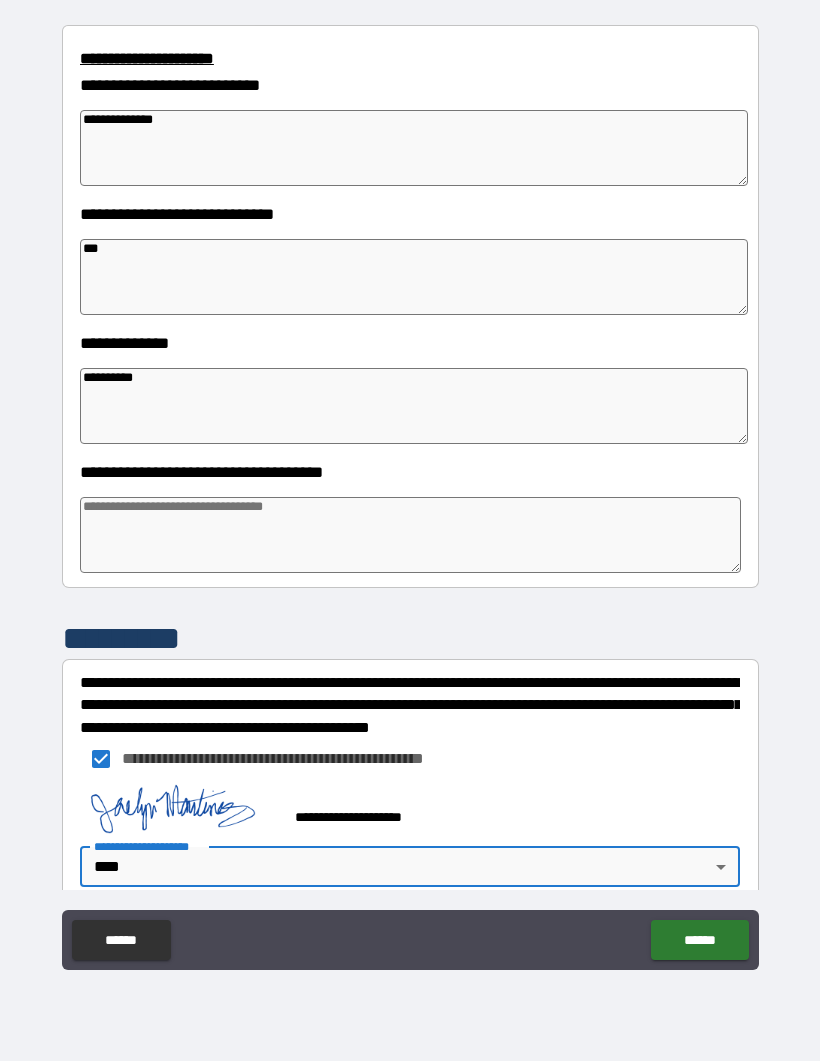 click on "******" at bounding box center [699, 941] 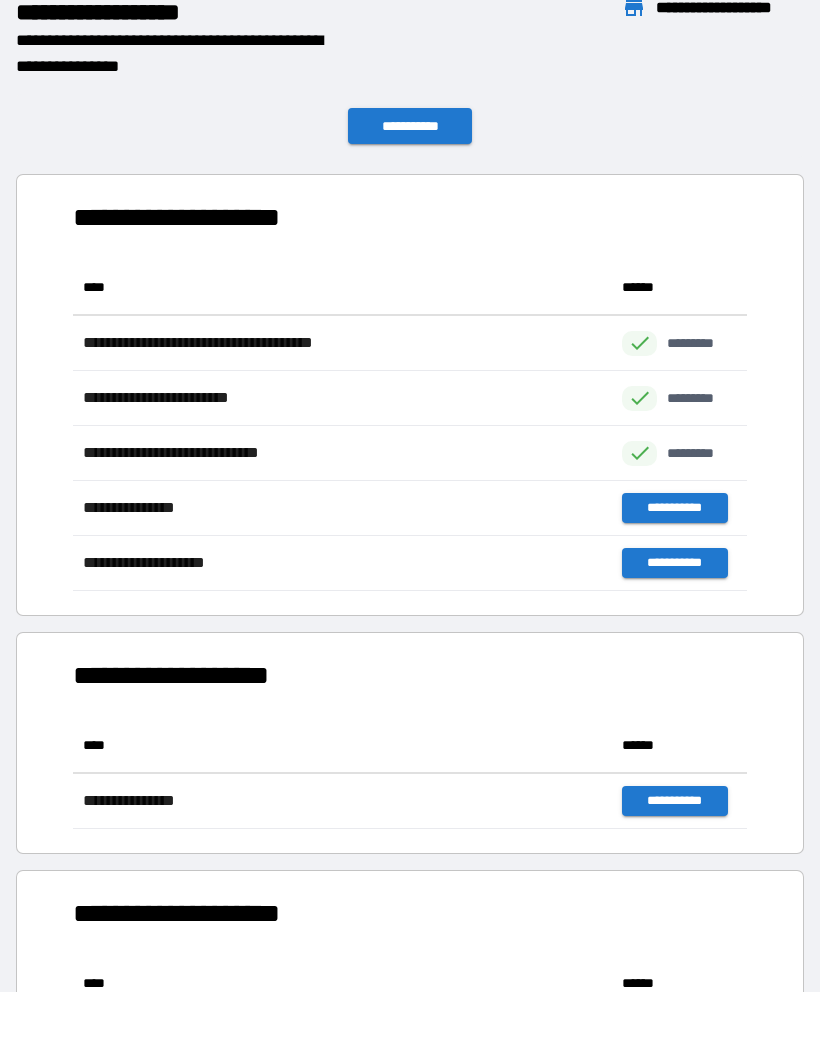 scroll, scrollTop: 1, scrollLeft: 1, axis: both 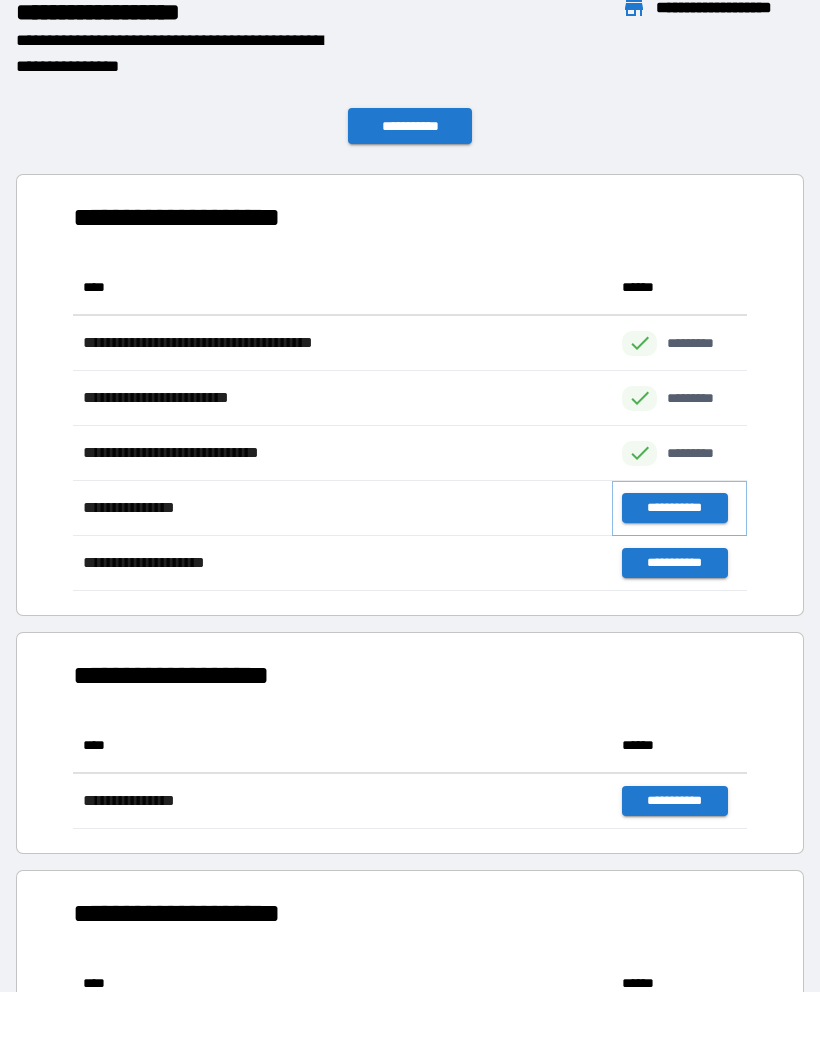 click on "**********" at bounding box center (674, 509) 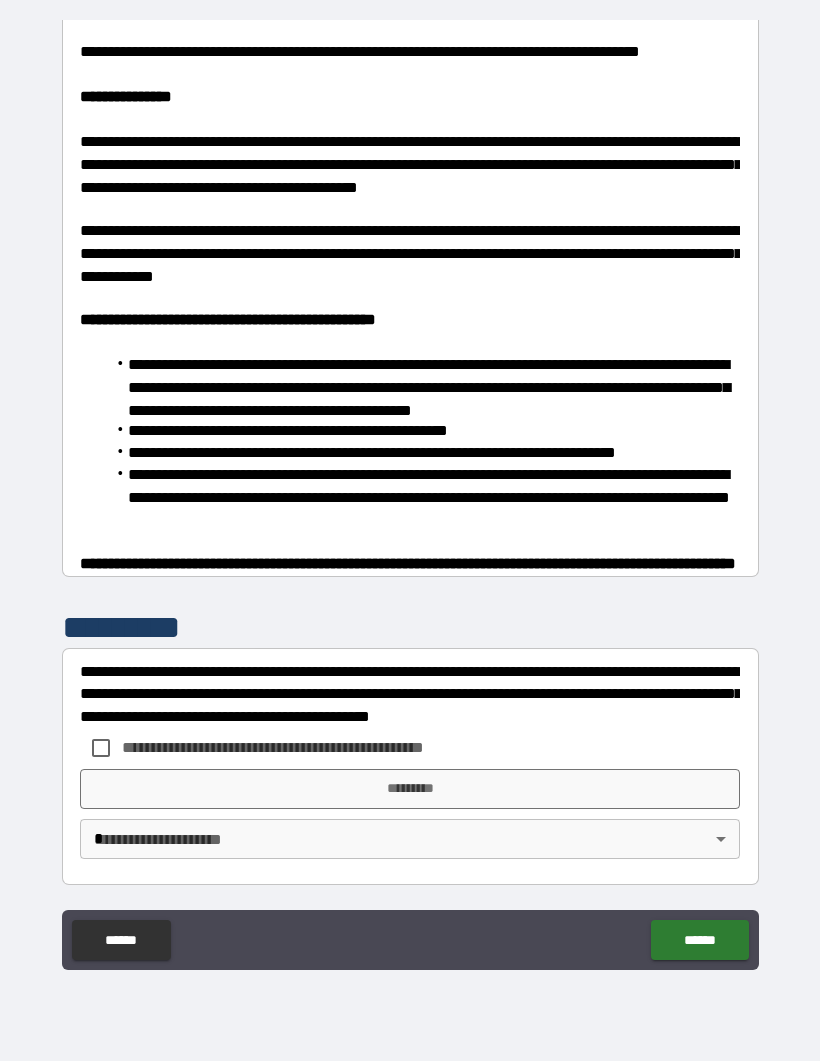 scroll, scrollTop: 1200, scrollLeft: 0, axis: vertical 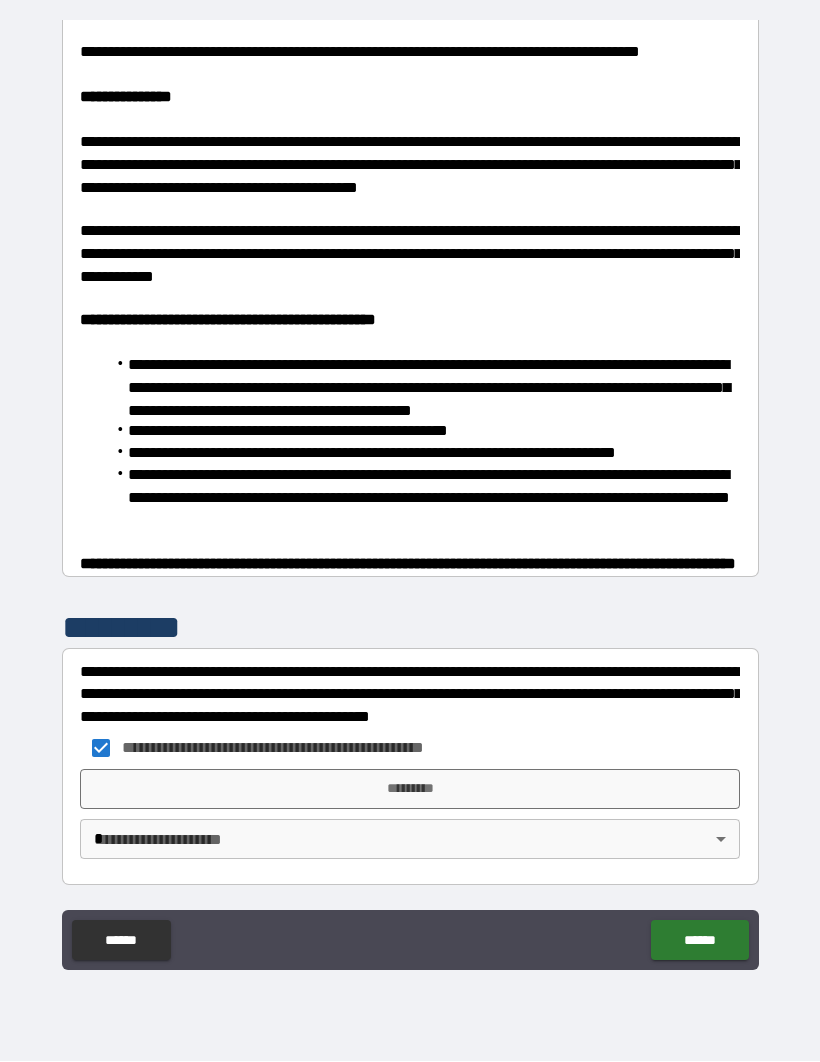 click on "*********" at bounding box center [410, 790] 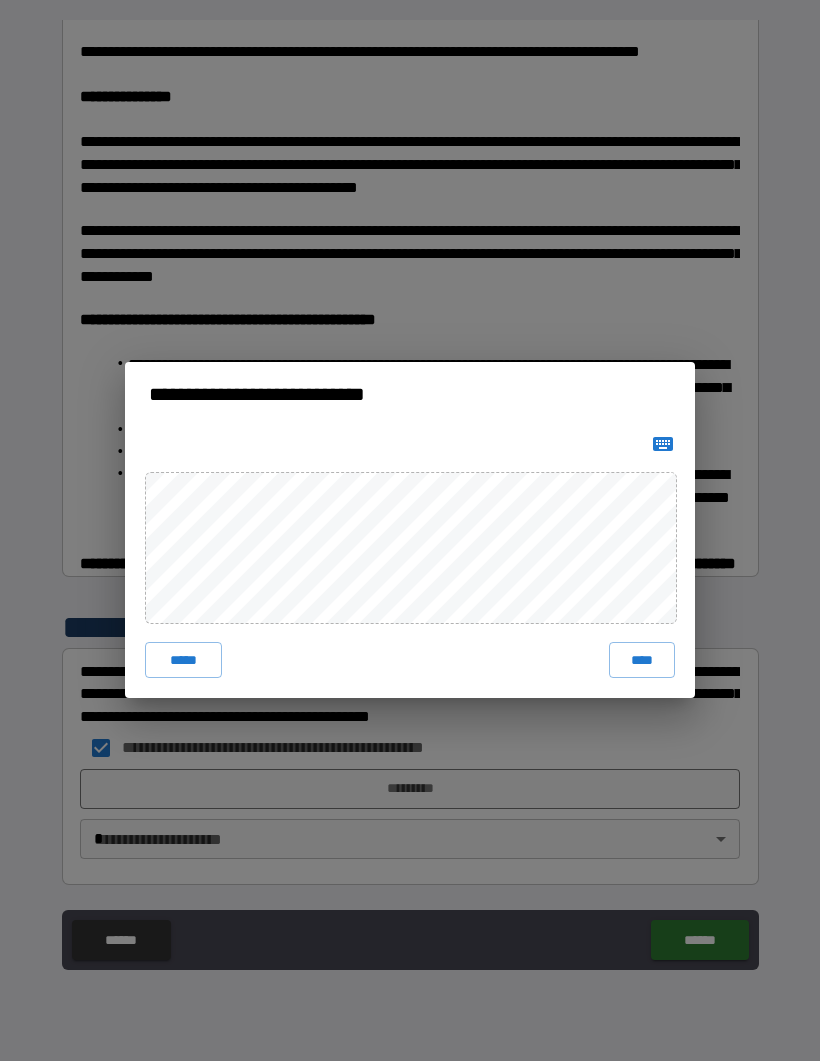 click on "****" at bounding box center [642, 661] 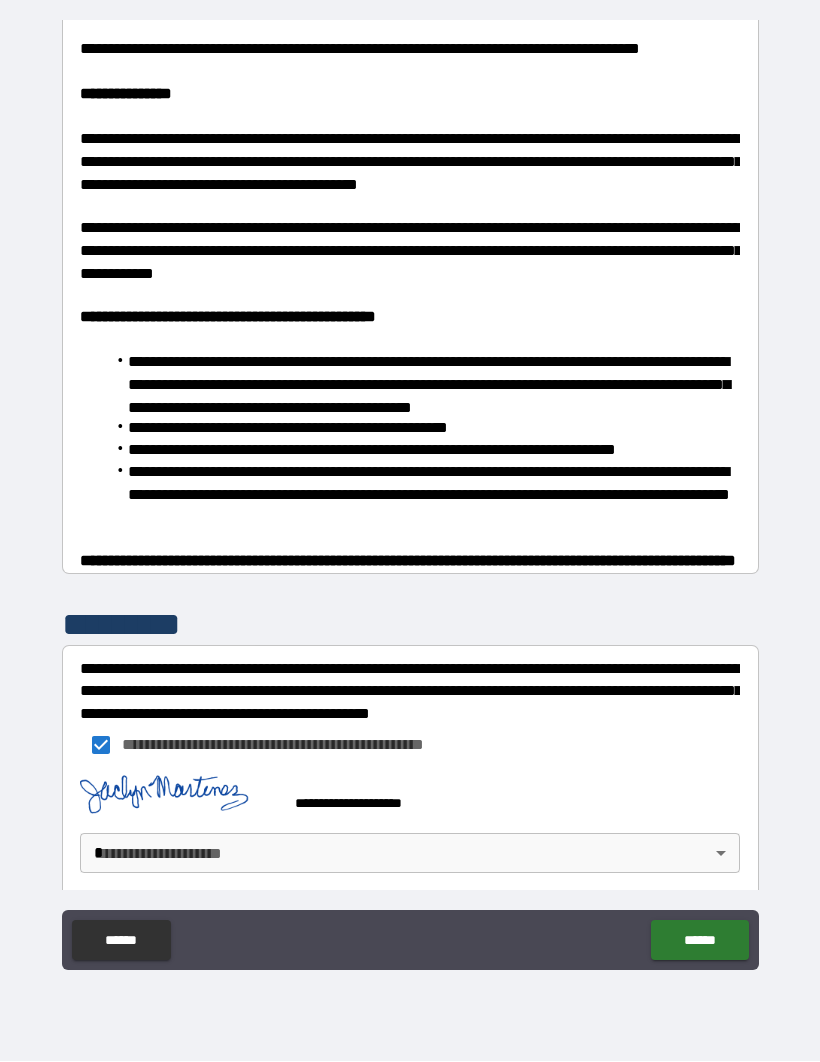 scroll, scrollTop: 1190, scrollLeft: 0, axis: vertical 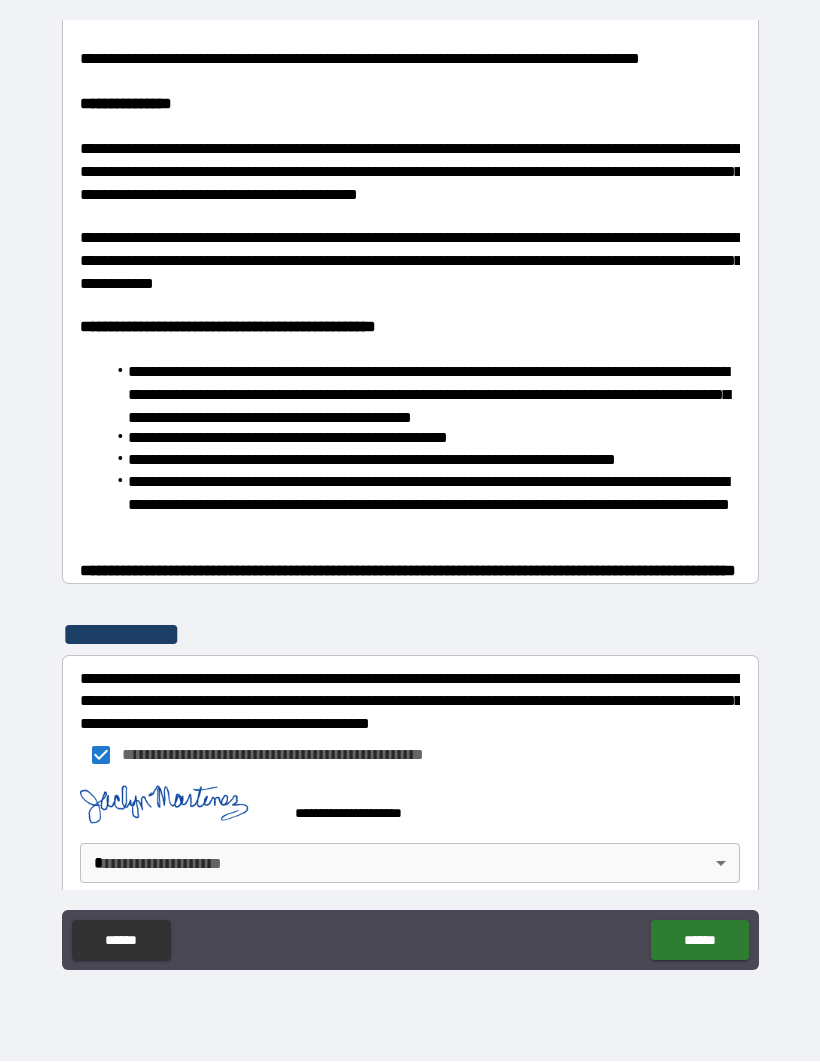 click on "**********" at bounding box center [410, 496] 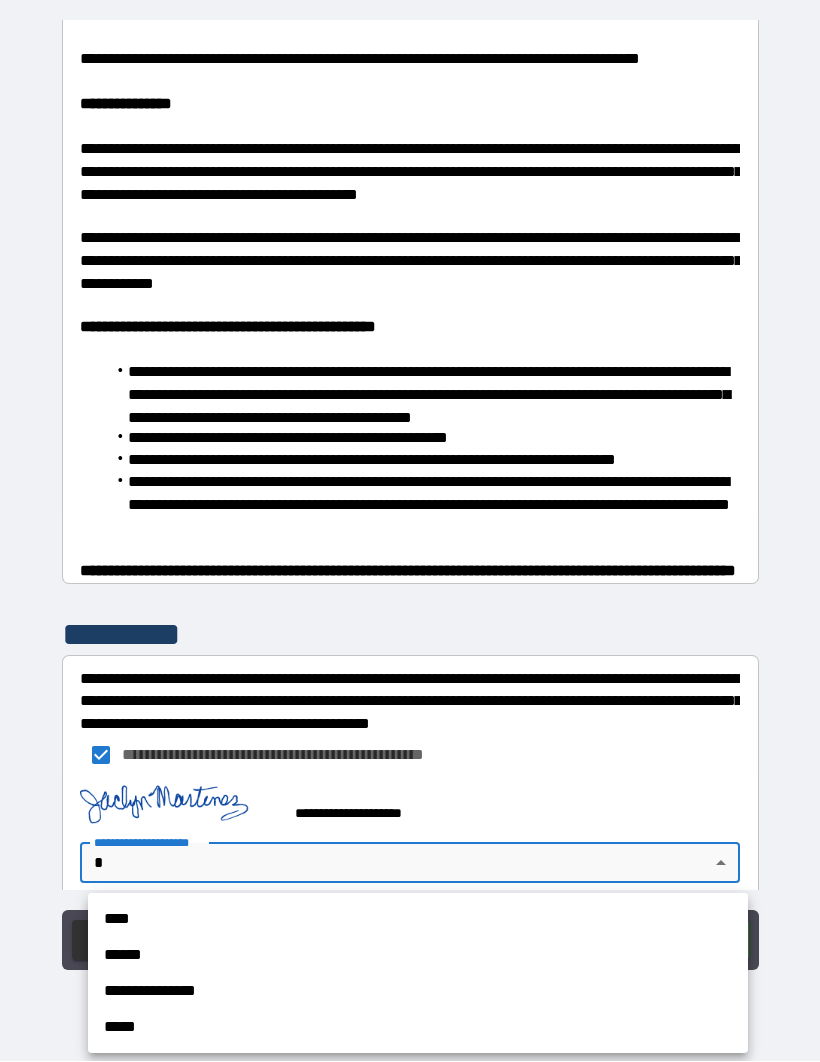 click on "****" at bounding box center [418, 920] 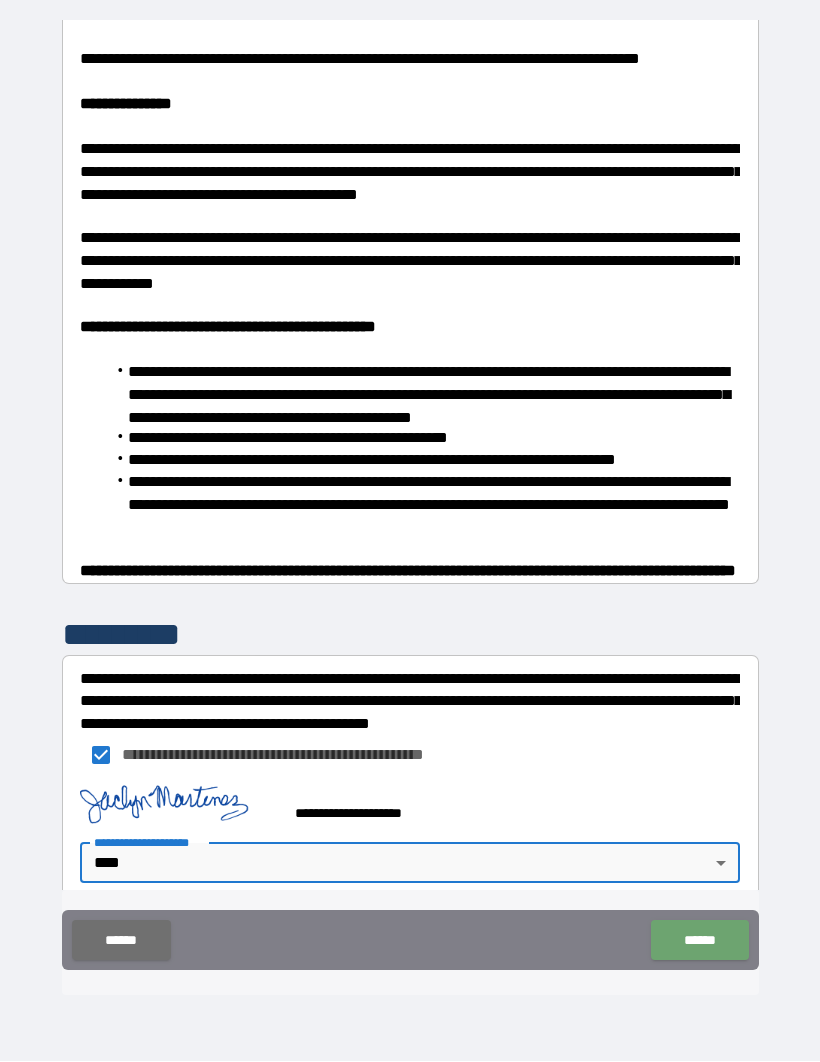 click on "******" at bounding box center (699, 941) 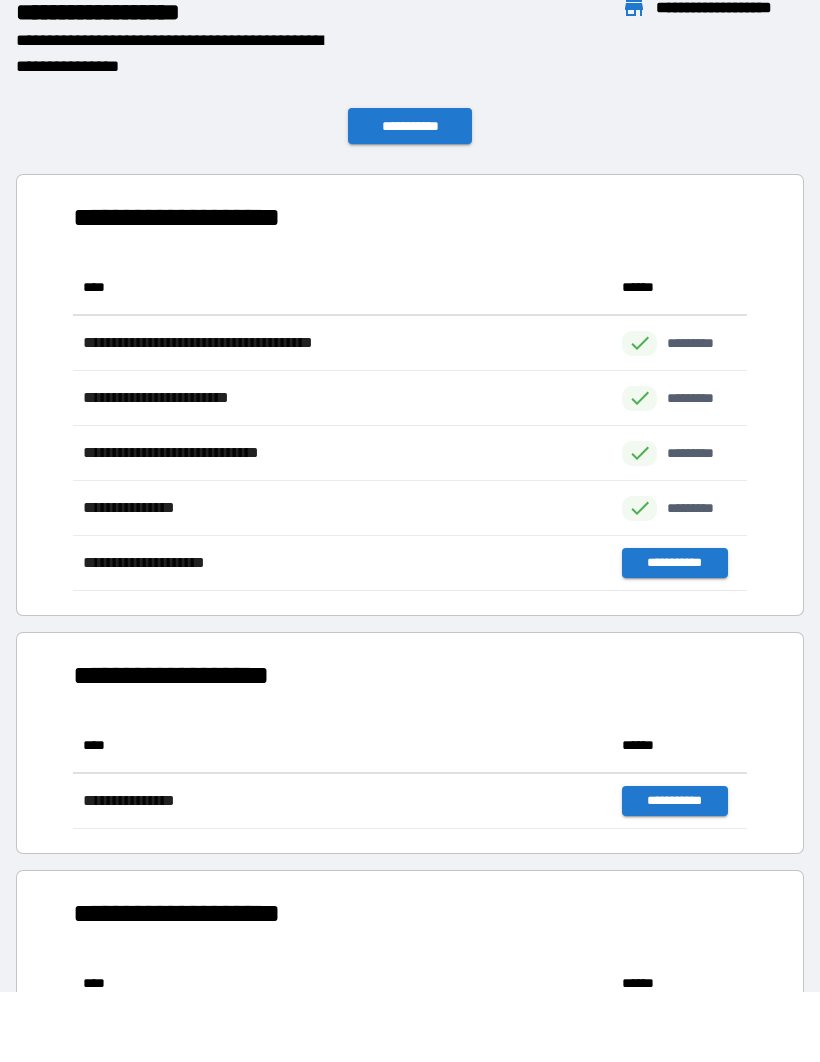scroll, scrollTop: 1, scrollLeft: 1, axis: both 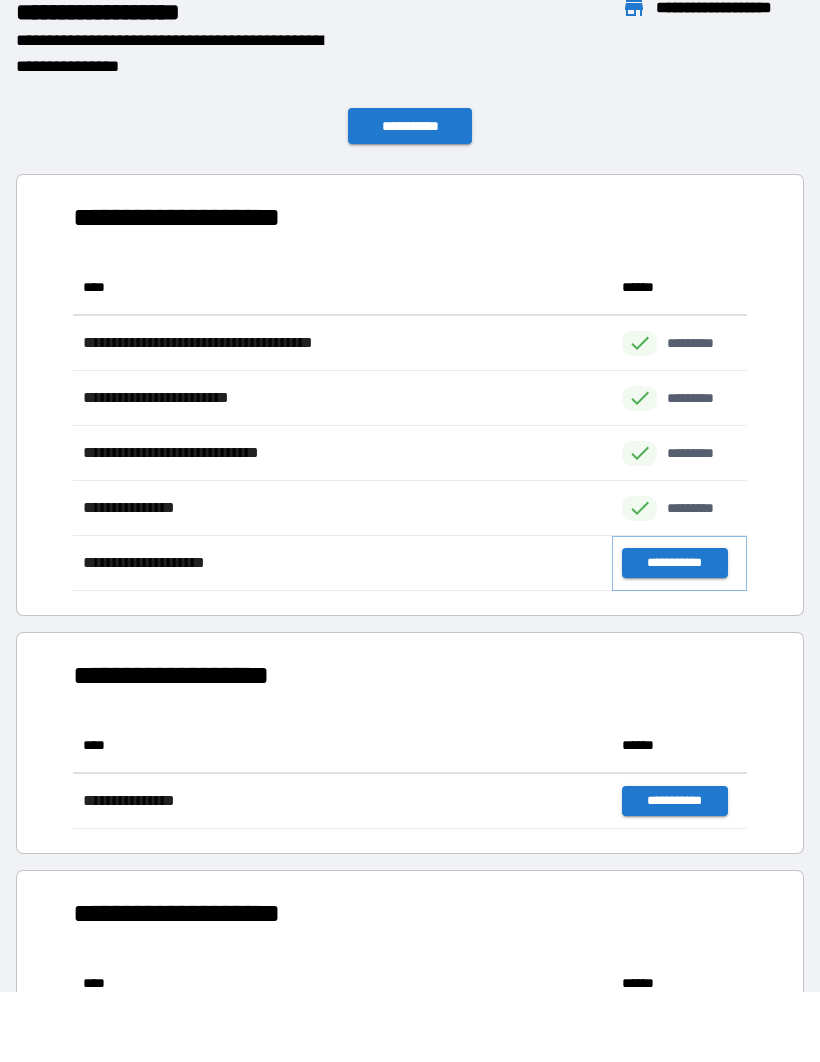 click on "**********" at bounding box center (674, 564) 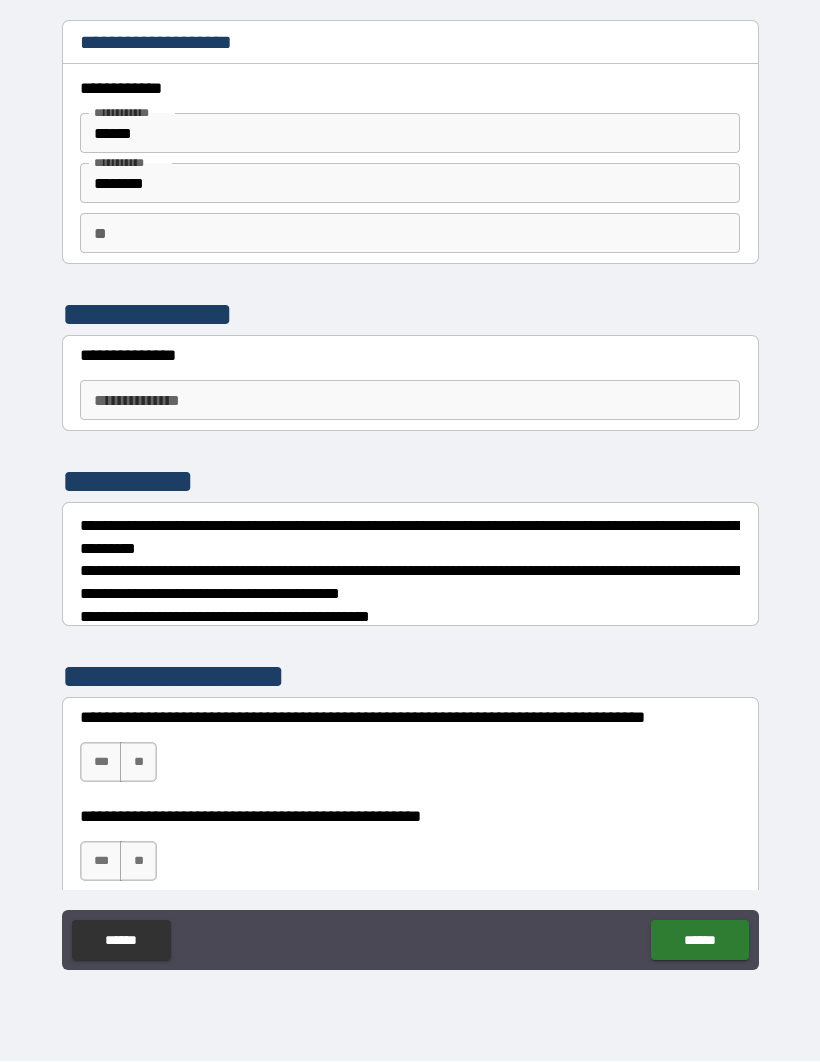 click on "**********" at bounding box center (410, 401) 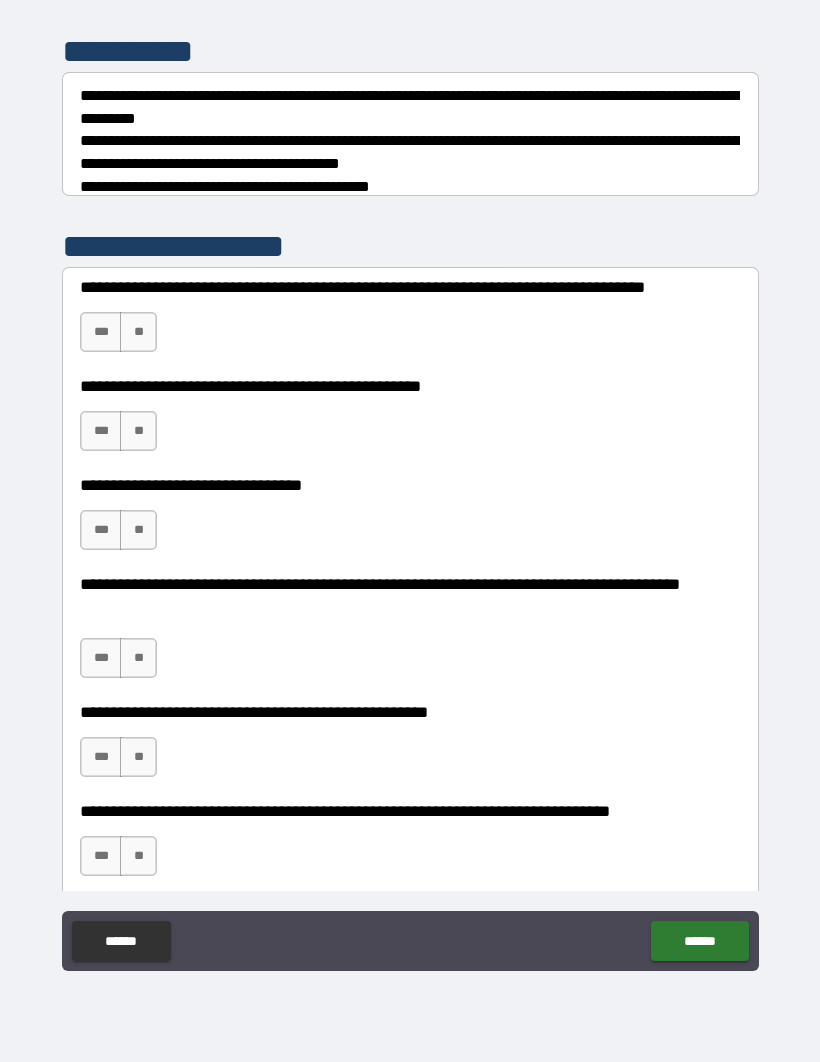 scroll, scrollTop: 434, scrollLeft: 0, axis: vertical 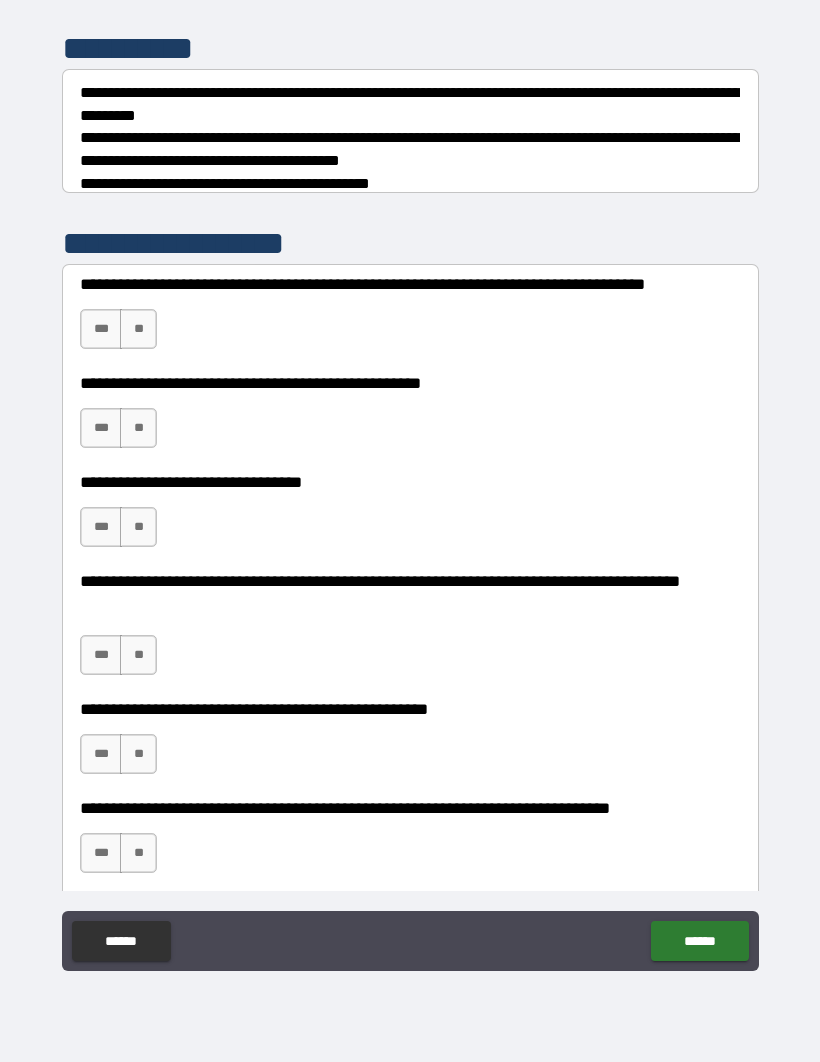 click on "***" at bounding box center [101, 329] 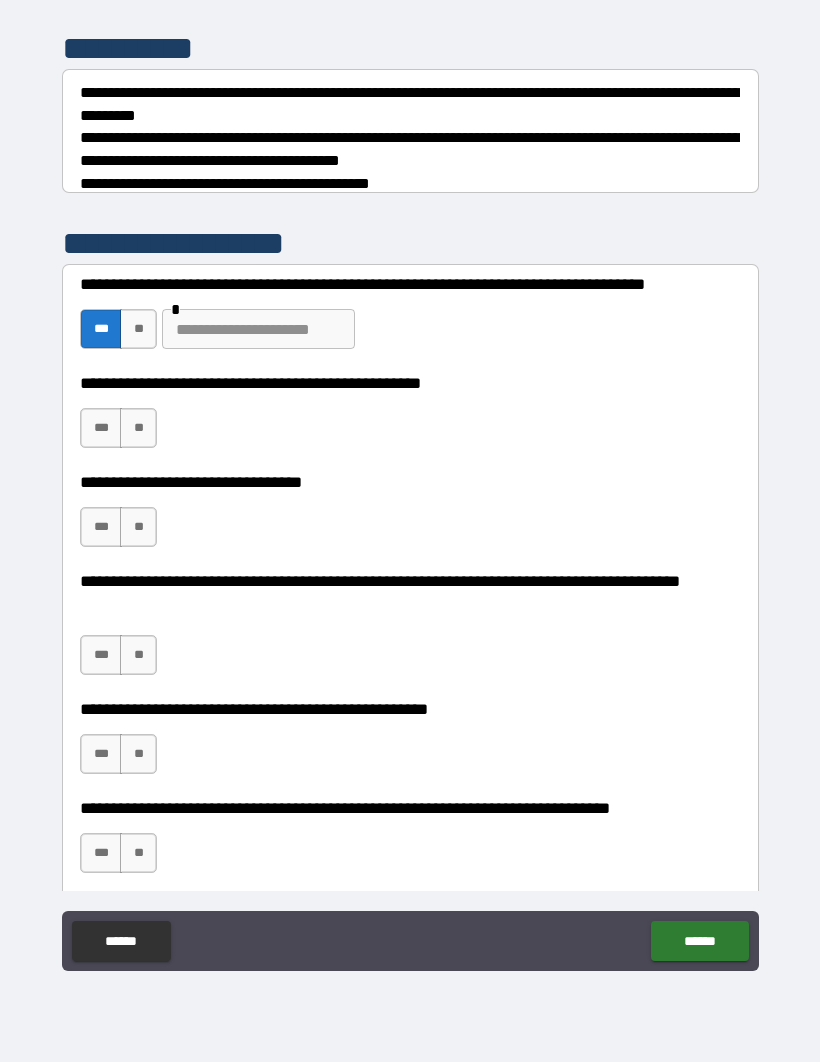 click at bounding box center [258, 329] 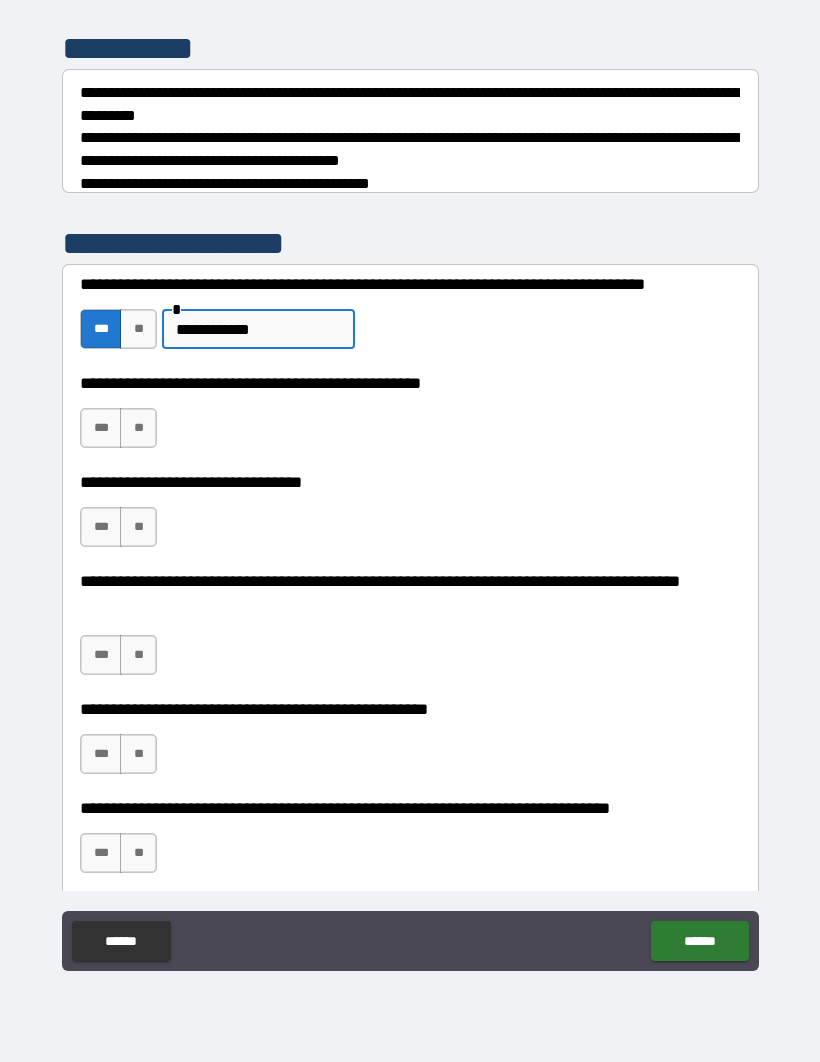 click on "**" at bounding box center (138, 428) 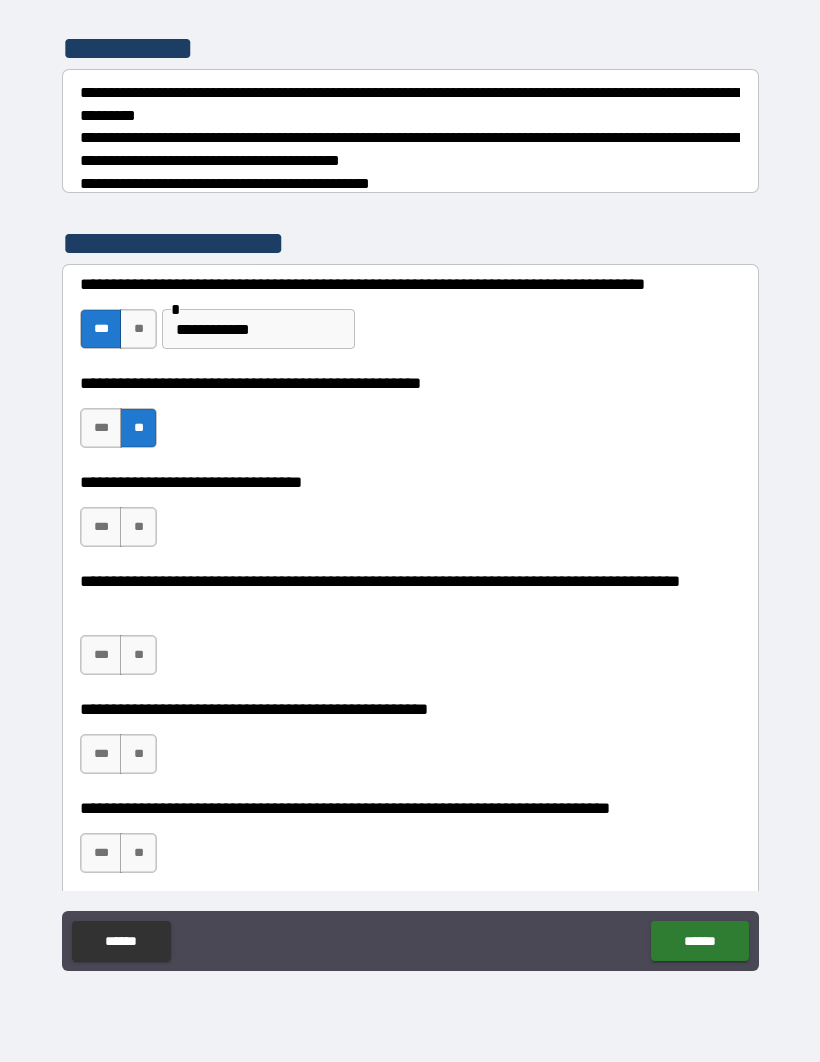 click on "***" at bounding box center (101, 527) 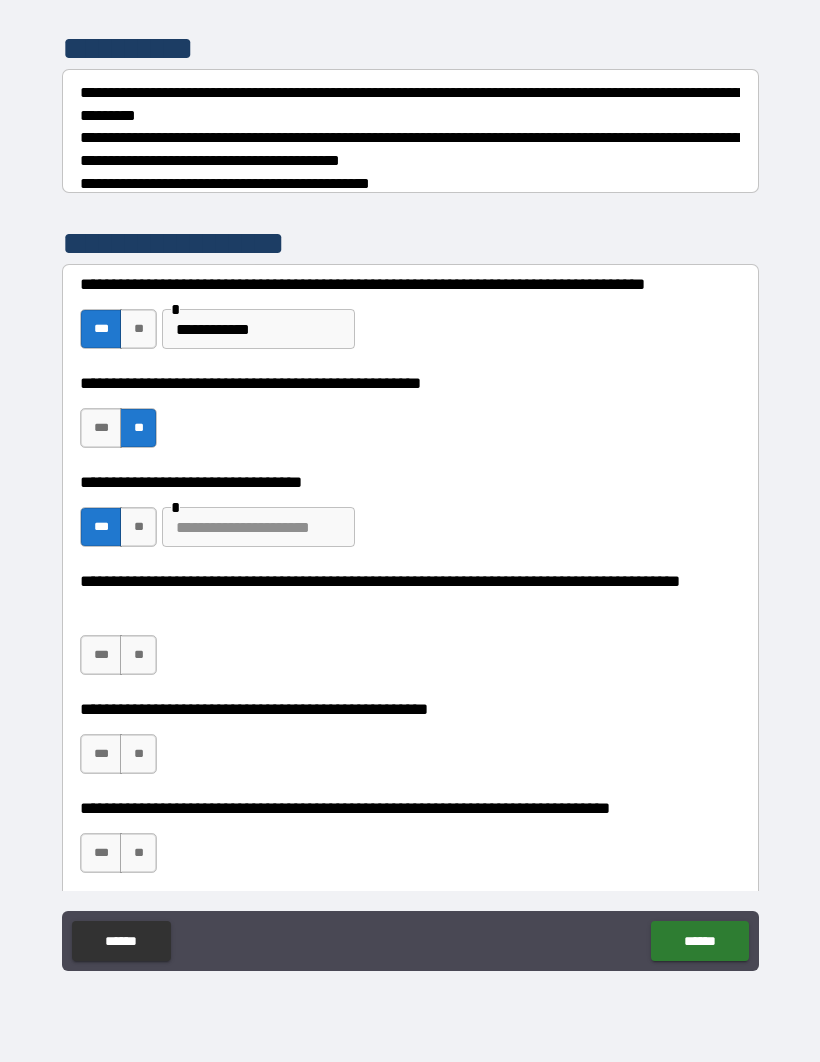 click at bounding box center [258, 527] 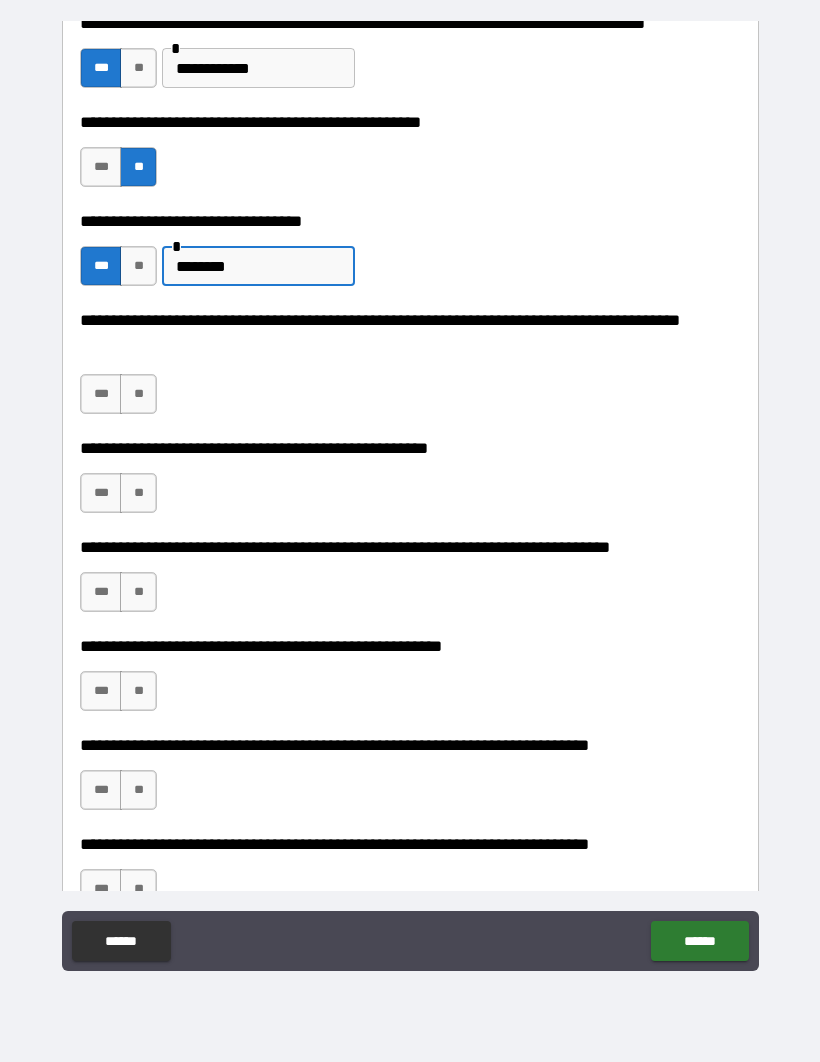 scroll, scrollTop: 713, scrollLeft: 0, axis: vertical 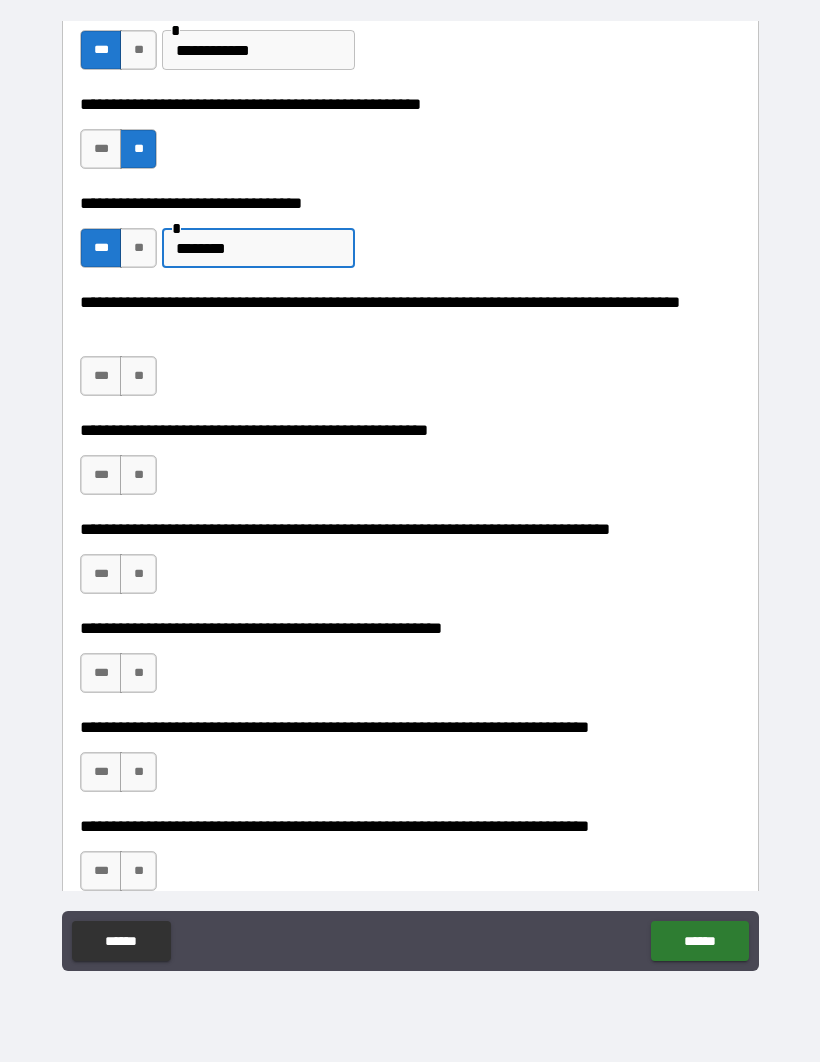 click on "**" at bounding box center (138, 376) 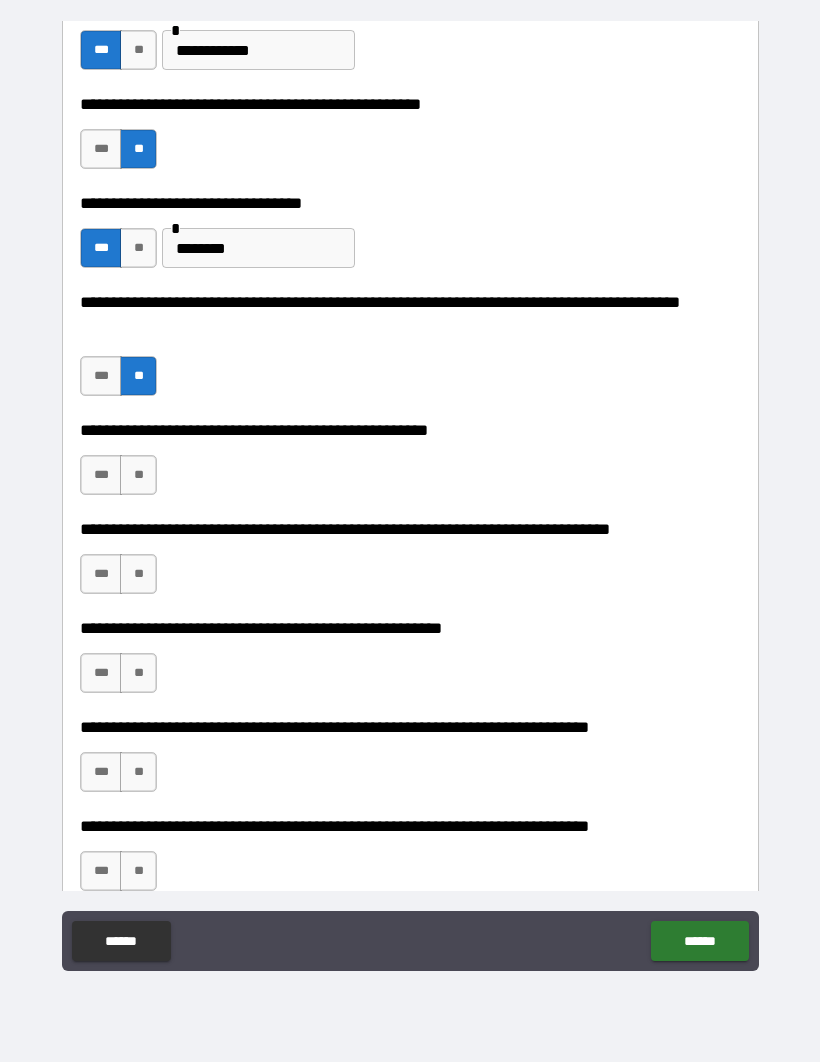 click on "**" at bounding box center [138, 475] 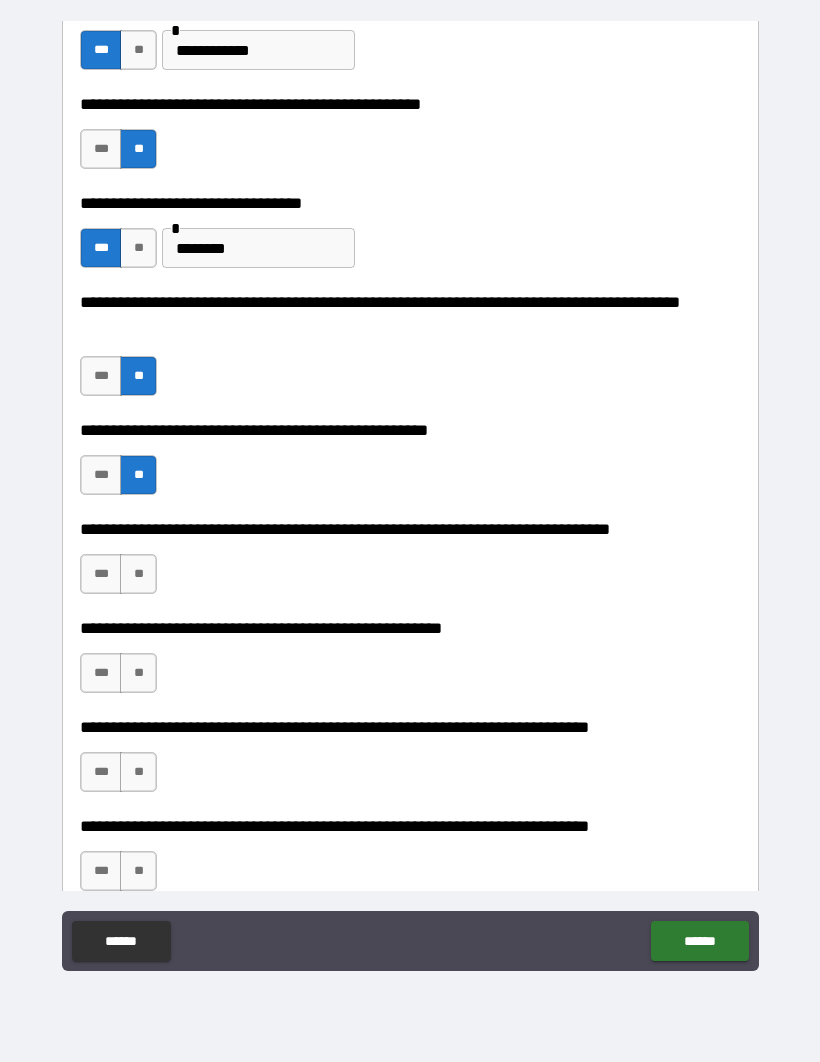 click on "**" at bounding box center (138, 574) 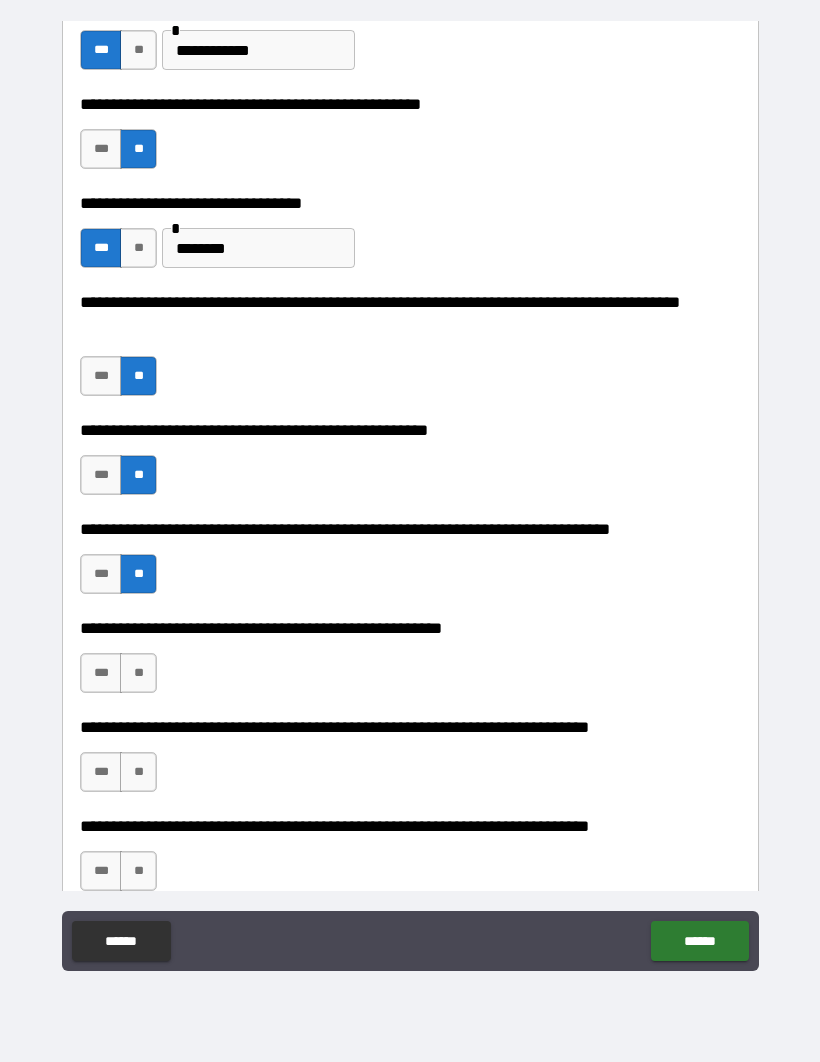 click on "**" at bounding box center [138, 673] 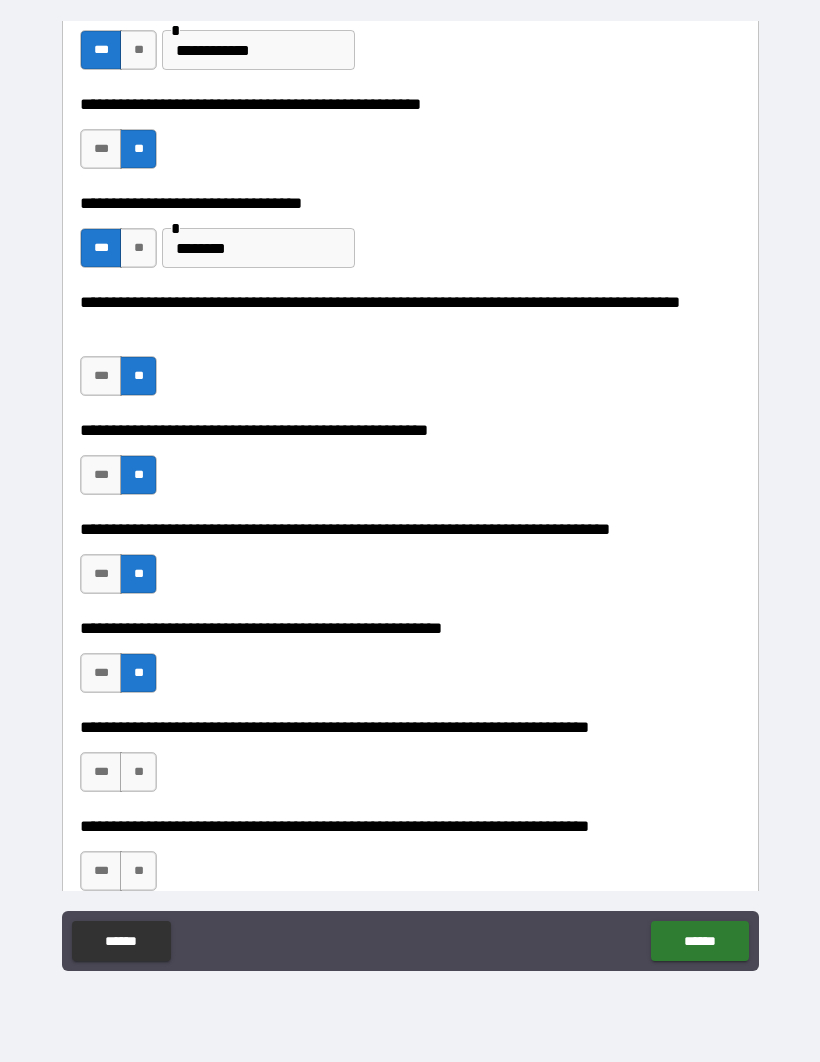 click on "**" at bounding box center [138, 772] 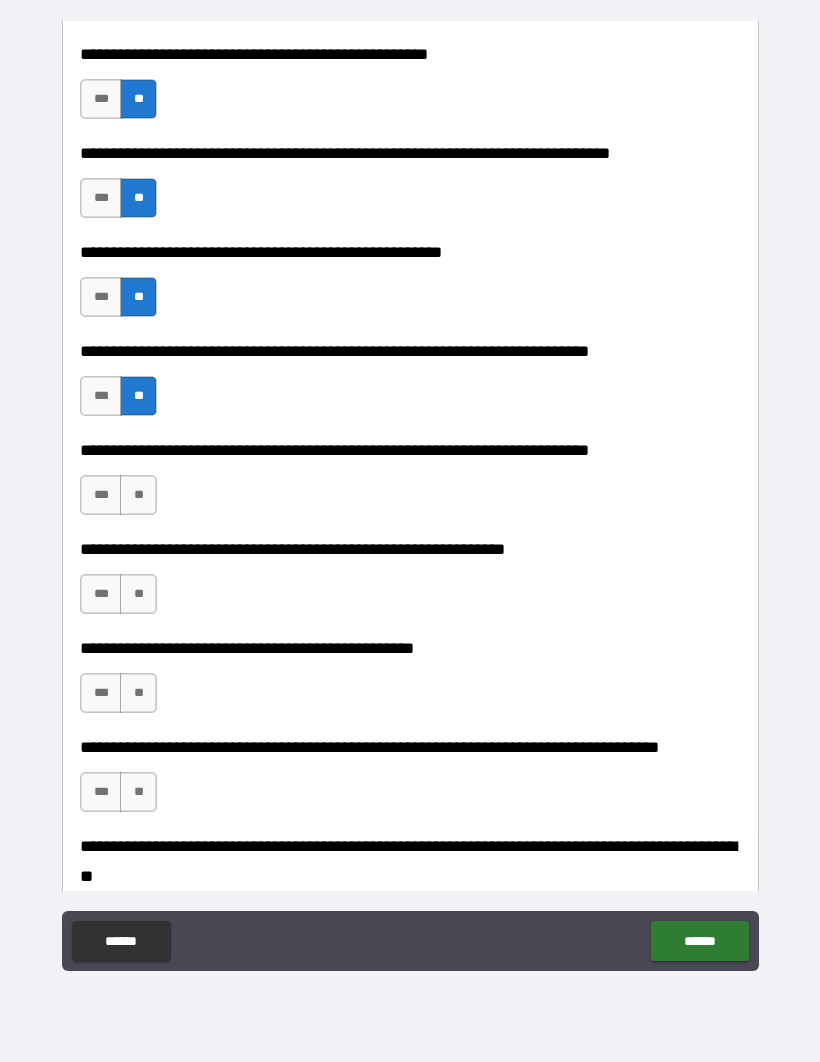 scroll, scrollTop: 1095, scrollLeft: 0, axis: vertical 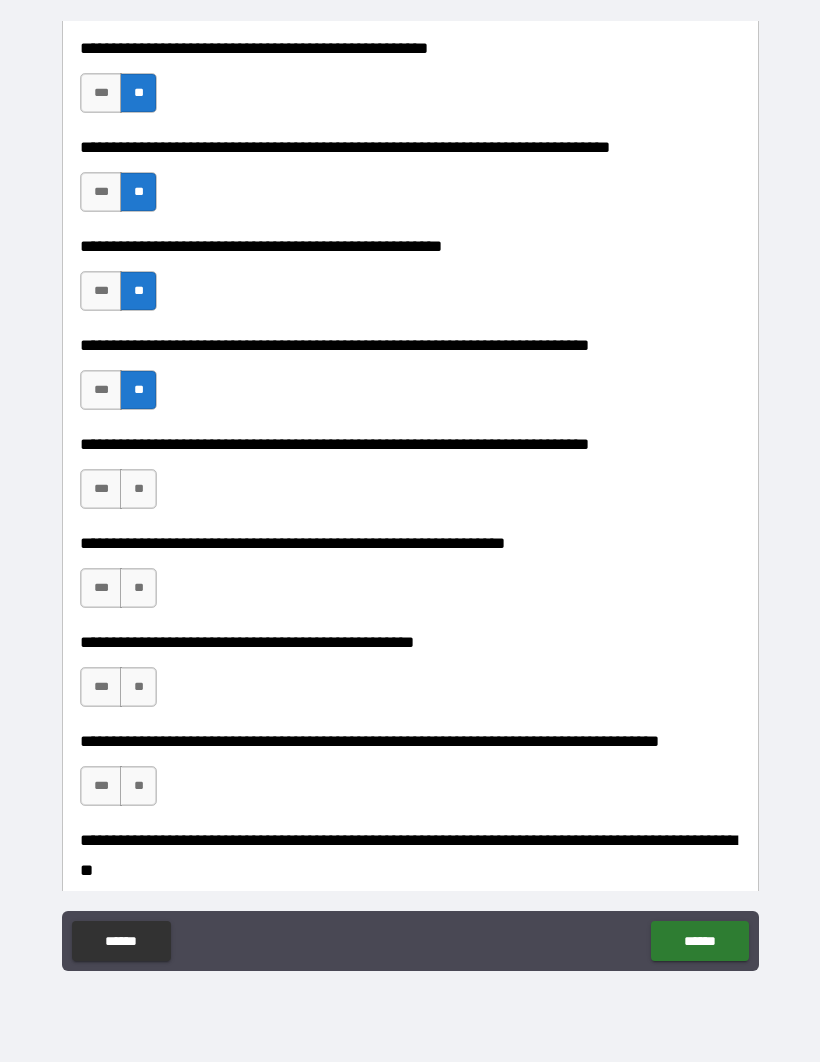 click on "**" at bounding box center (138, 489) 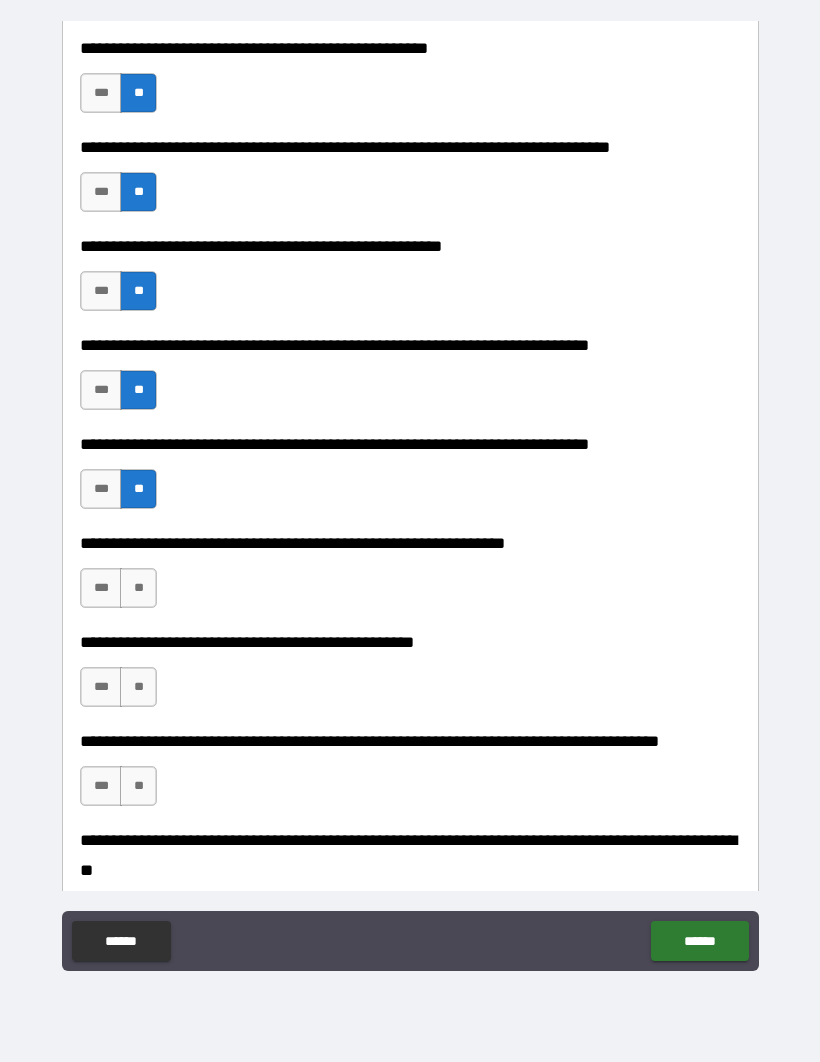 click on "**" at bounding box center (138, 588) 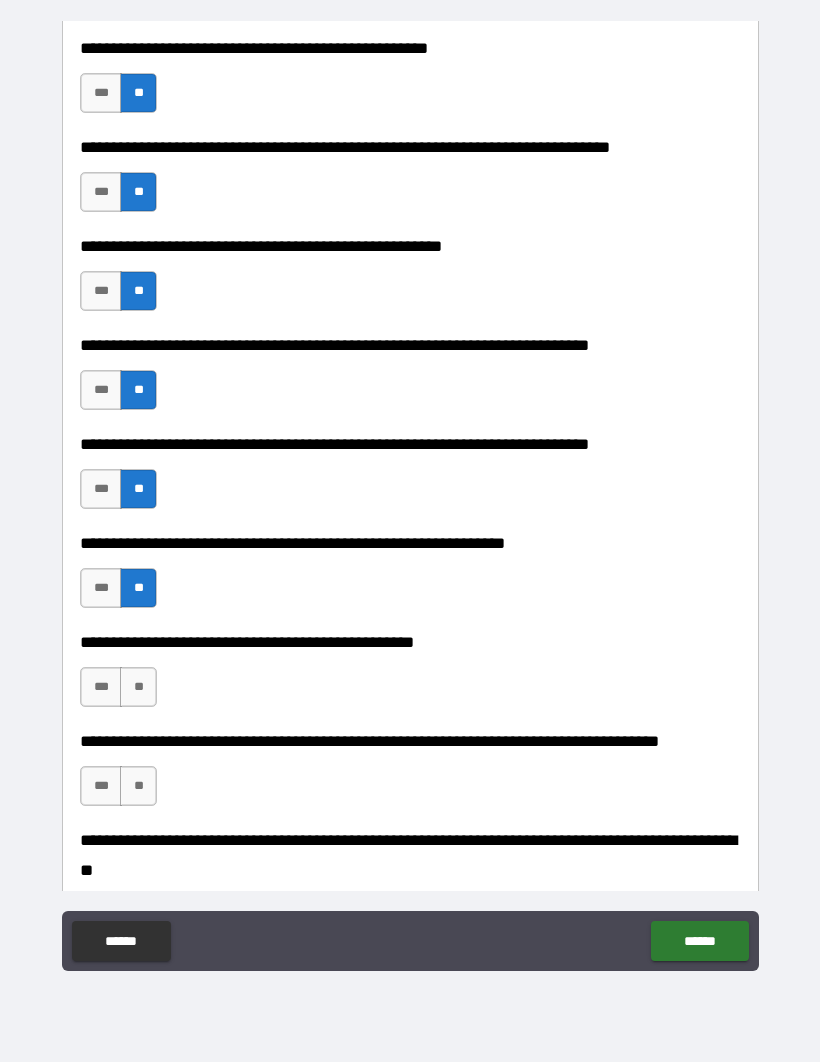 click on "**" at bounding box center (138, 687) 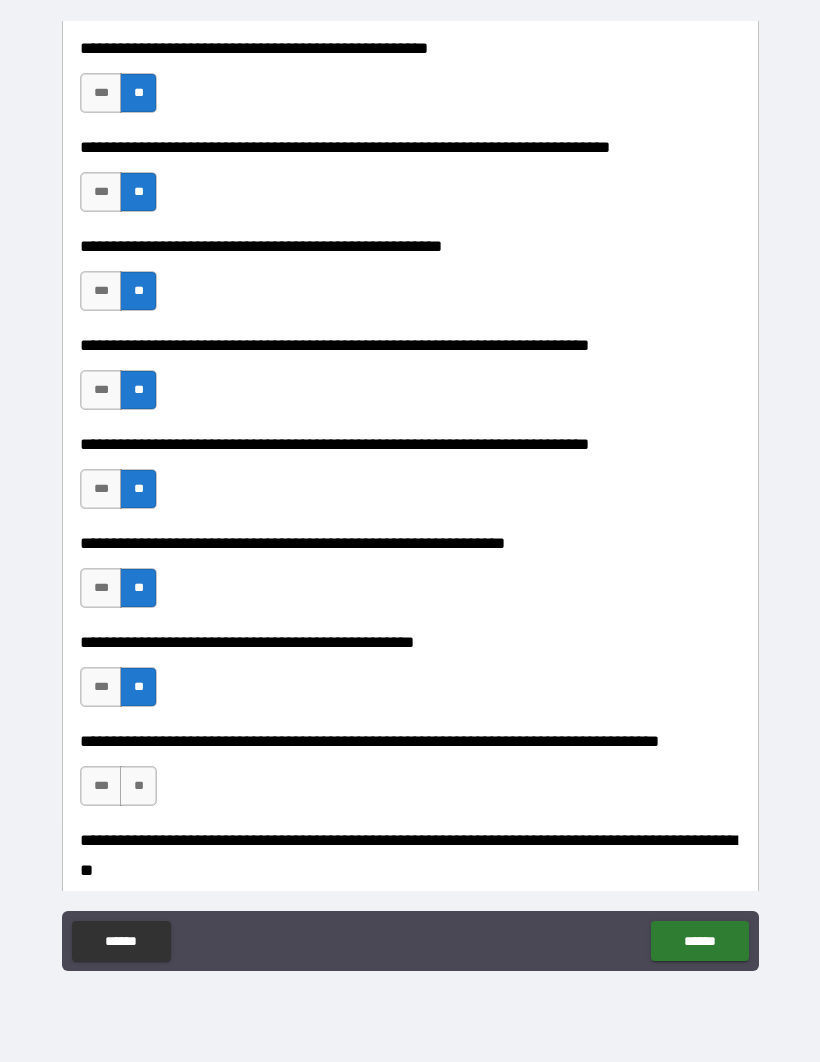 click on "***" at bounding box center [101, 786] 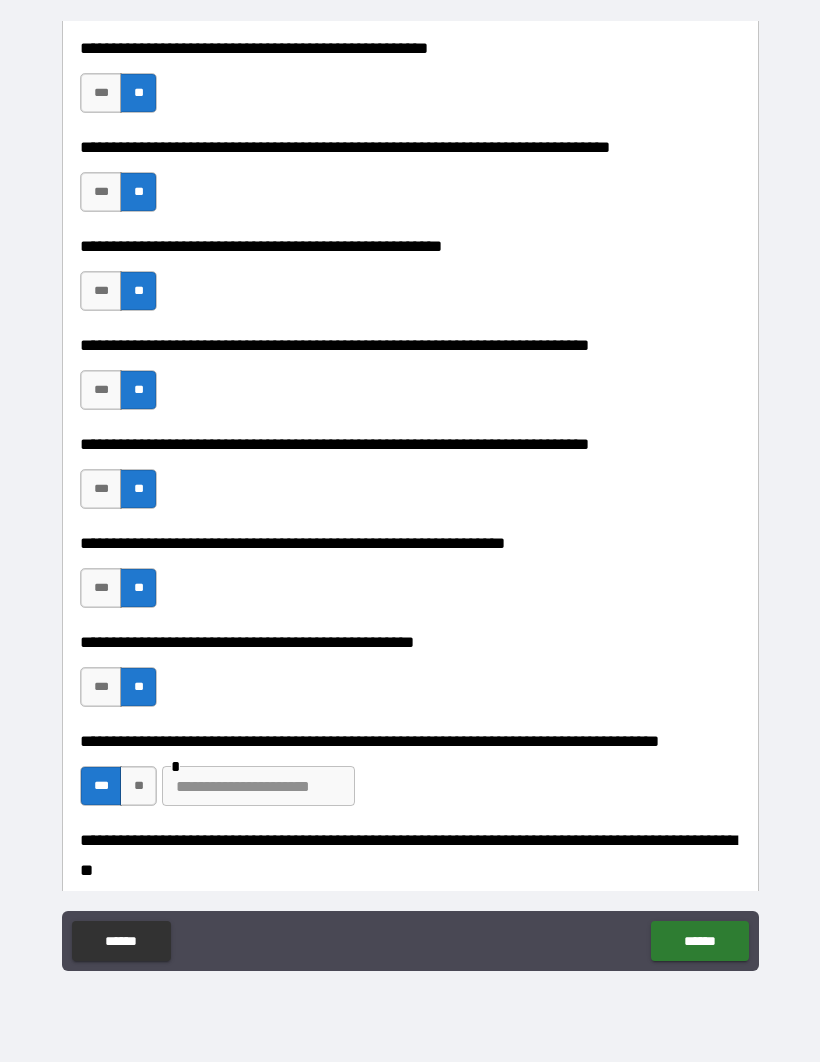 click at bounding box center (258, 786) 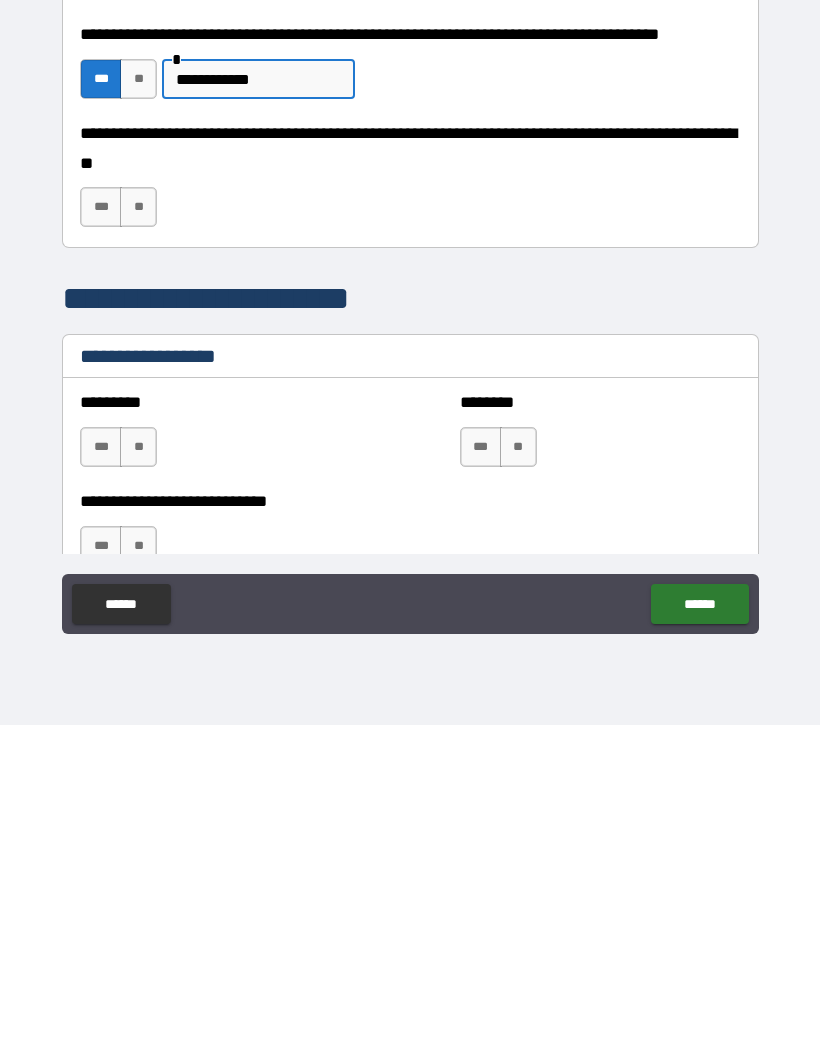 scroll, scrollTop: 1471, scrollLeft: 0, axis: vertical 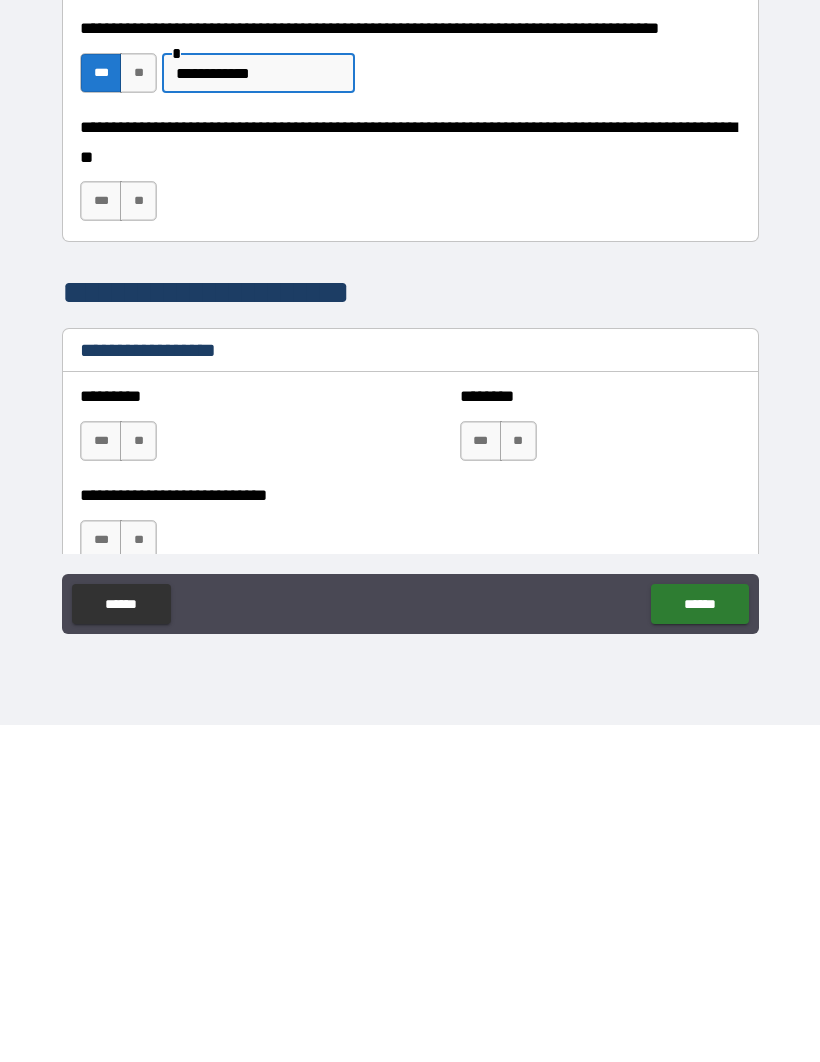 click on "**" at bounding box center [138, 538] 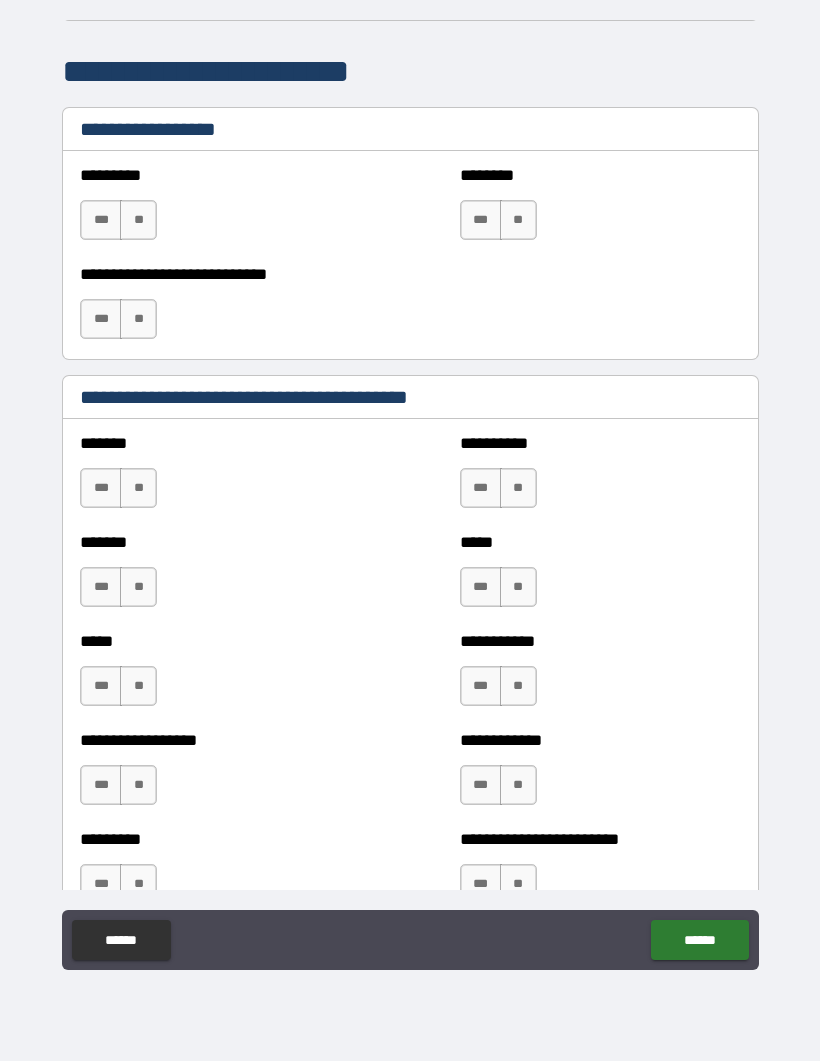 scroll, scrollTop: 2030, scrollLeft: 0, axis: vertical 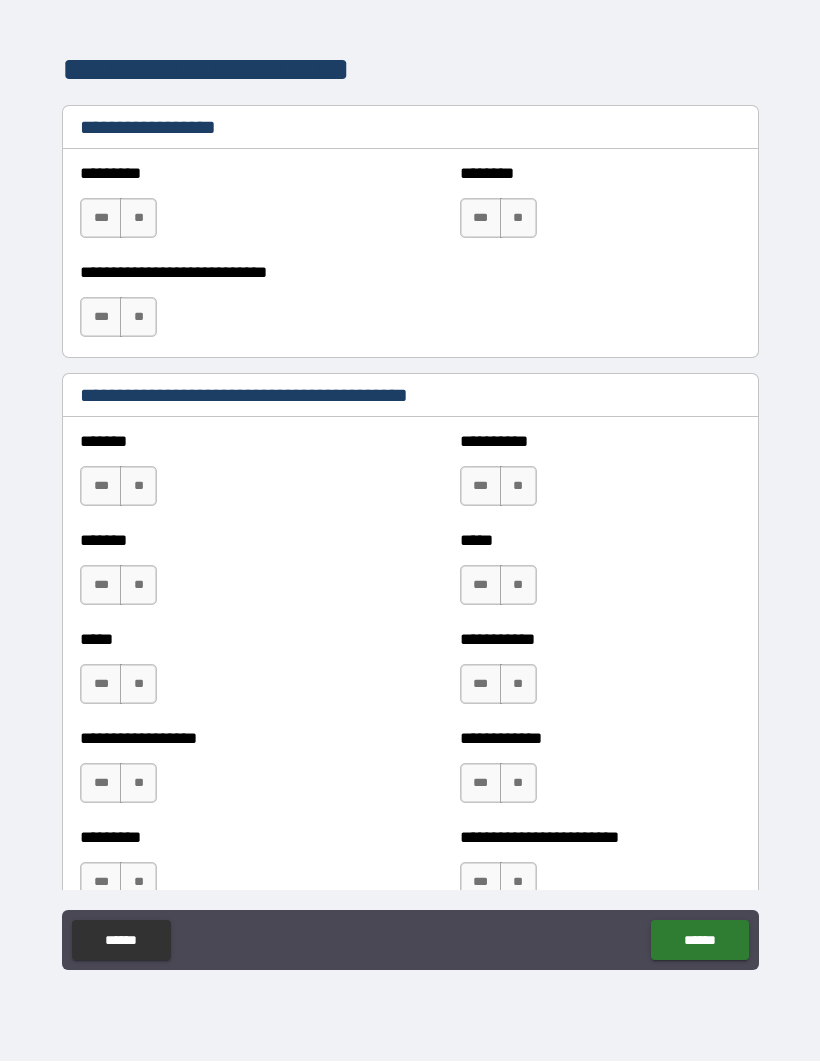 click on "**" at bounding box center [138, 219] 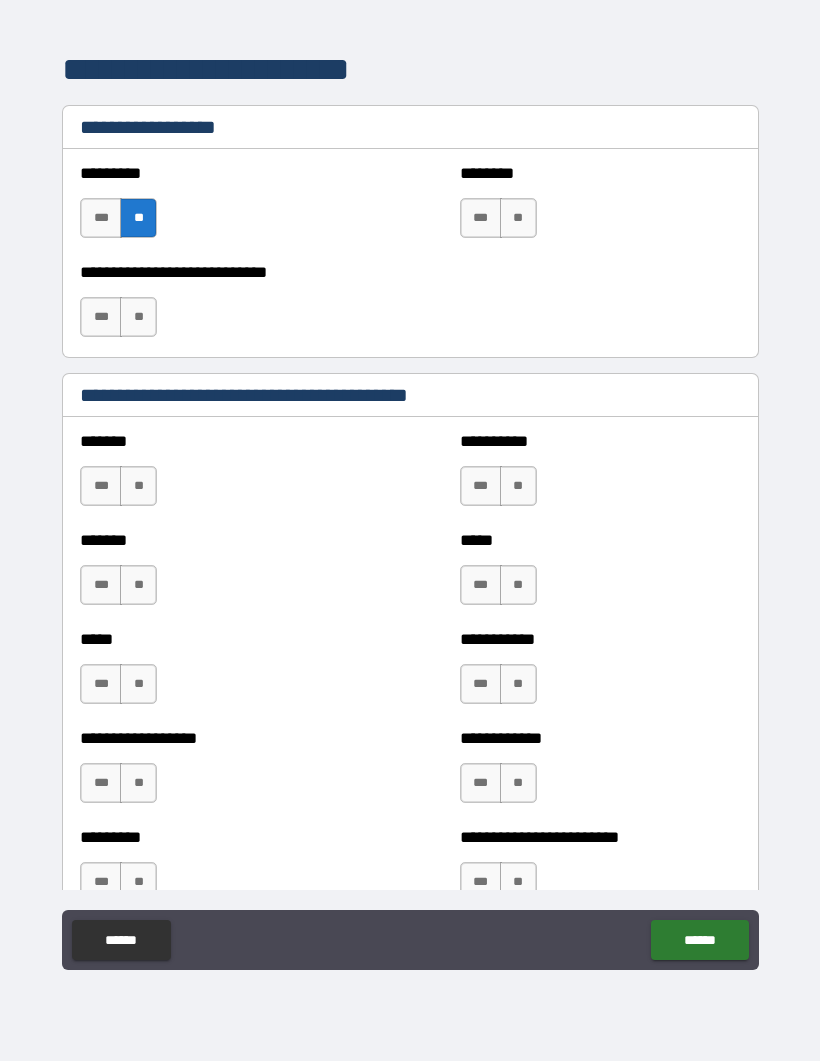 click on "**" at bounding box center [138, 318] 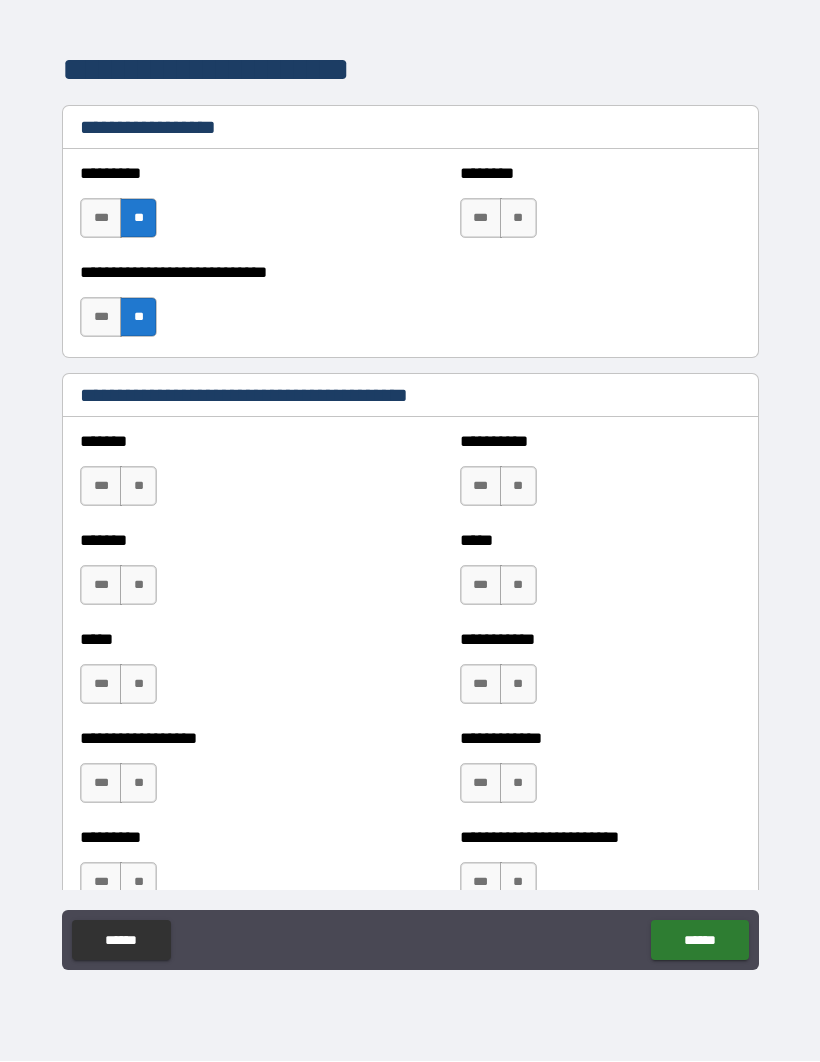 click on "**" at bounding box center (518, 219) 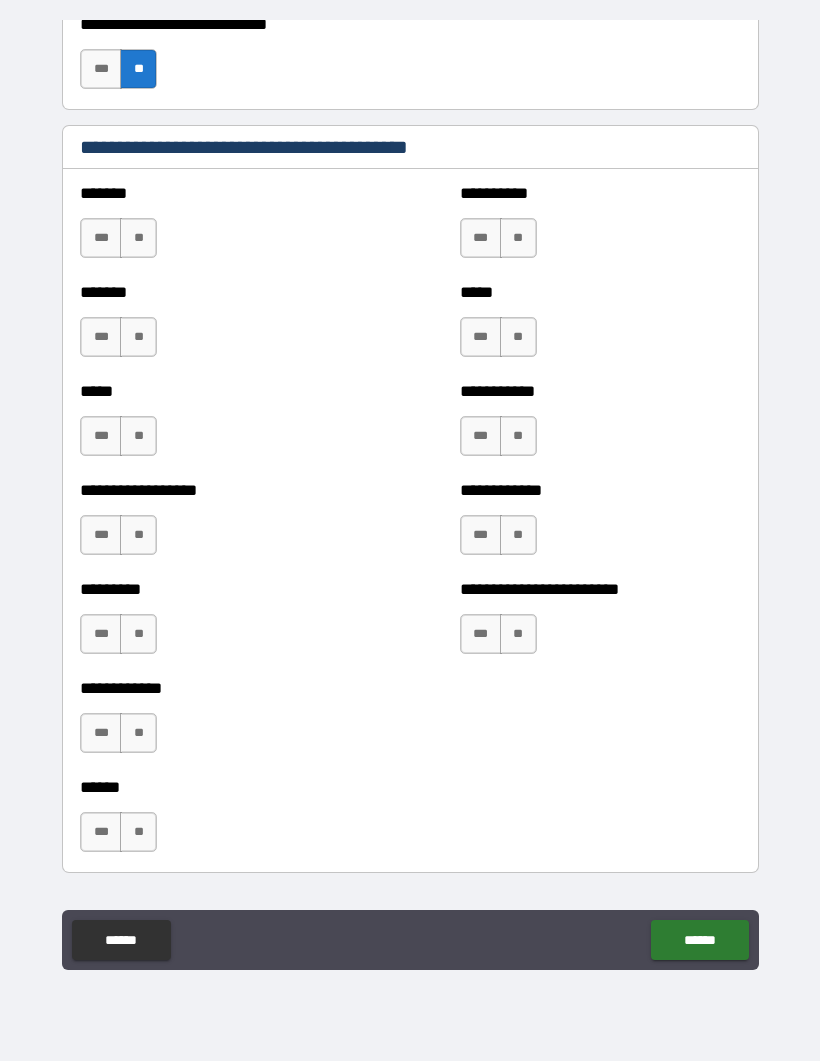 scroll, scrollTop: 2289, scrollLeft: 0, axis: vertical 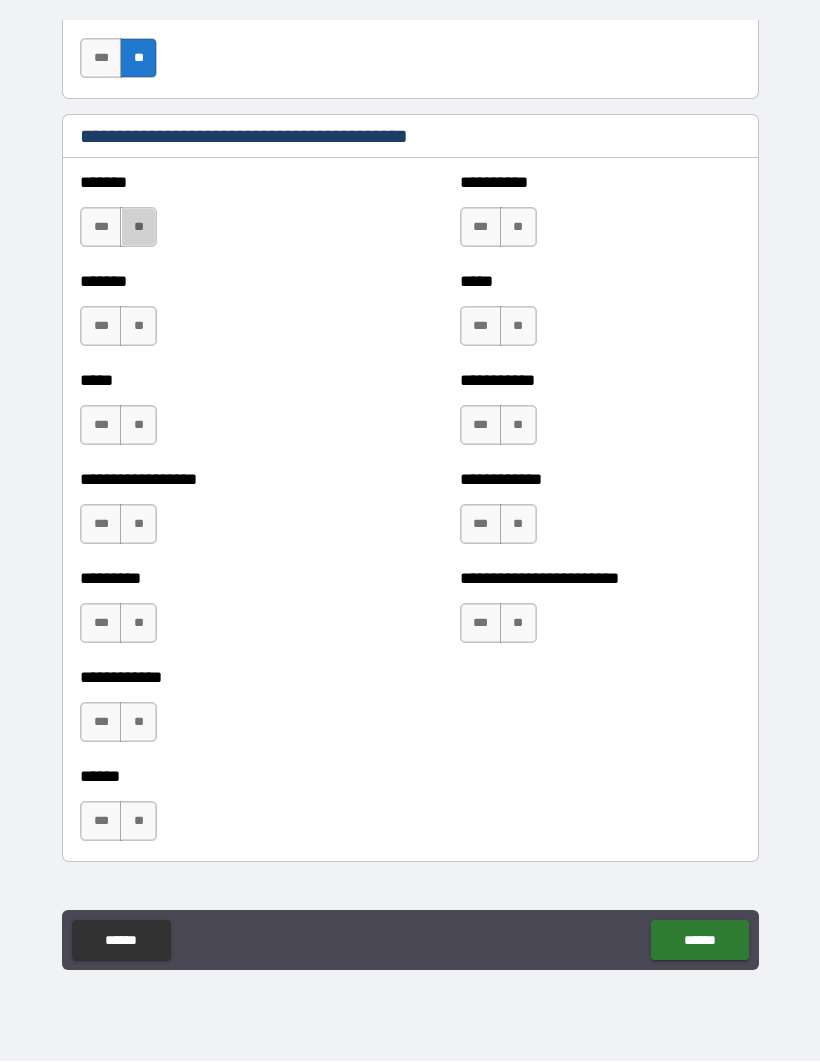 click on "**" at bounding box center (138, 228) 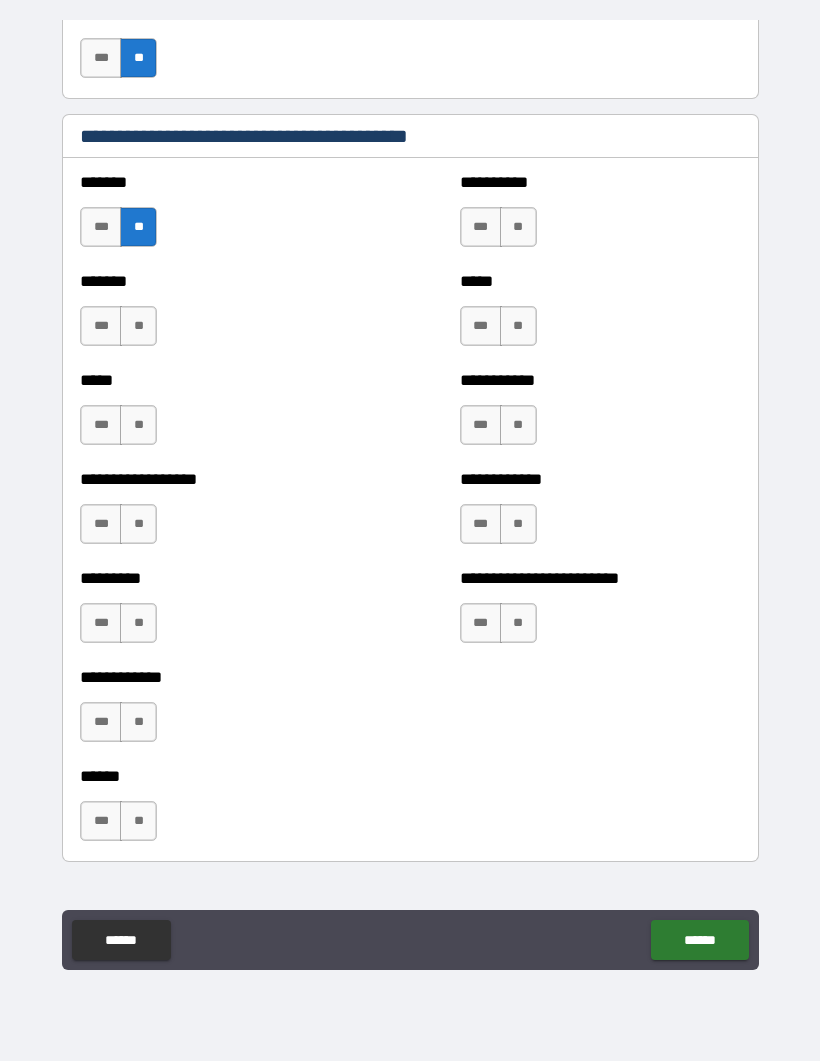 click on "**" at bounding box center [138, 327] 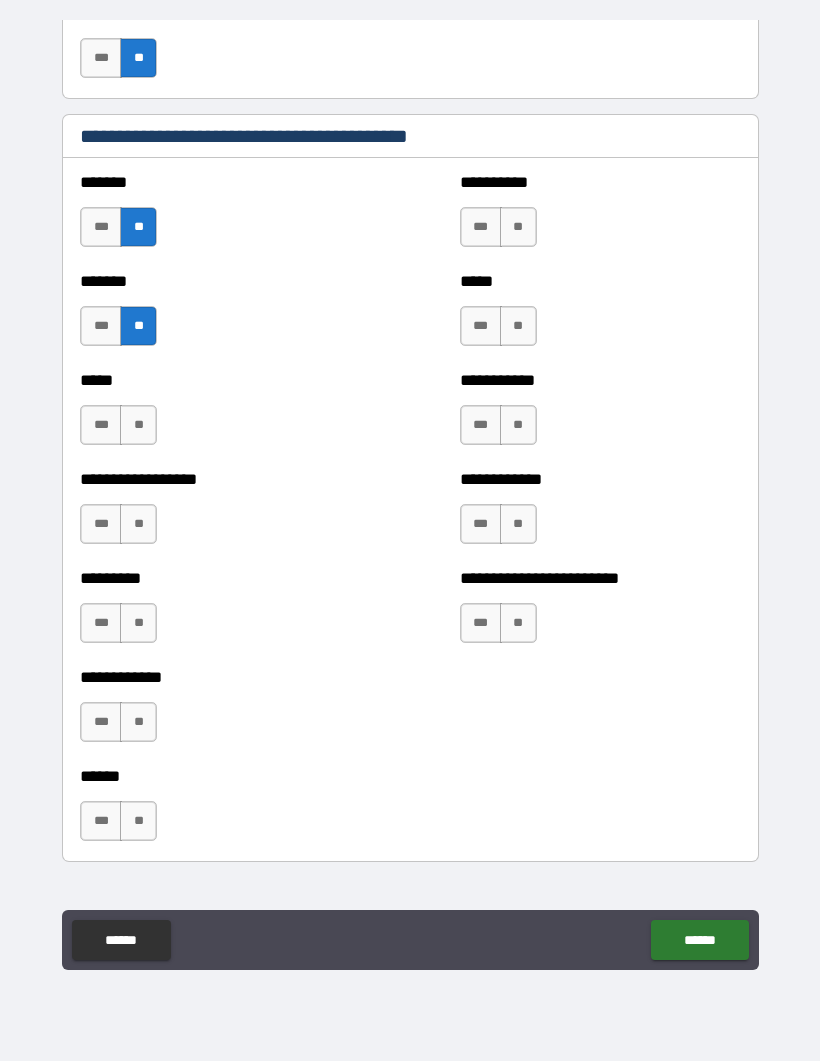 click on "***" at bounding box center (101, 426) 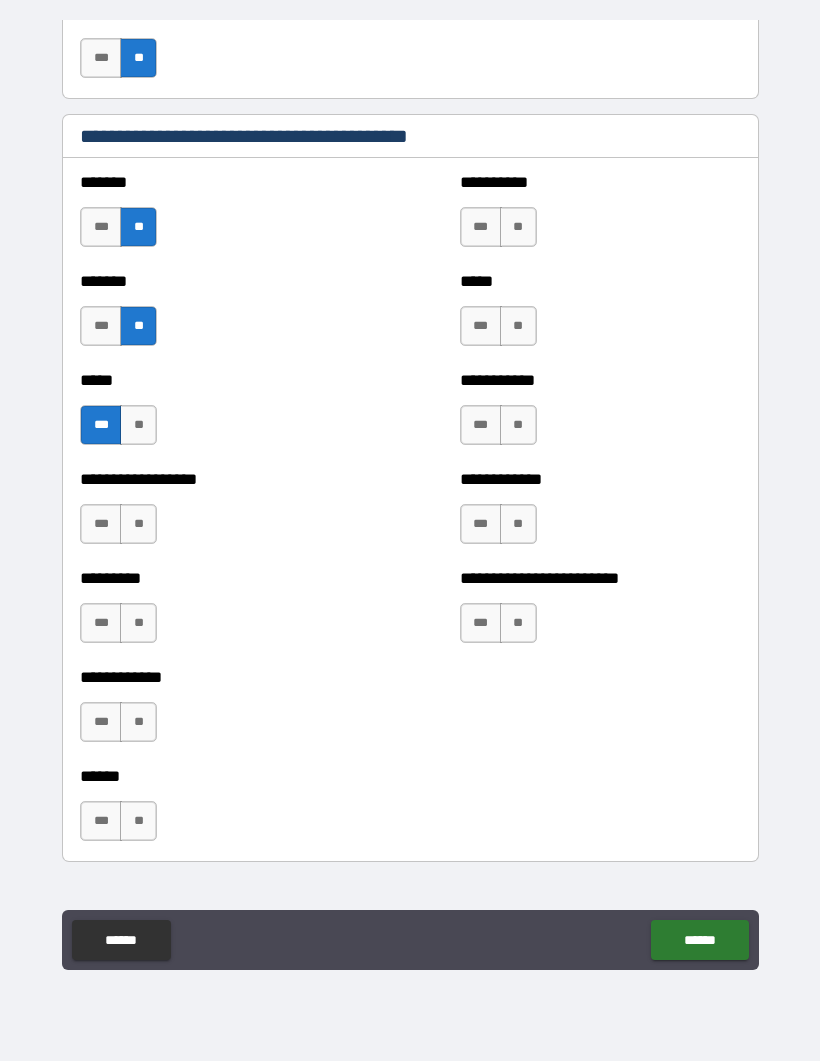 click on "**" at bounding box center (138, 525) 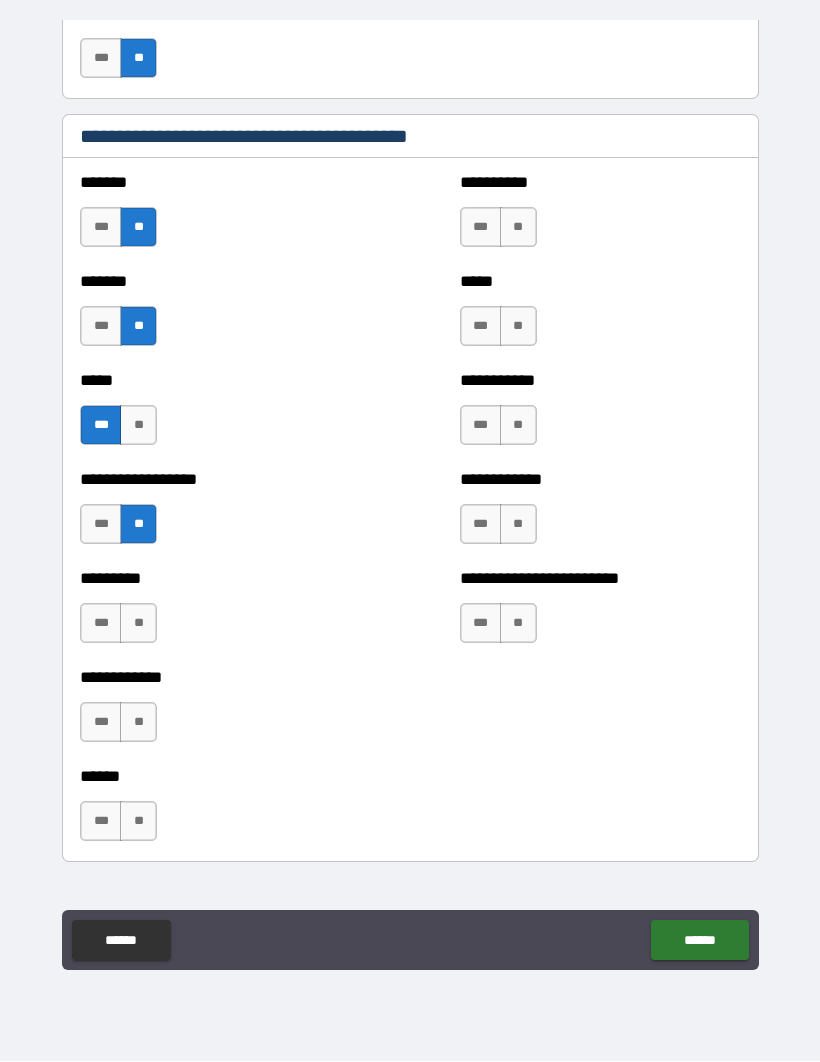 click on "**" at bounding box center [138, 624] 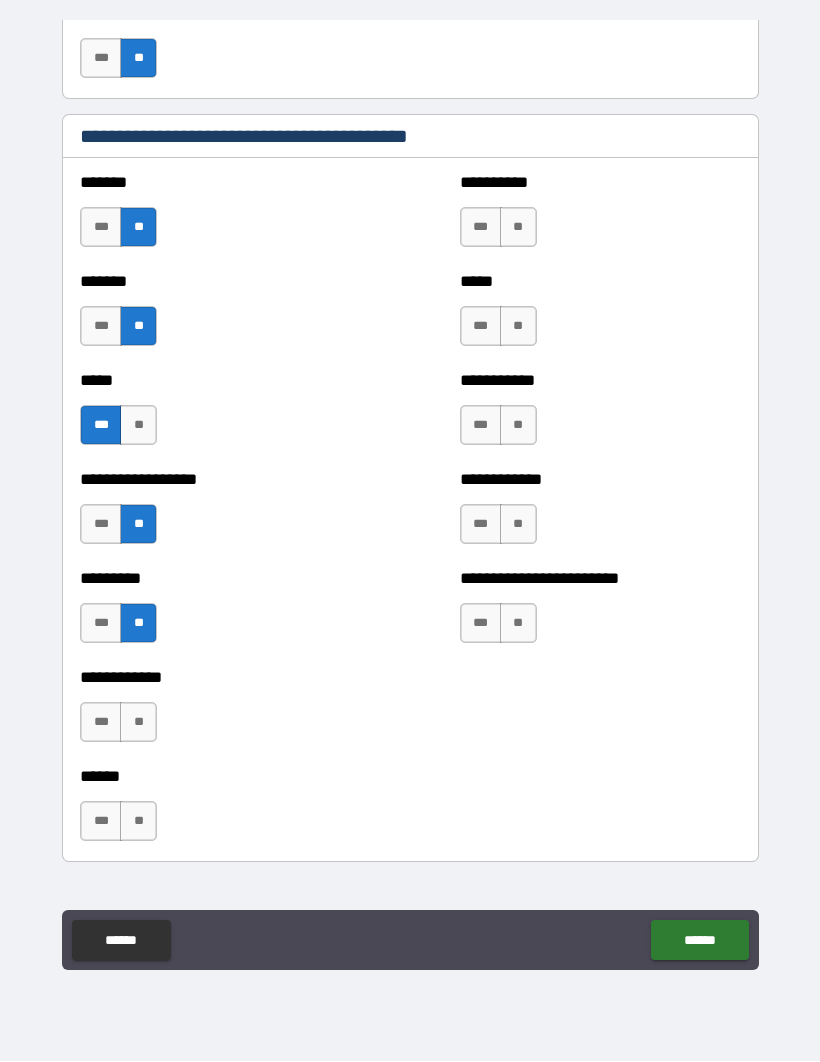 click on "**" at bounding box center [138, 723] 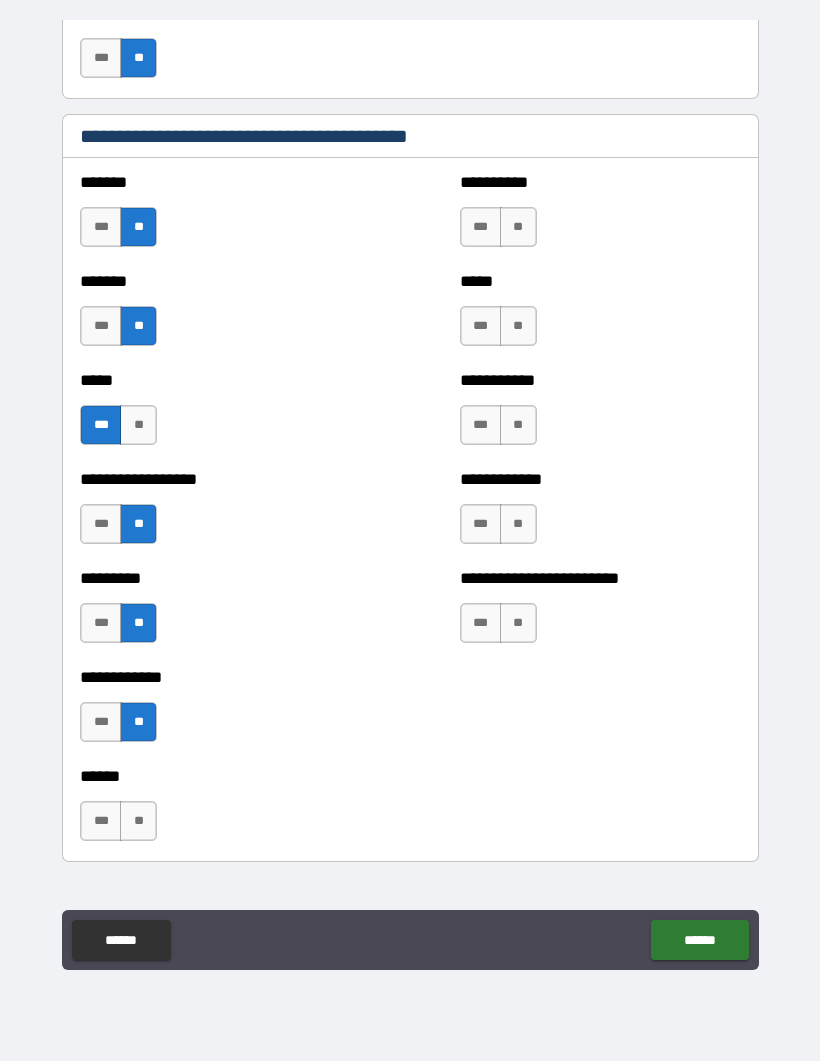 click on "**" at bounding box center [518, 228] 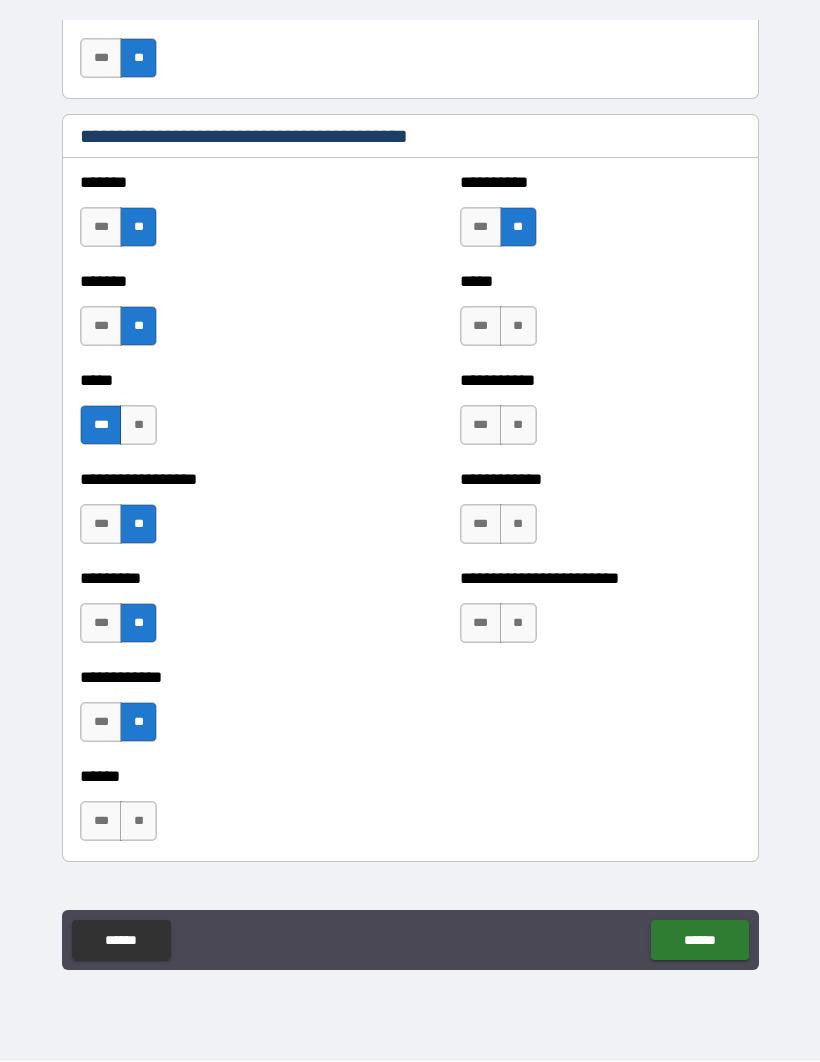 click on "**" at bounding box center [518, 327] 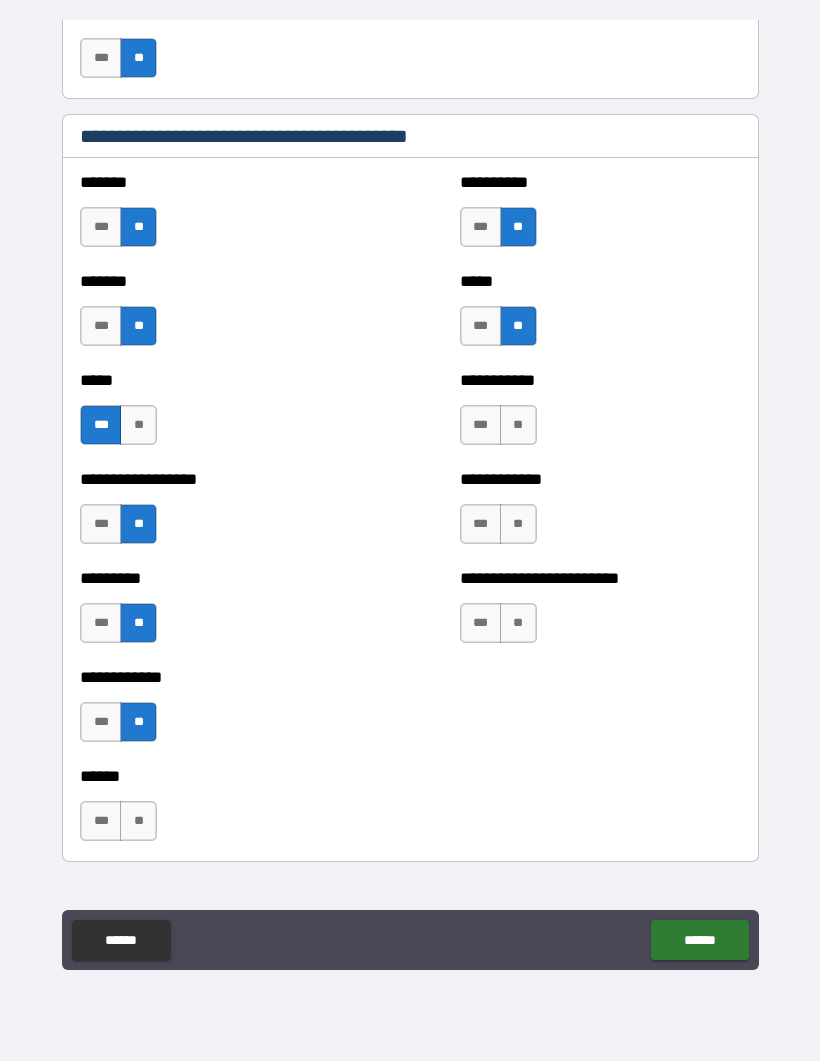 click on "**" at bounding box center (518, 426) 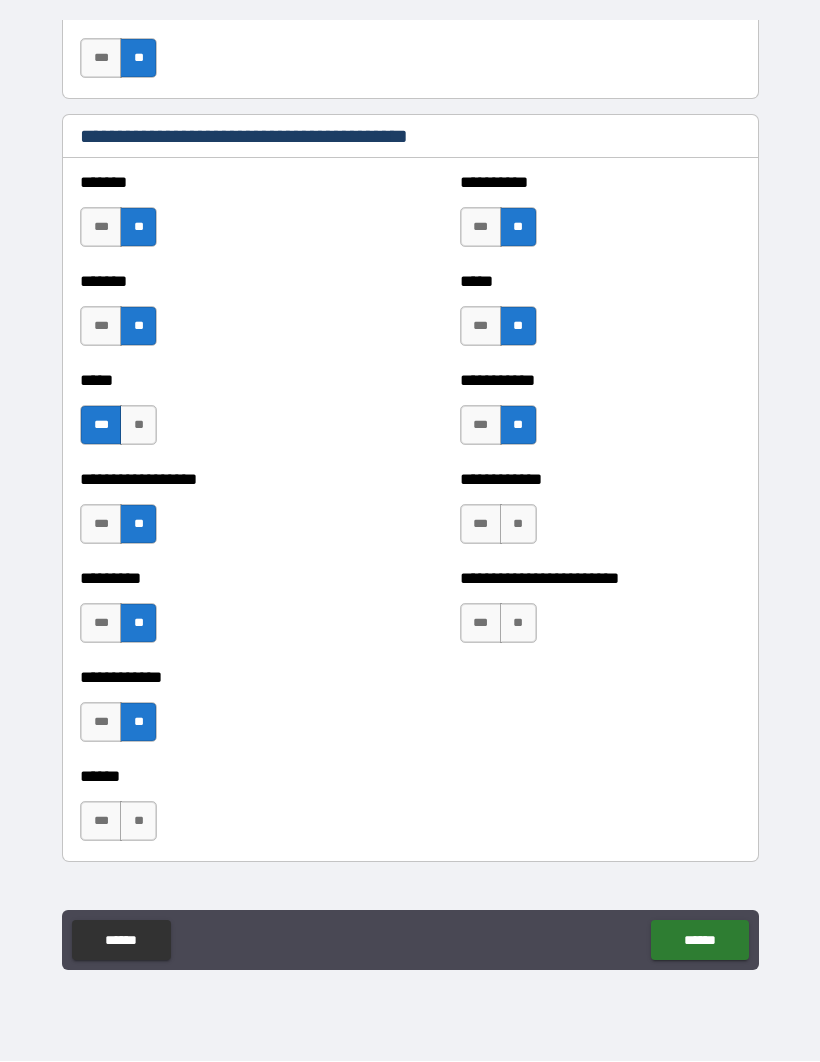click on "**" at bounding box center [518, 525] 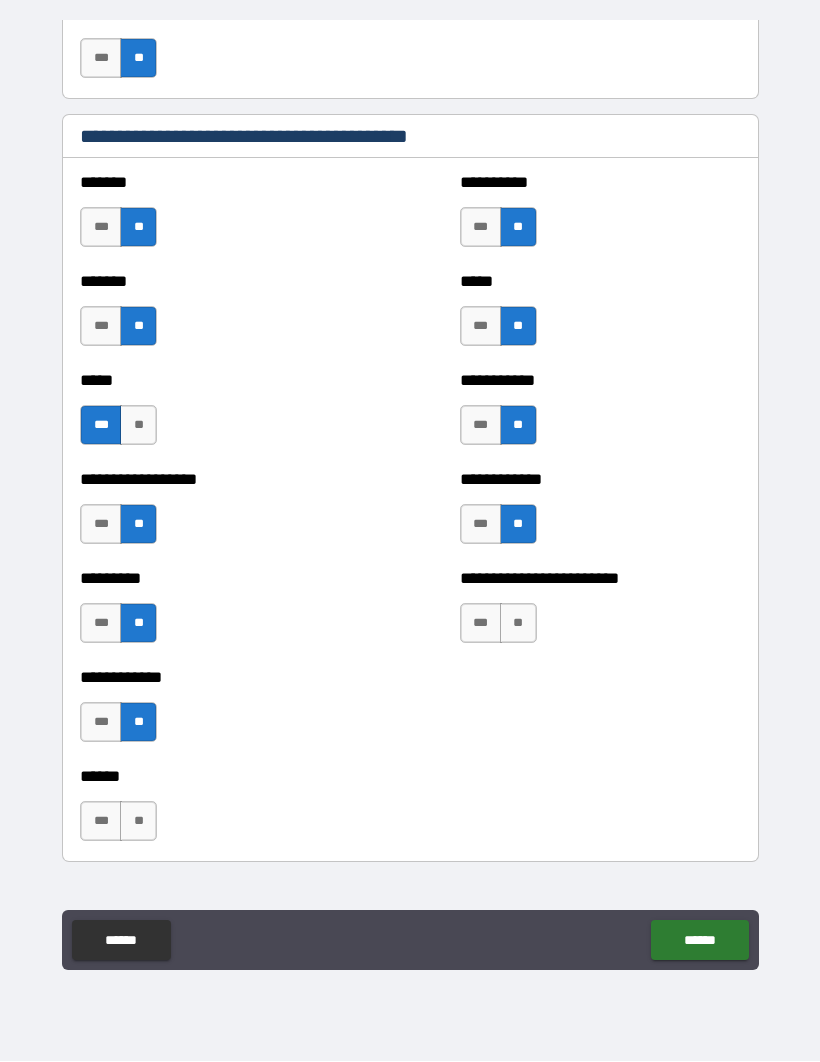 click on "***" at bounding box center (481, 327) 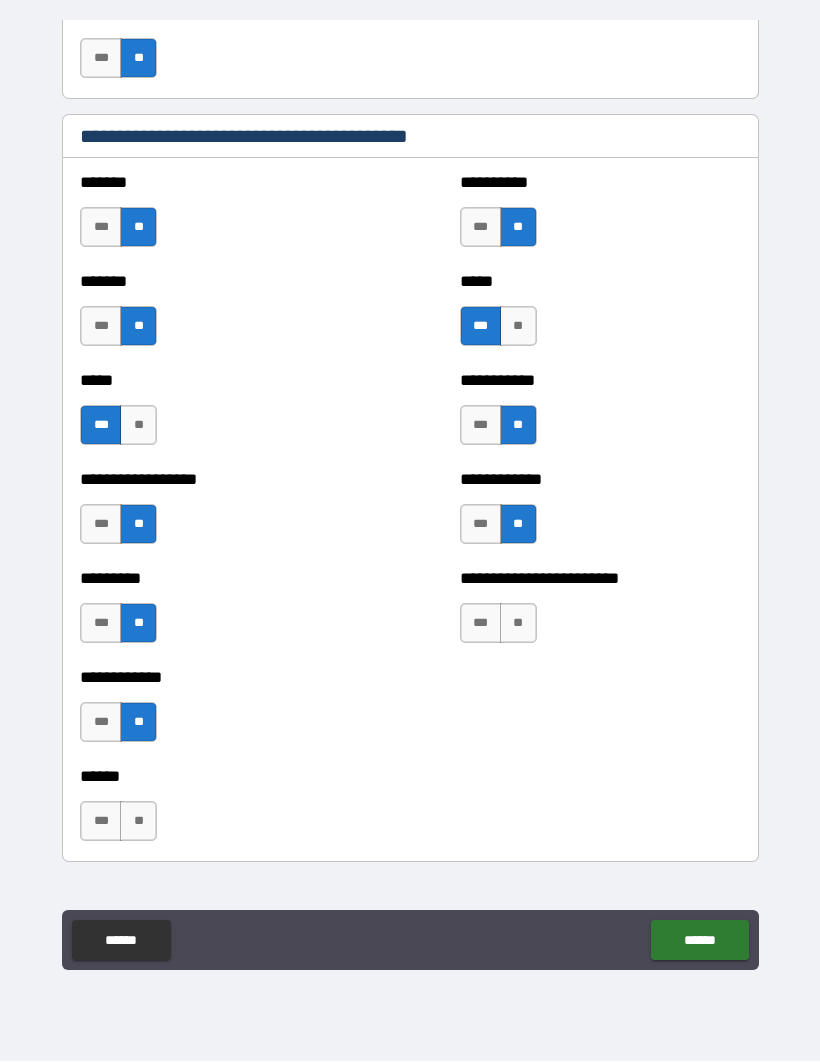 click on "**" at bounding box center [518, 624] 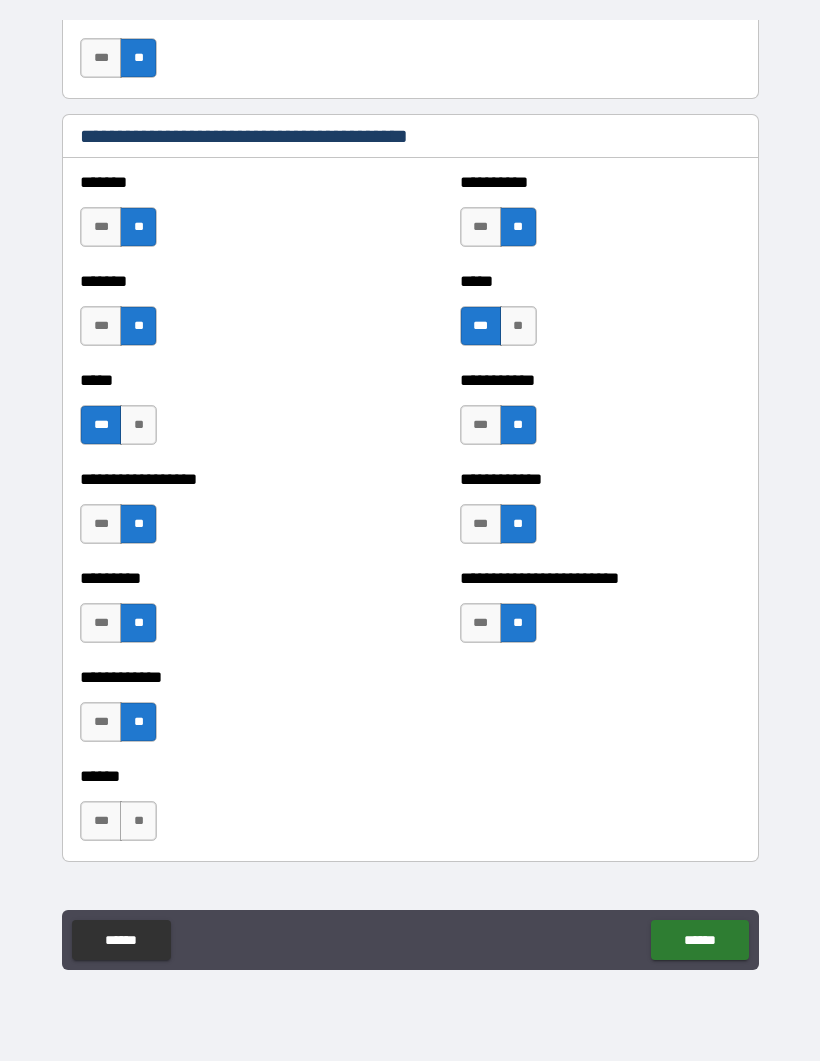 click on "***" at bounding box center (101, 822) 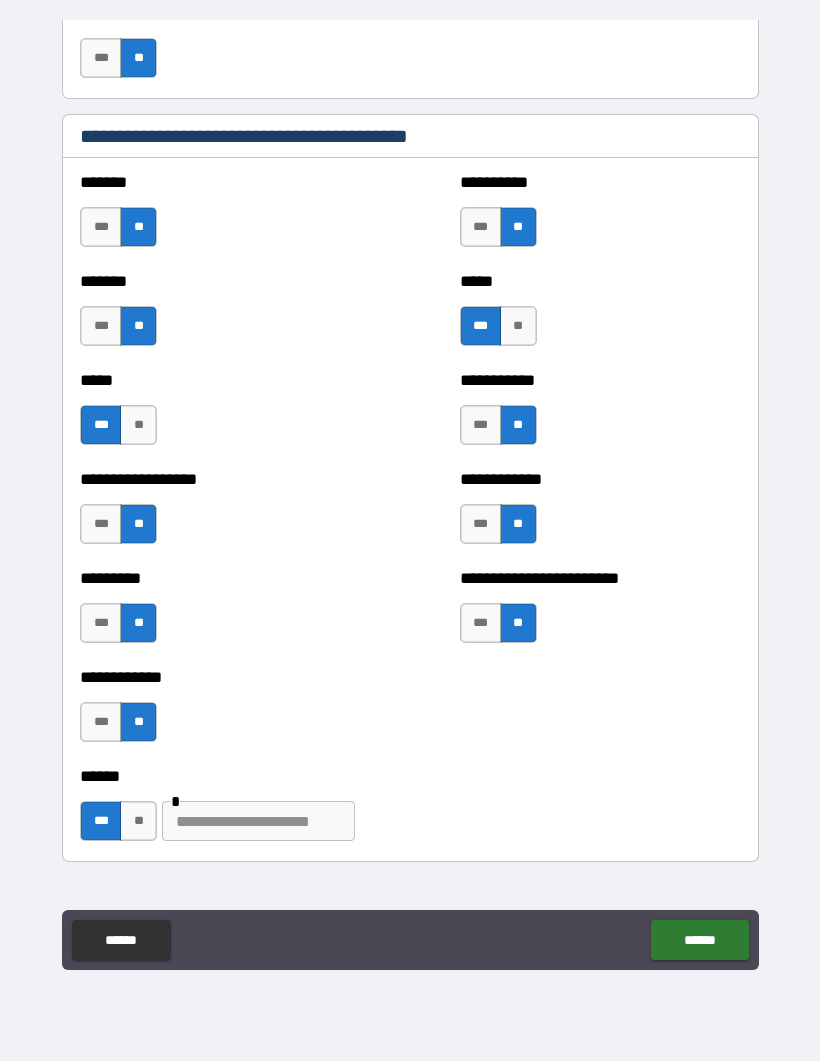click at bounding box center (258, 822) 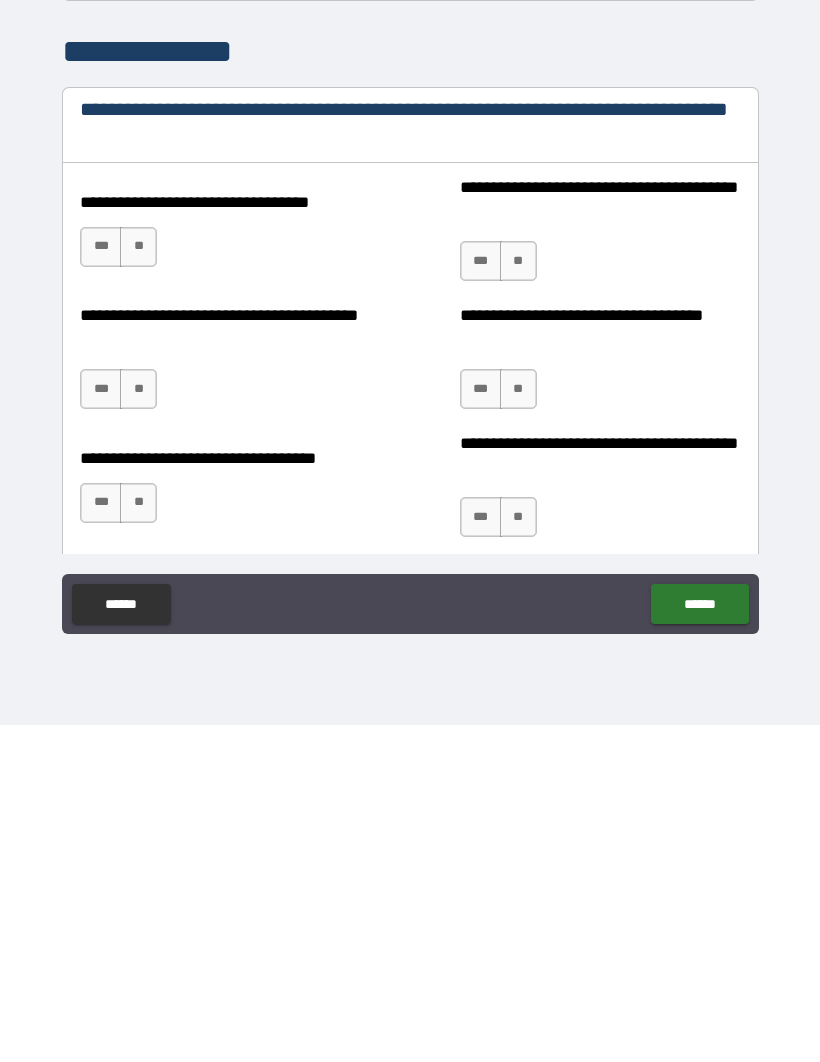 scroll, scrollTop: 2821, scrollLeft: 0, axis: vertical 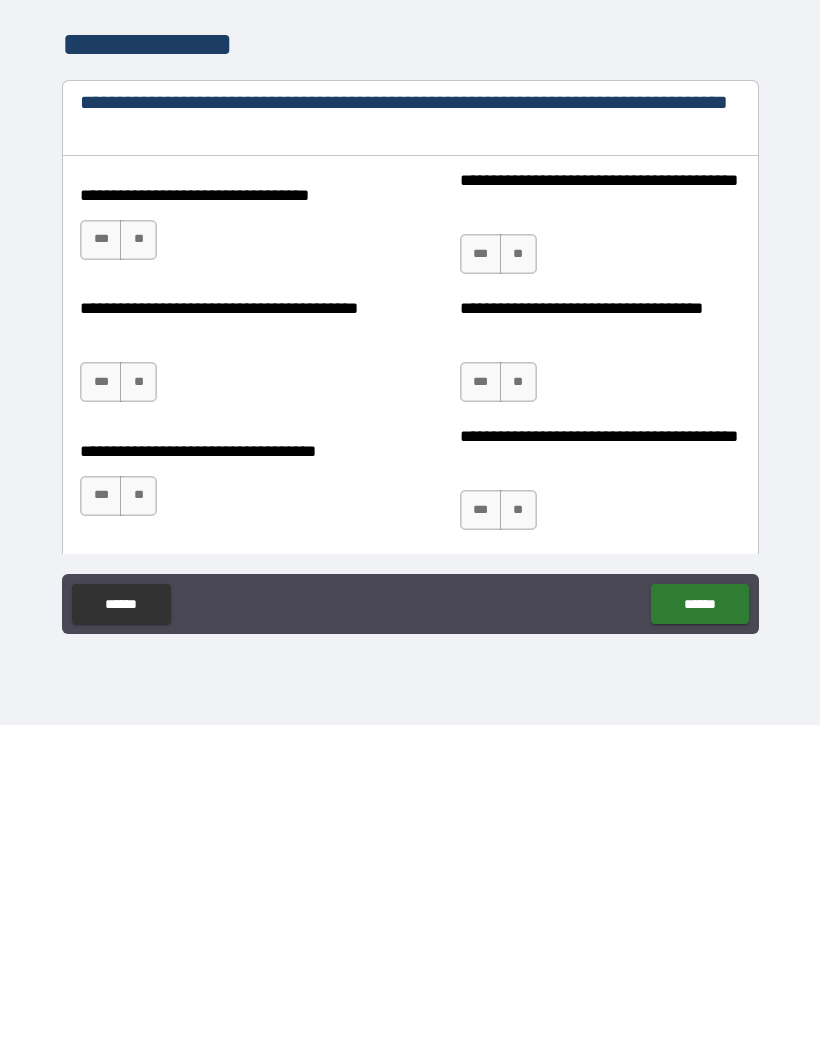 click on "**" at bounding box center (138, 577) 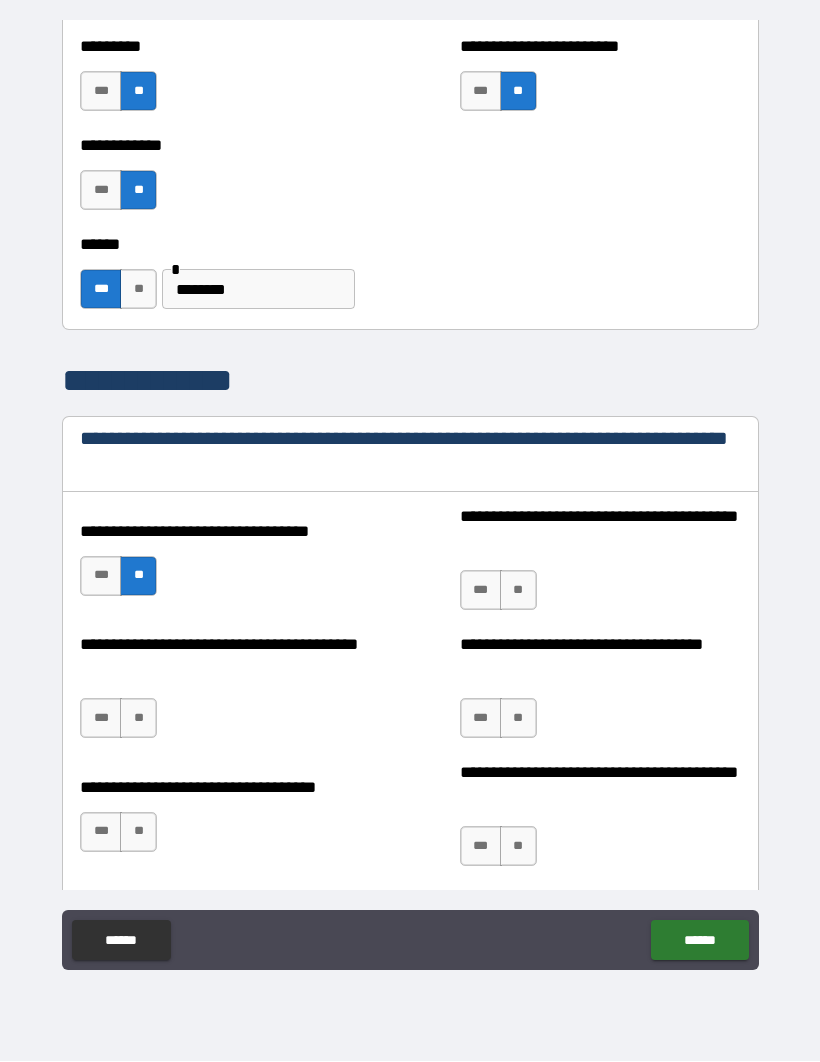 click on "***" at bounding box center [101, 719] 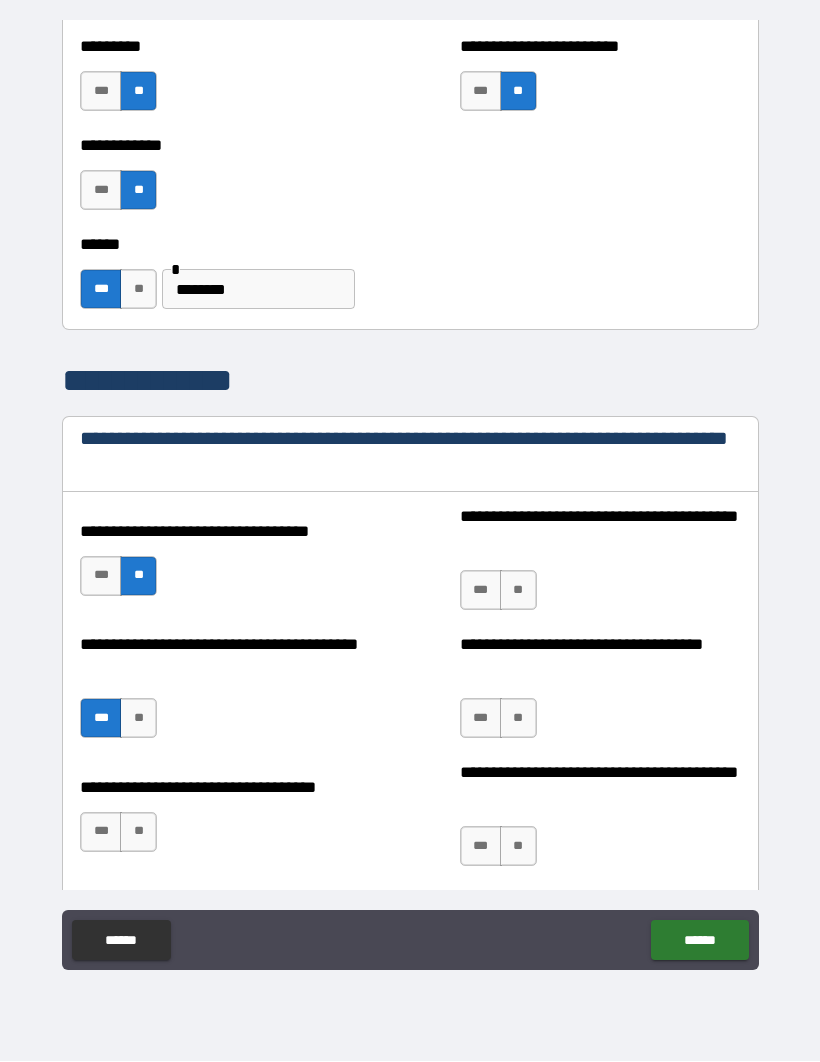 click on "***" at bounding box center [101, 833] 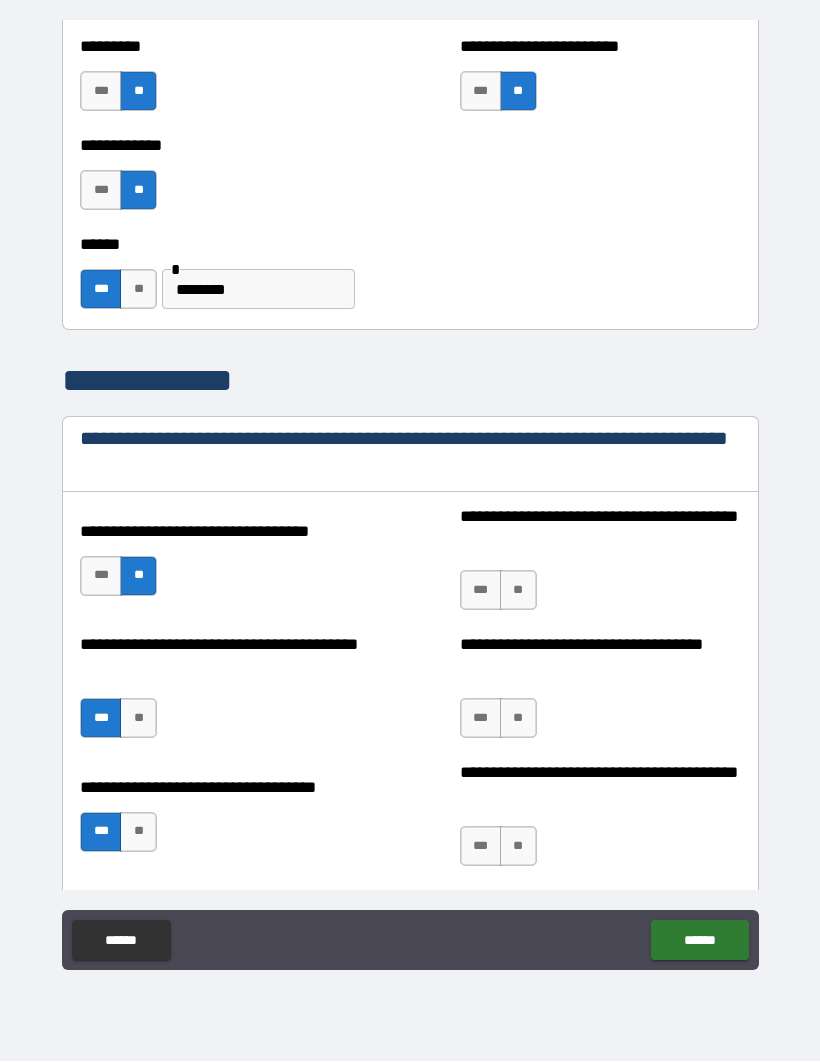 click on "***" at bounding box center [481, 591] 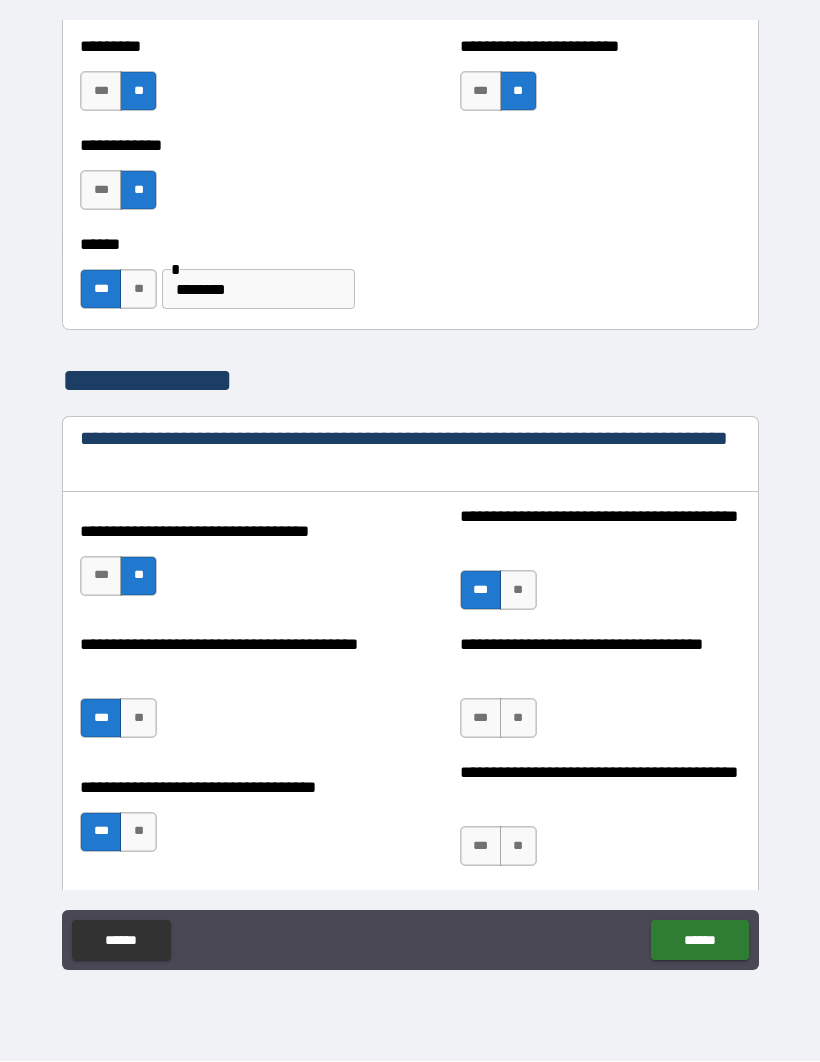 click on "**" at bounding box center (518, 719) 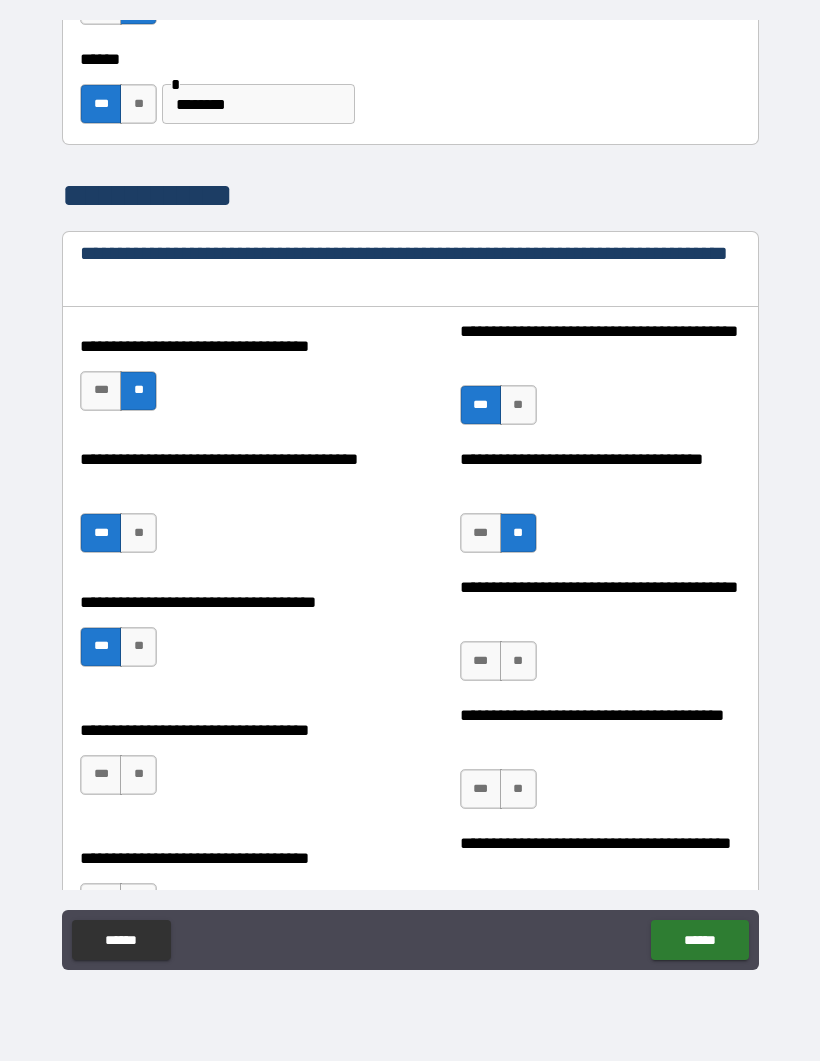 scroll, scrollTop: 3019, scrollLeft: 0, axis: vertical 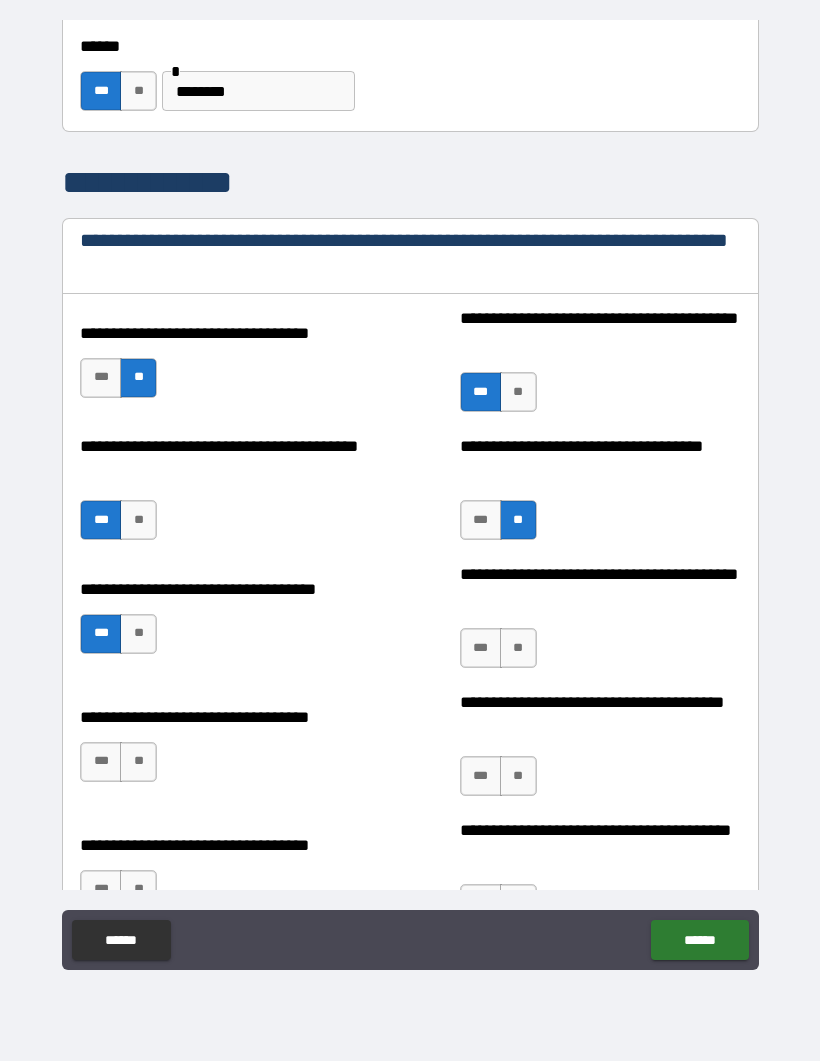 click on "**" at bounding box center [518, 649] 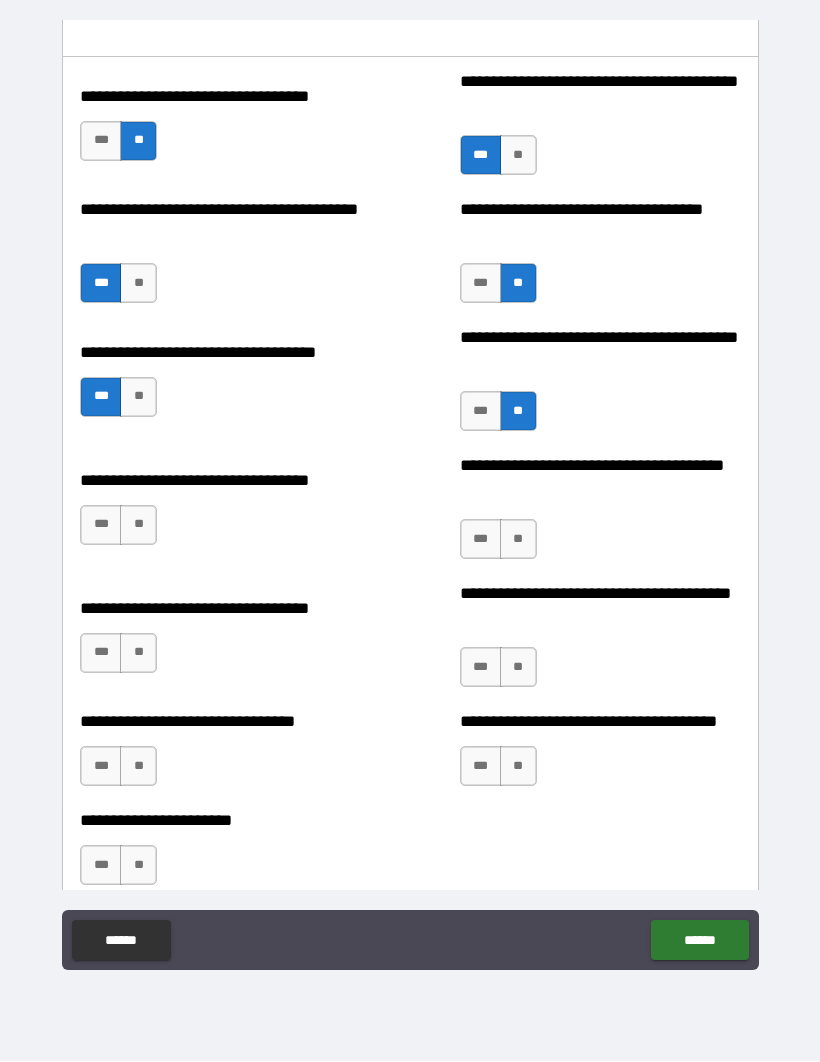 scroll, scrollTop: 3260, scrollLeft: 0, axis: vertical 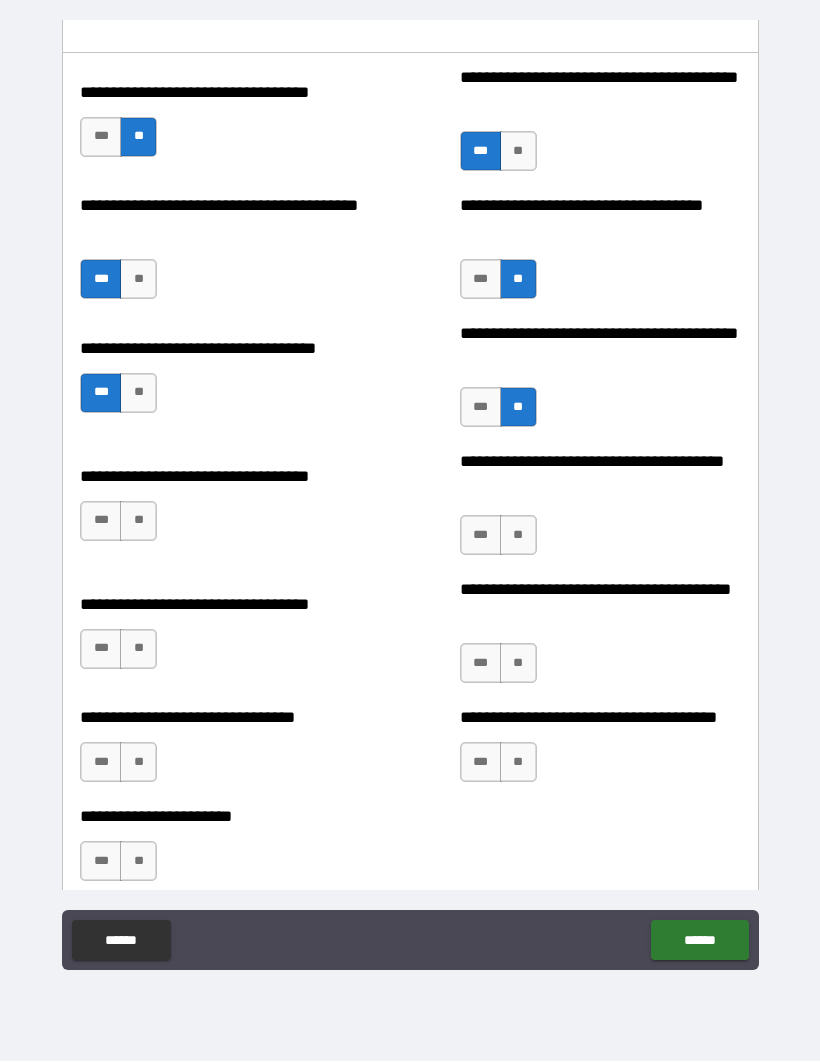 click on "**" at bounding box center [138, 522] 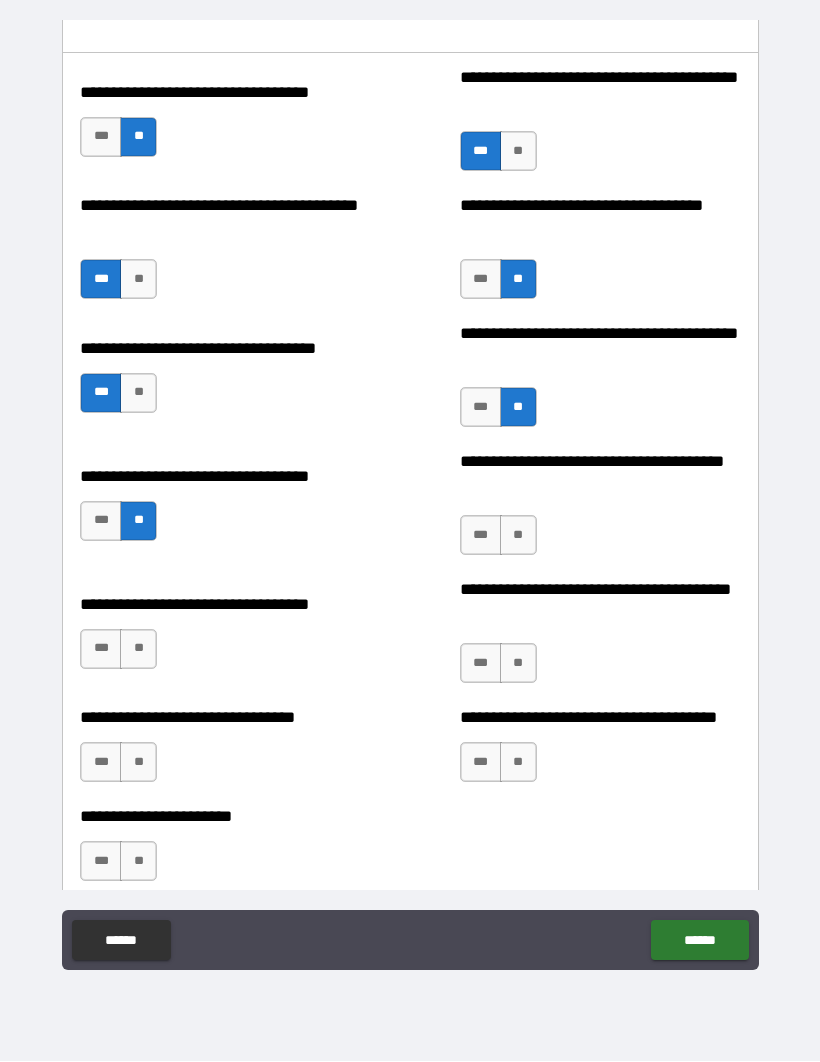 click on "**" at bounding box center [518, 536] 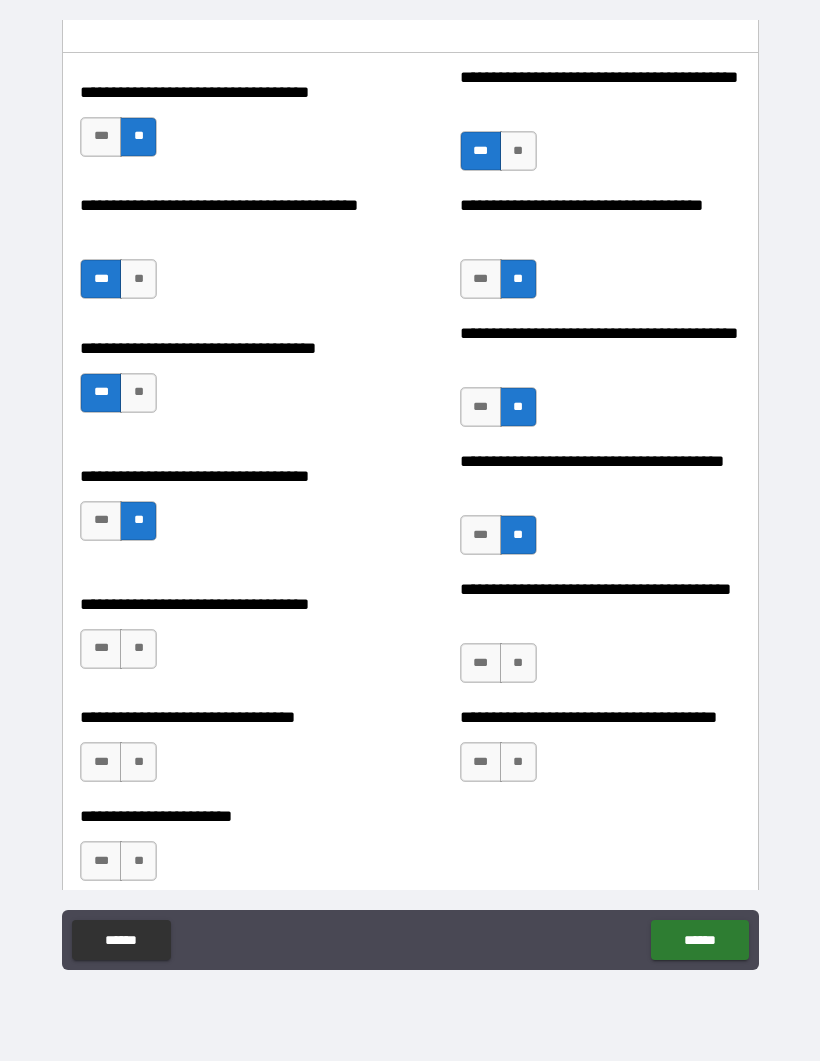 click on "**" at bounding box center [518, 664] 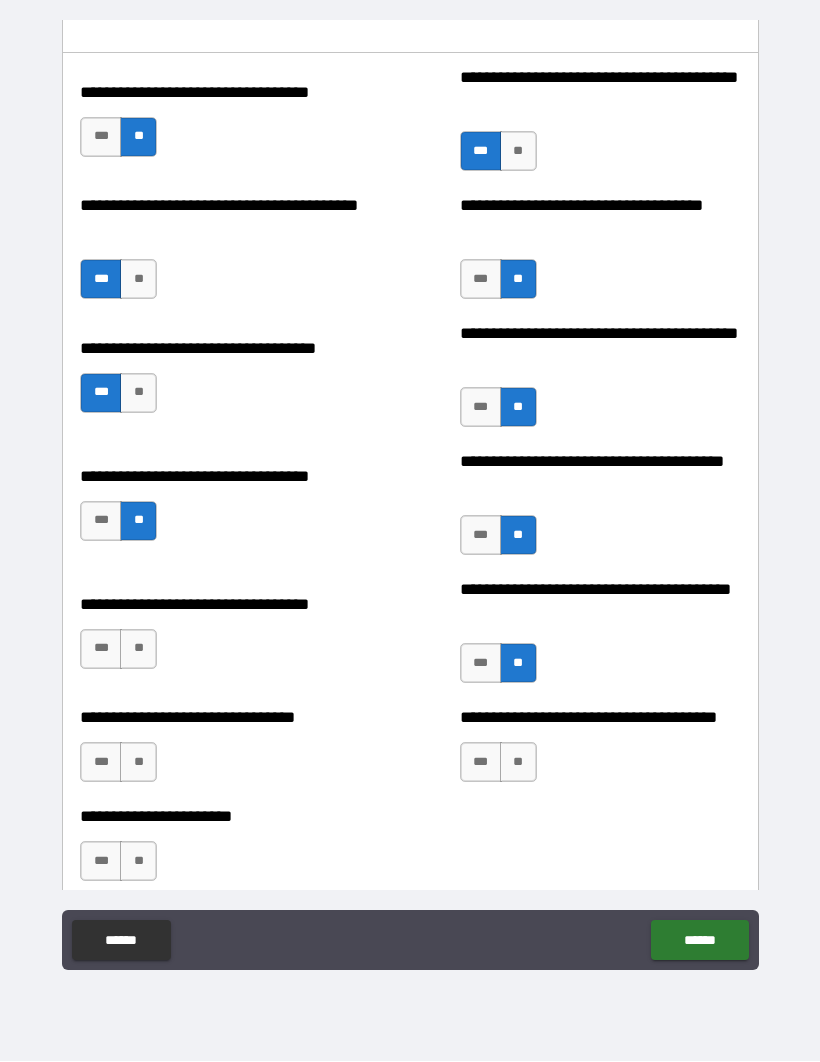 click on "**" at bounding box center (518, 763) 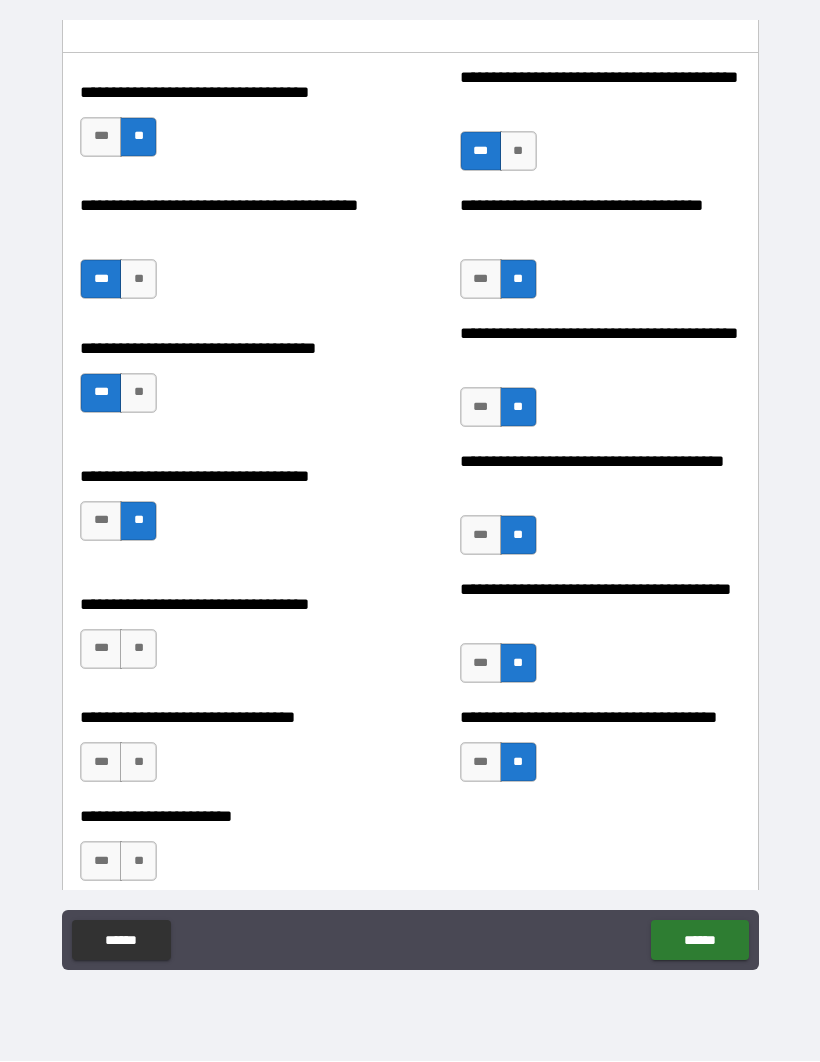 click on "***" at bounding box center (101, 763) 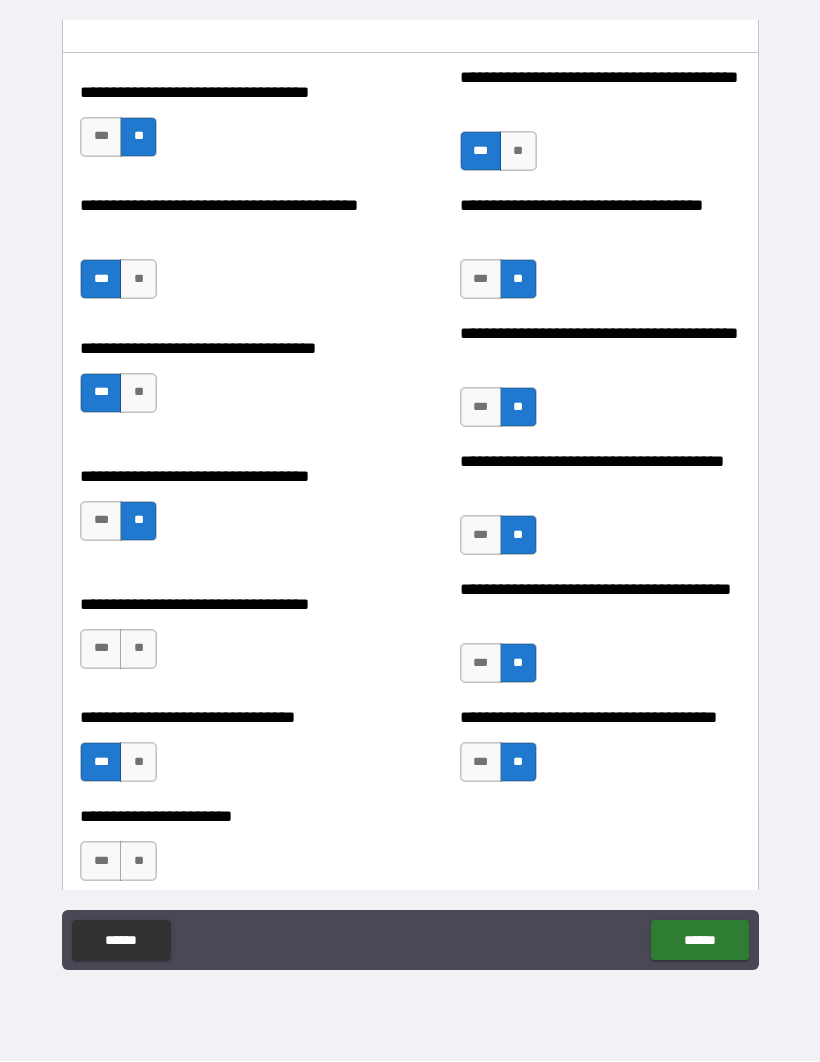 click on "**" at bounding box center (138, 862) 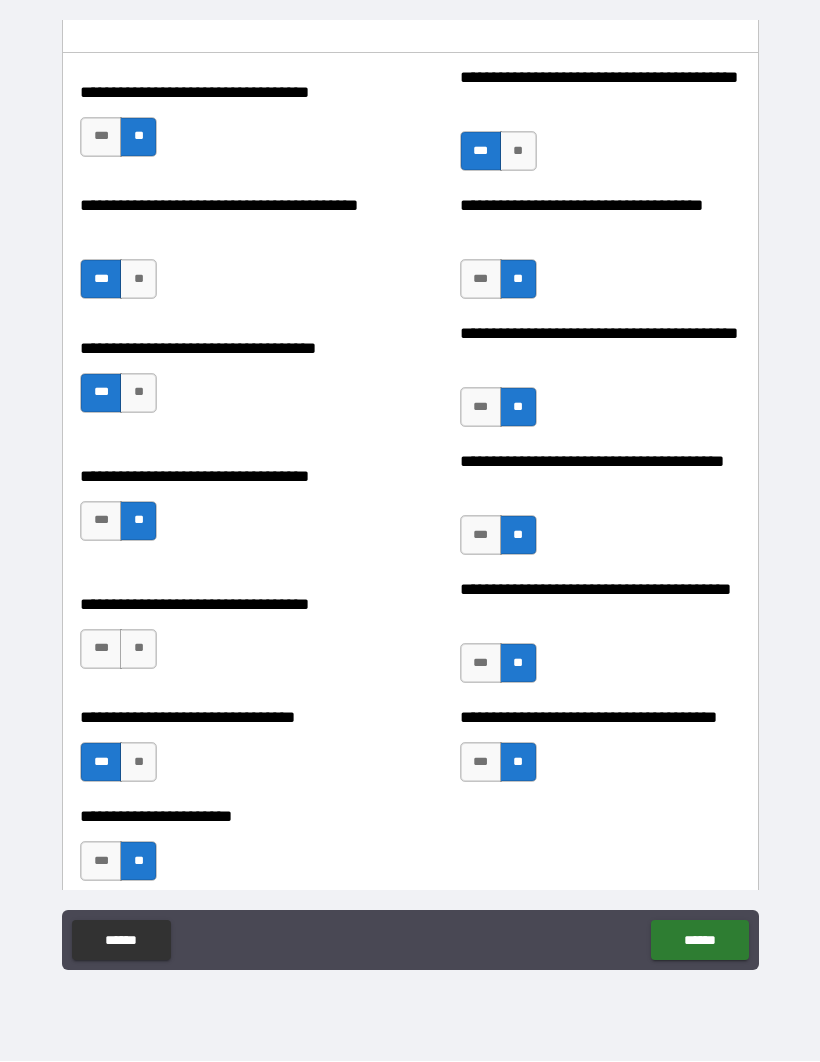click on "**" at bounding box center [138, 650] 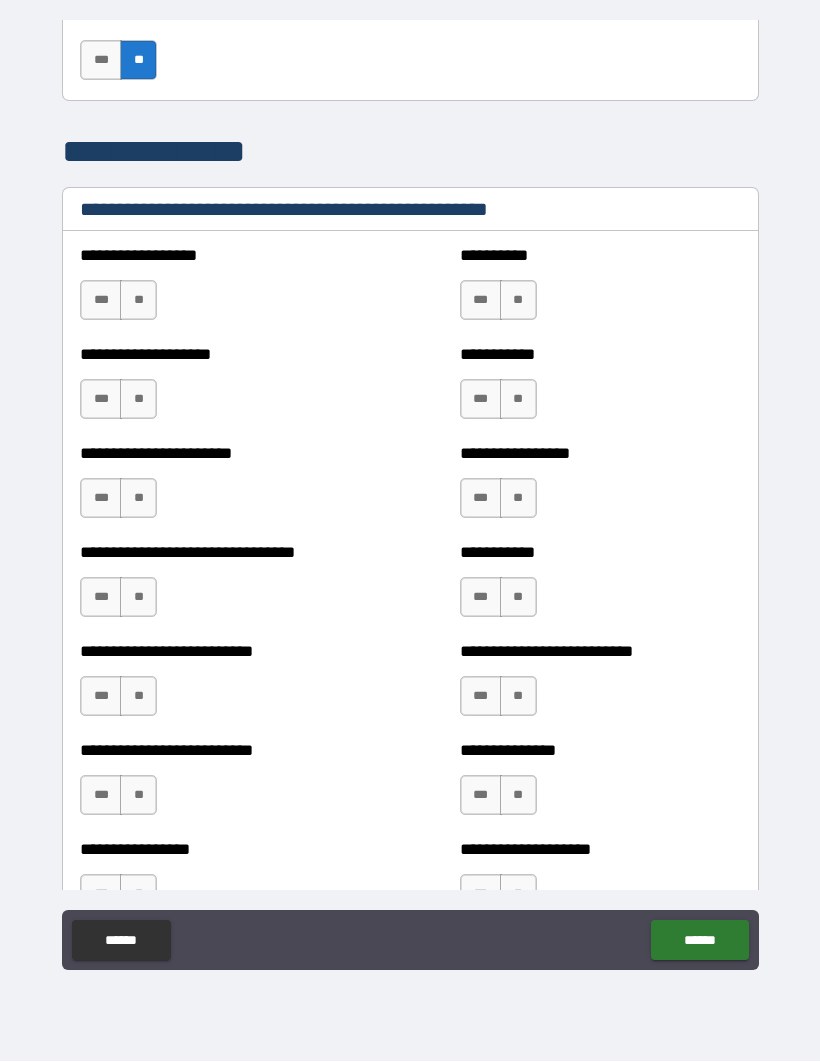 scroll, scrollTop: 4065, scrollLeft: 0, axis: vertical 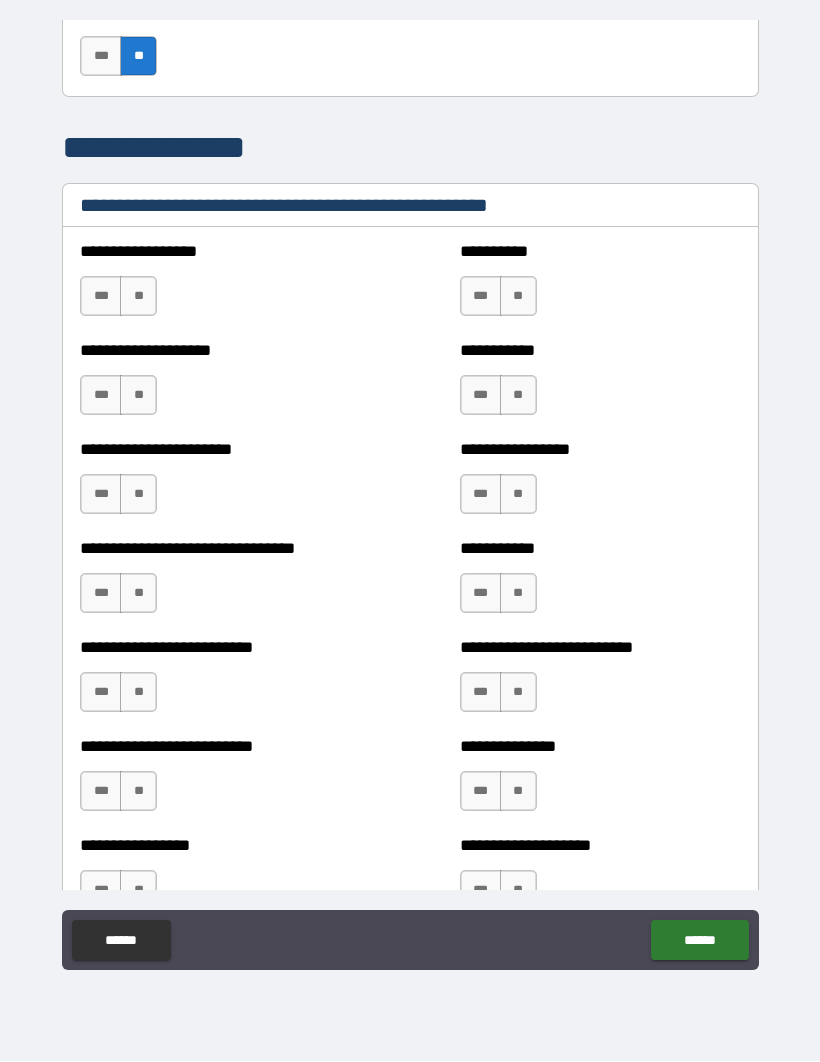 click on "**" at bounding box center [138, 297] 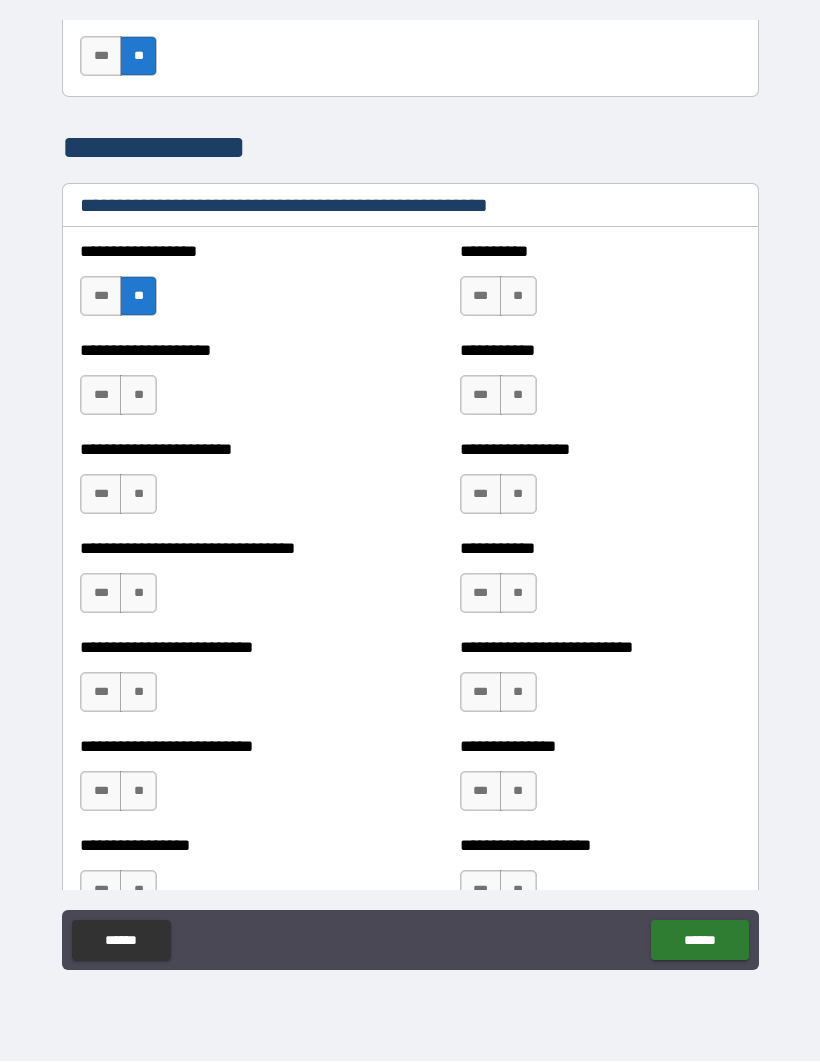 click on "**" at bounding box center (138, 396) 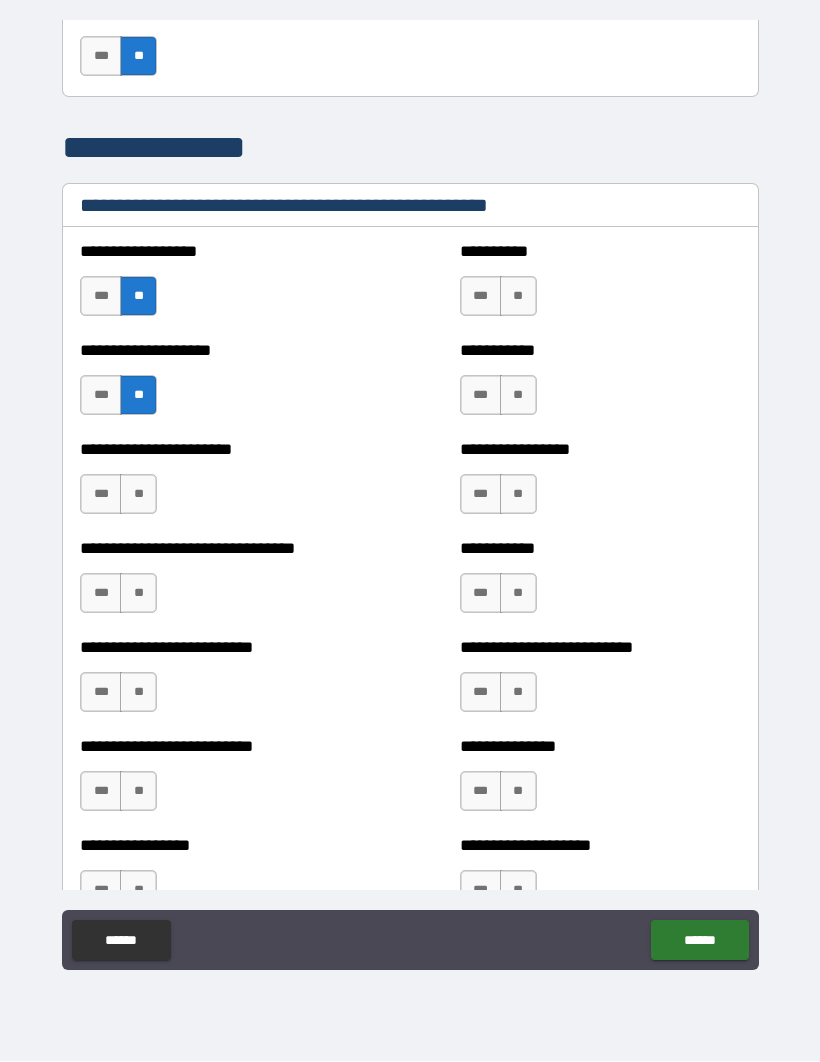 click on "**" at bounding box center [138, 495] 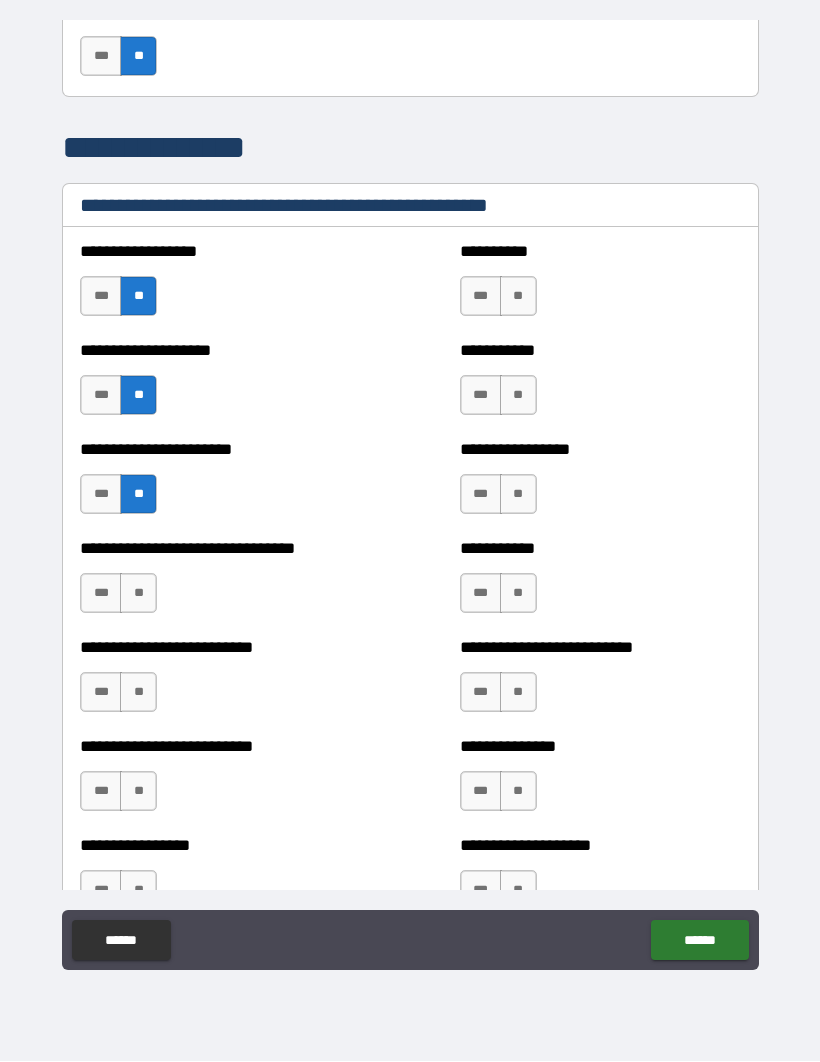 click on "**" at bounding box center [138, 594] 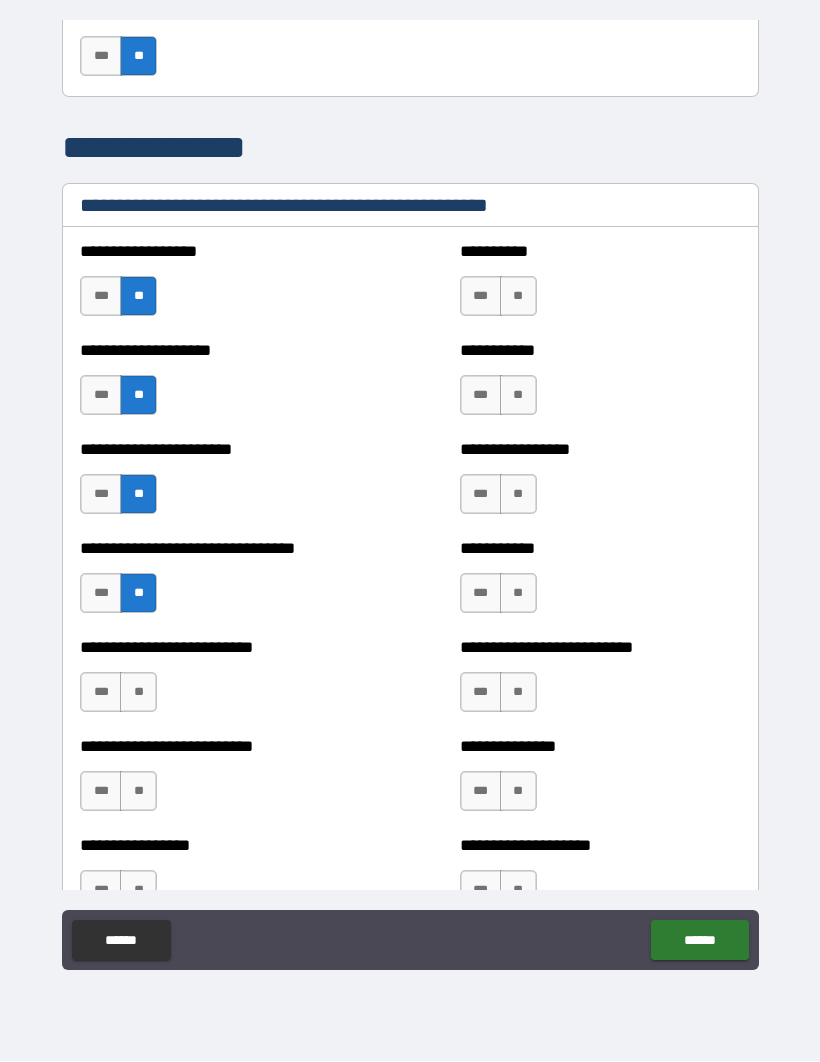 click on "**" at bounding box center [138, 693] 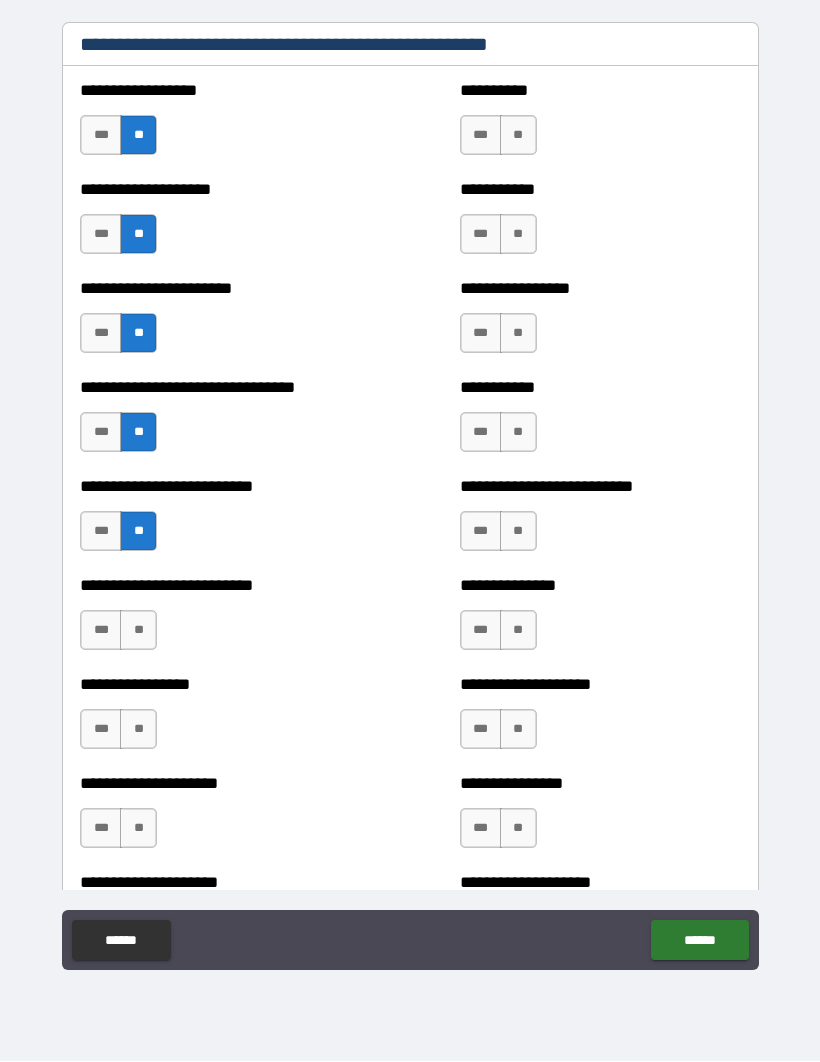scroll, scrollTop: 4245, scrollLeft: 0, axis: vertical 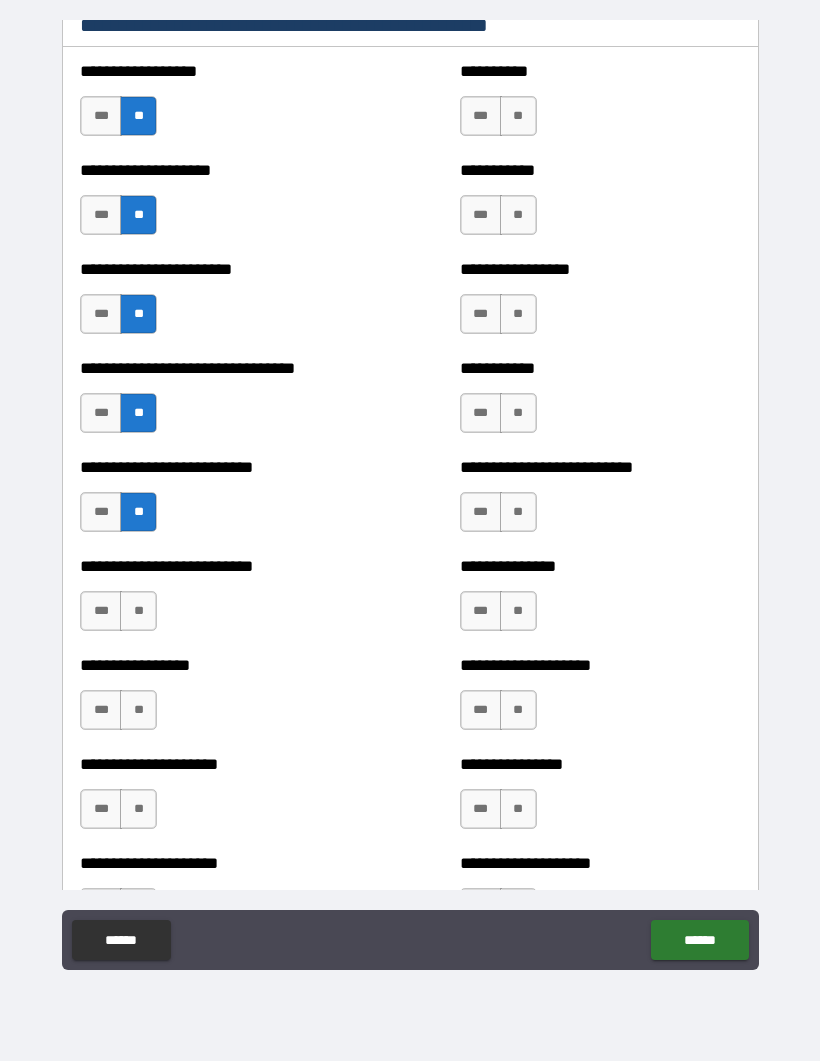 click on "**" at bounding box center [138, 612] 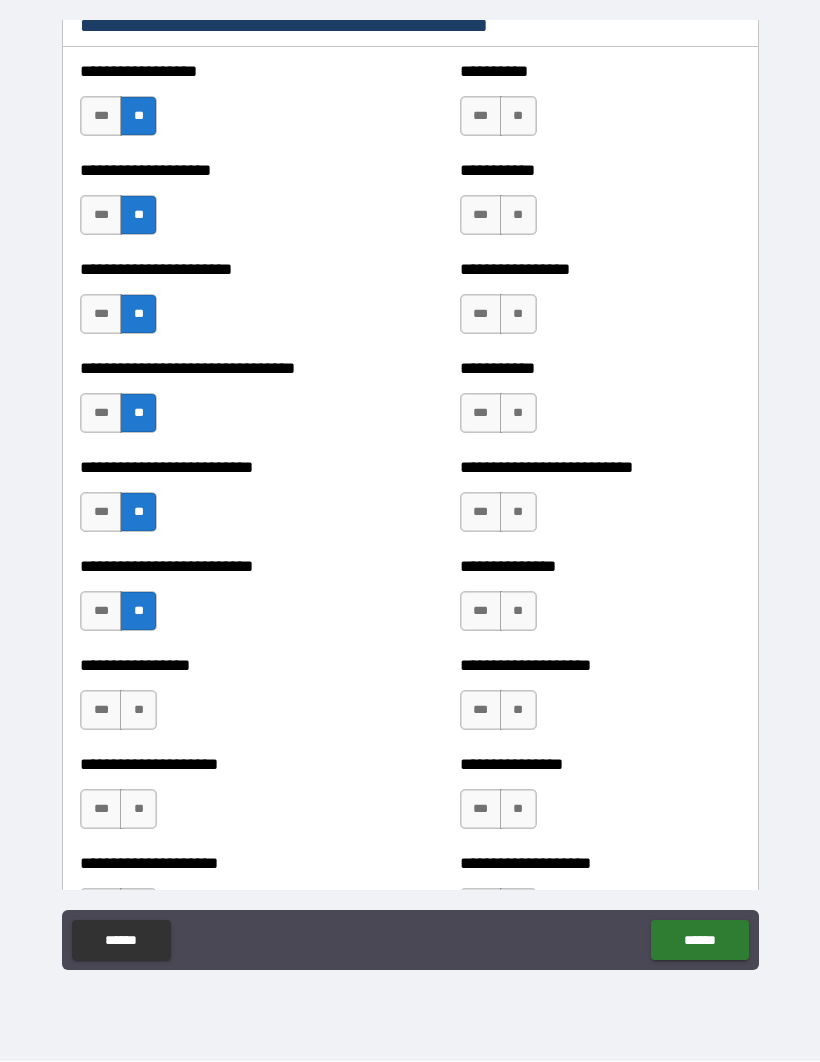 click on "**" at bounding box center (138, 711) 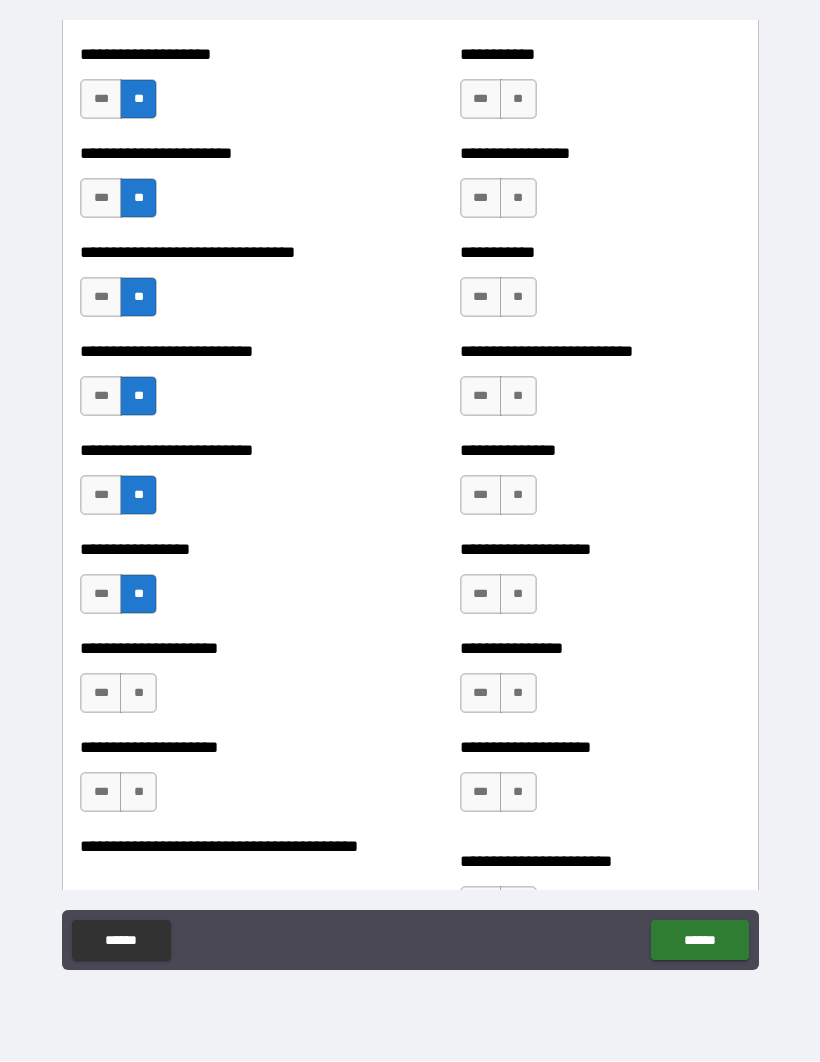 scroll, scrollTop: 4376, scrollLeft: 0, axis: vertical 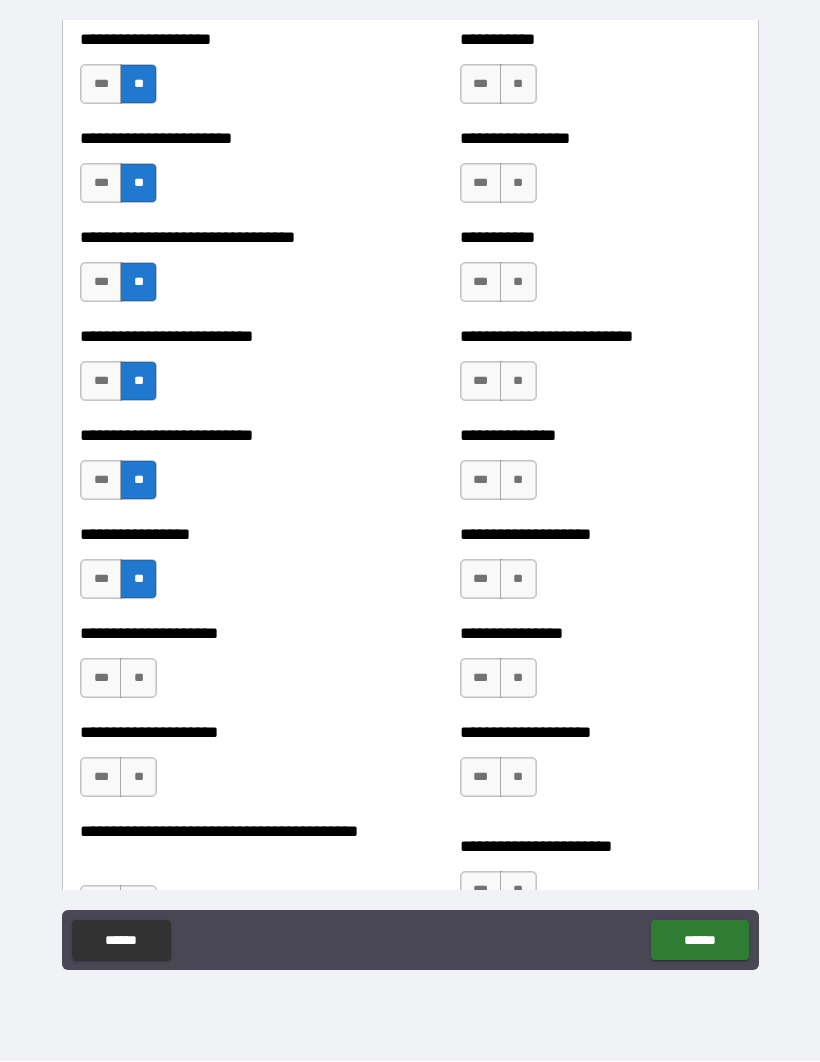 click on "**" at bounding box center (138, 679) 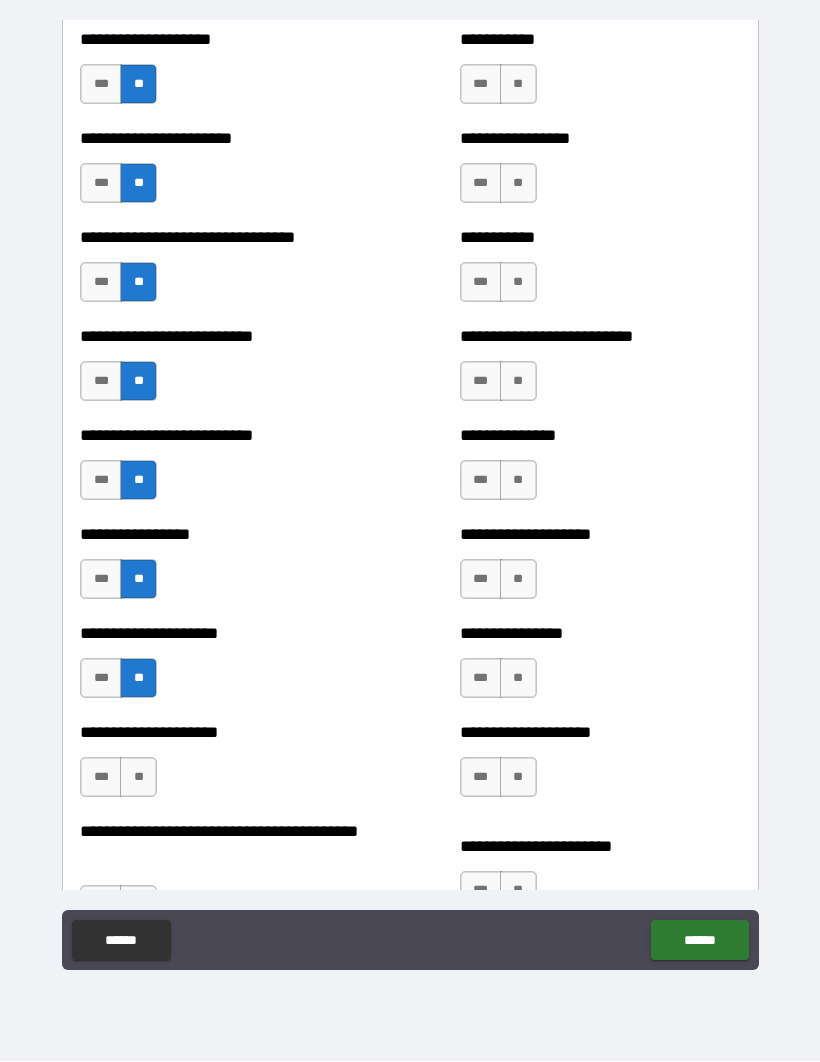 click on "**" at bounding box center (138, 778) 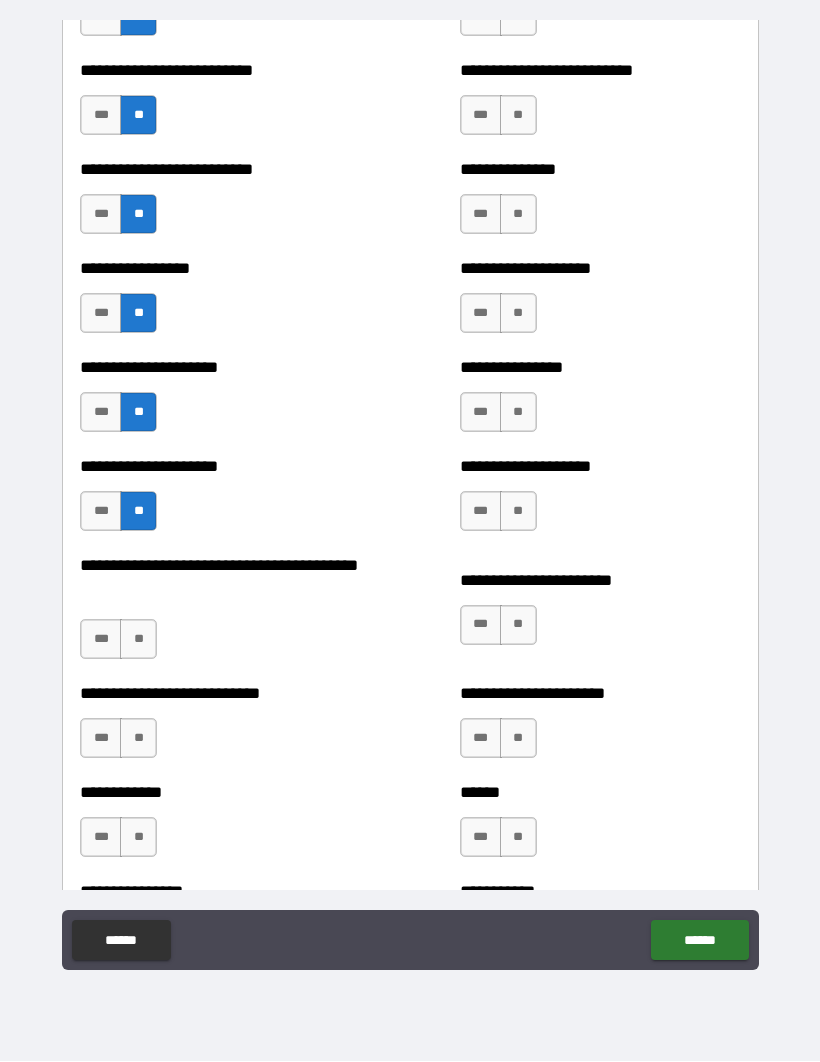 scroll, scrollTop: 4646, scrollLeft: 0, axis: vertical 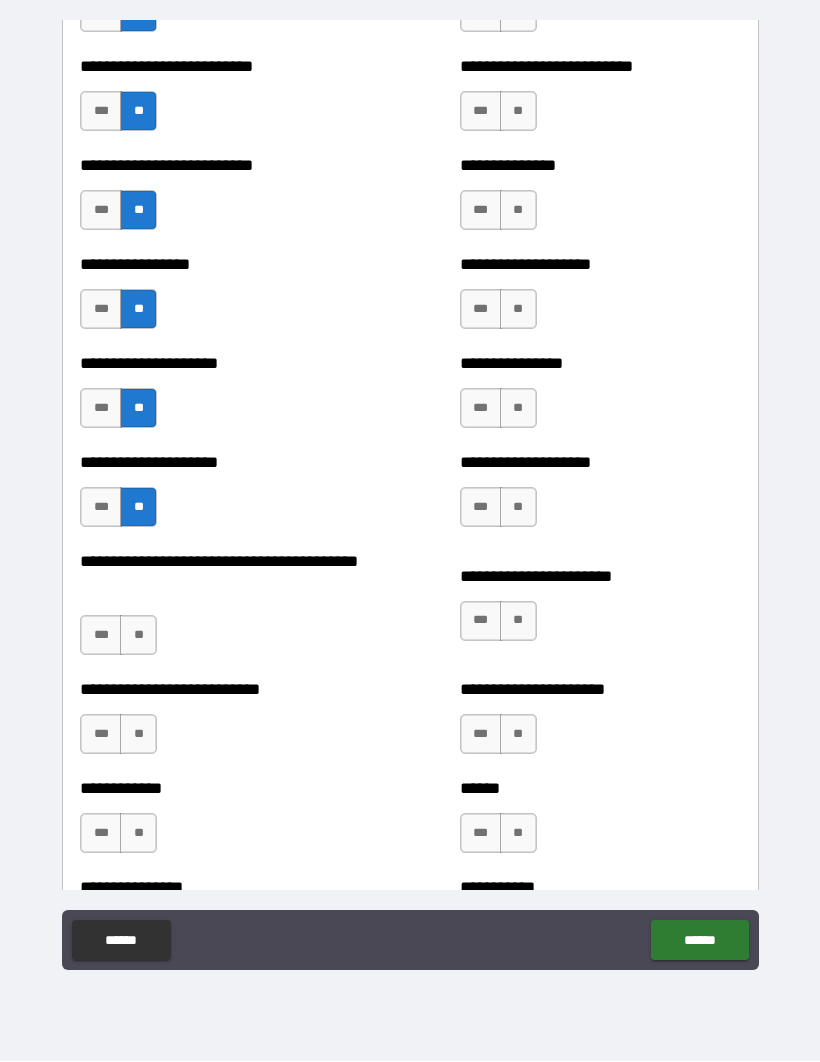 click on "**" at bounding box center [138, 636] 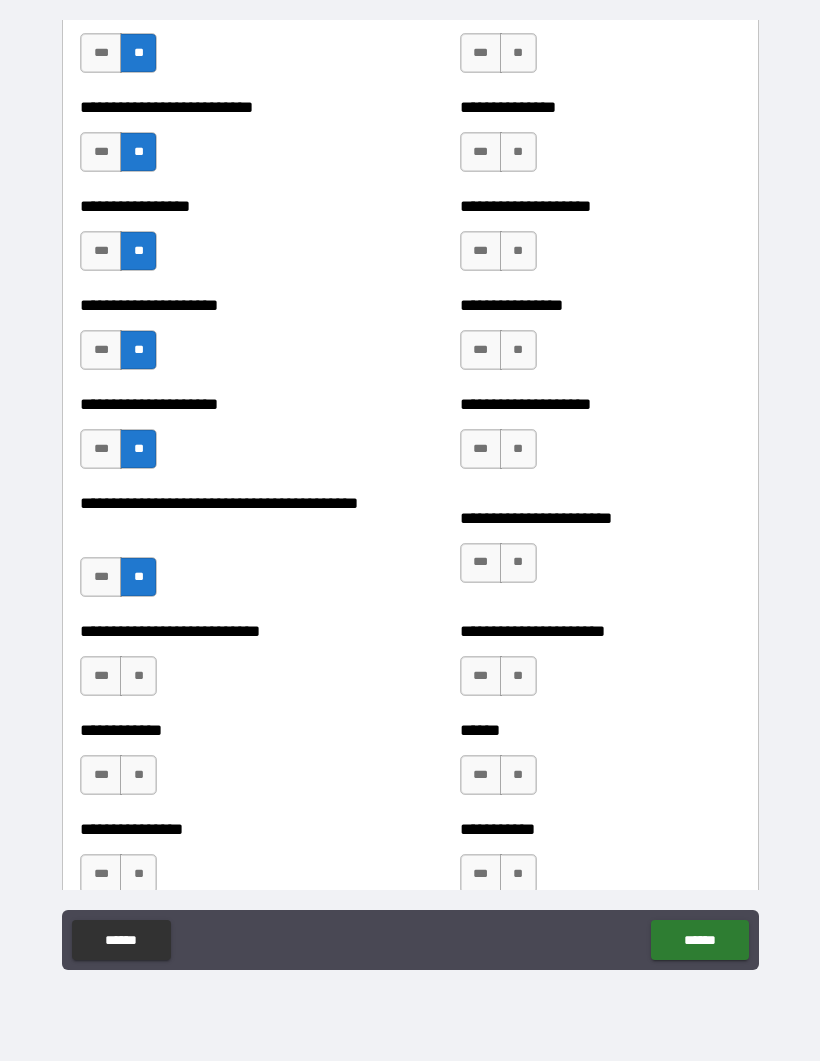scroll, scrollTop: 4724, scrollLeft: 0, axis: vertical 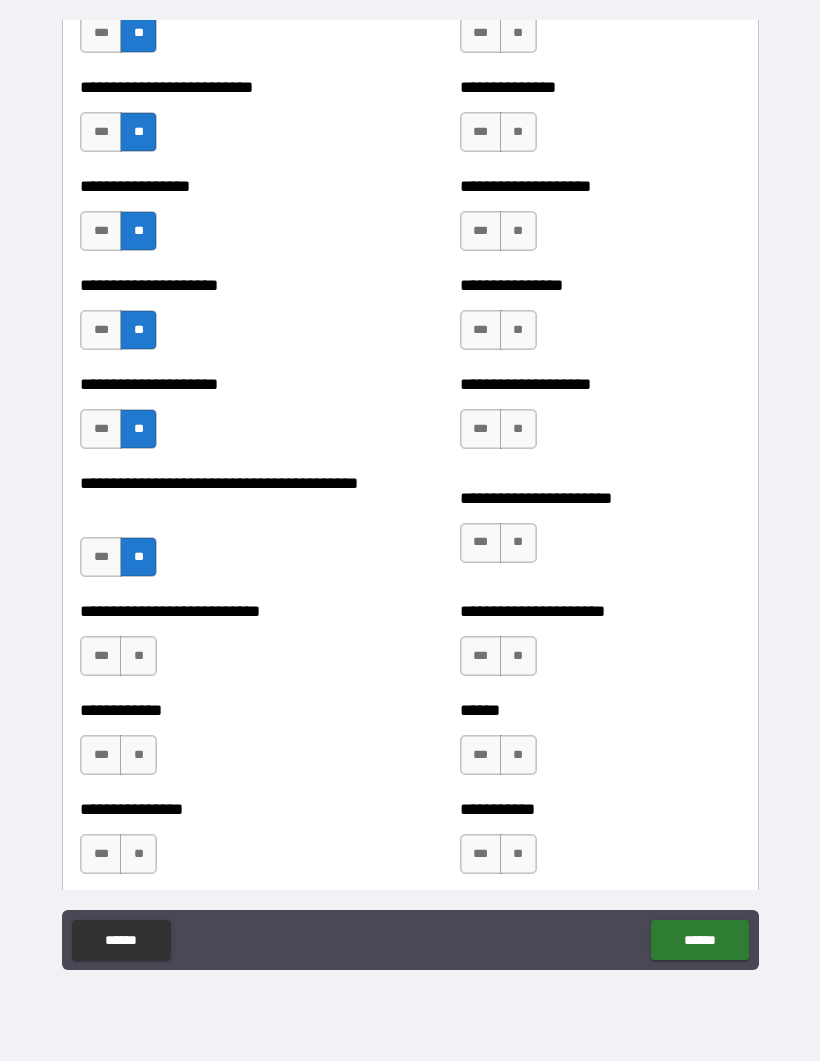 click on "**" at bounding box center (138, 657) 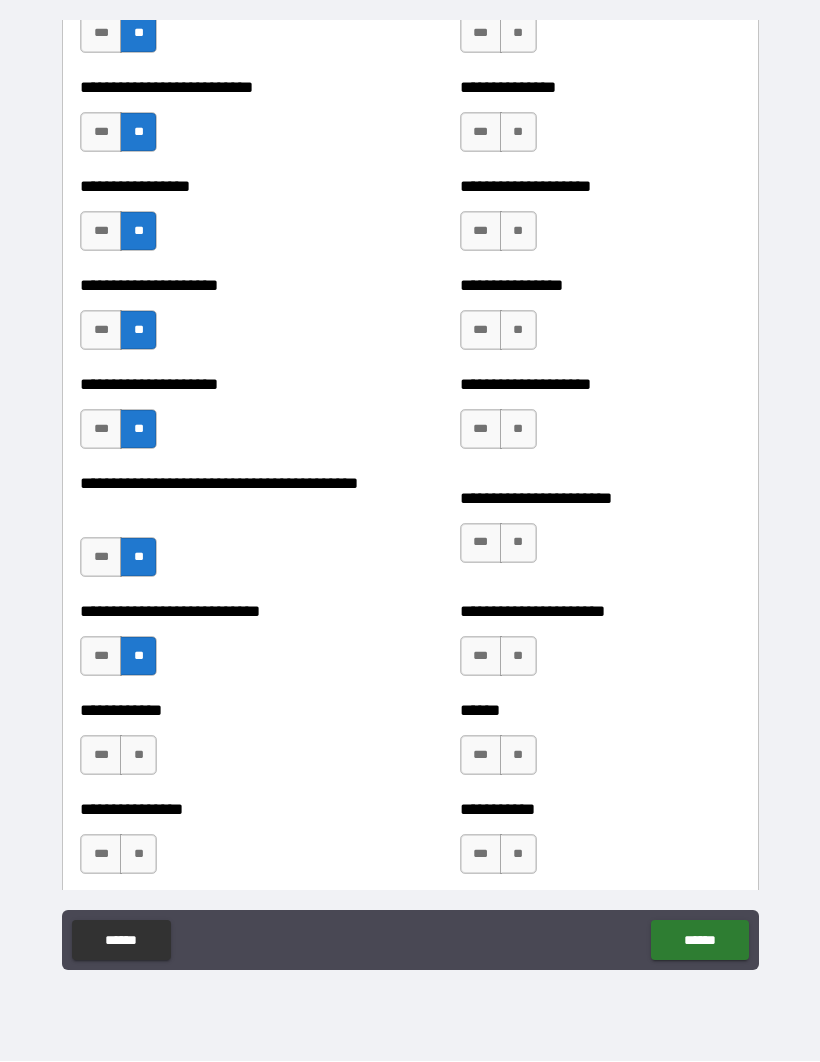 click on "**" at bounding box center (138, 756) 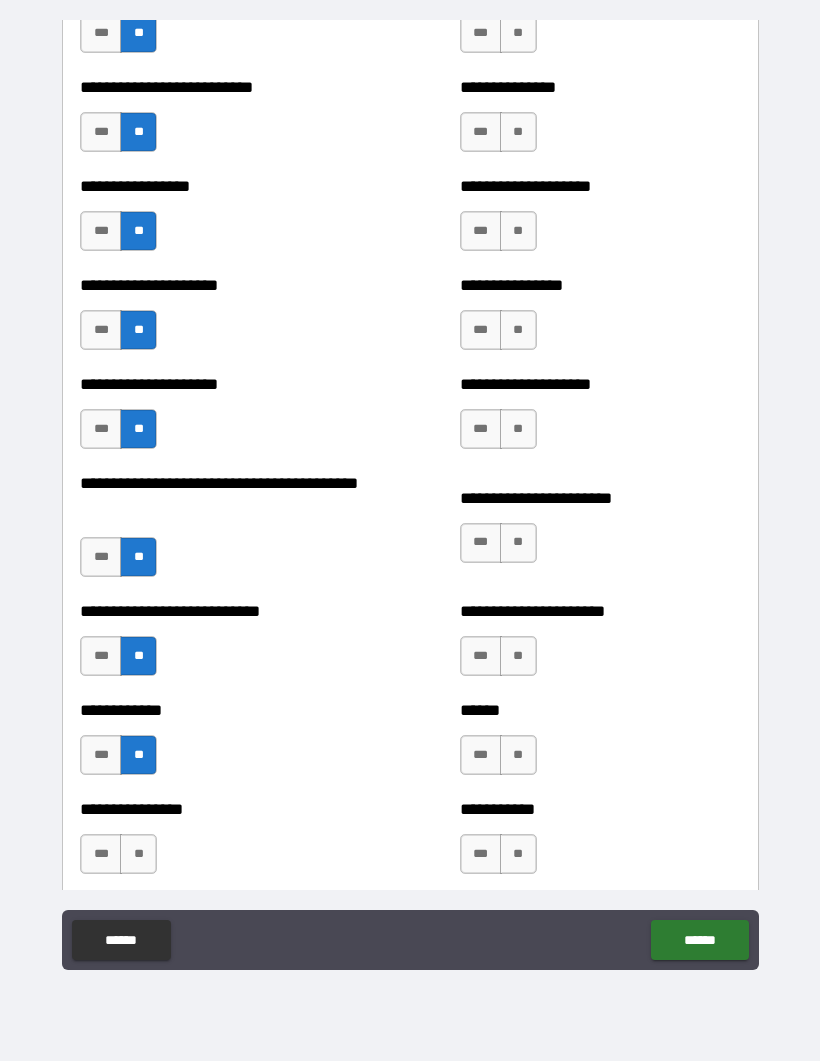 click on "**" at bounding box center [138, 855] 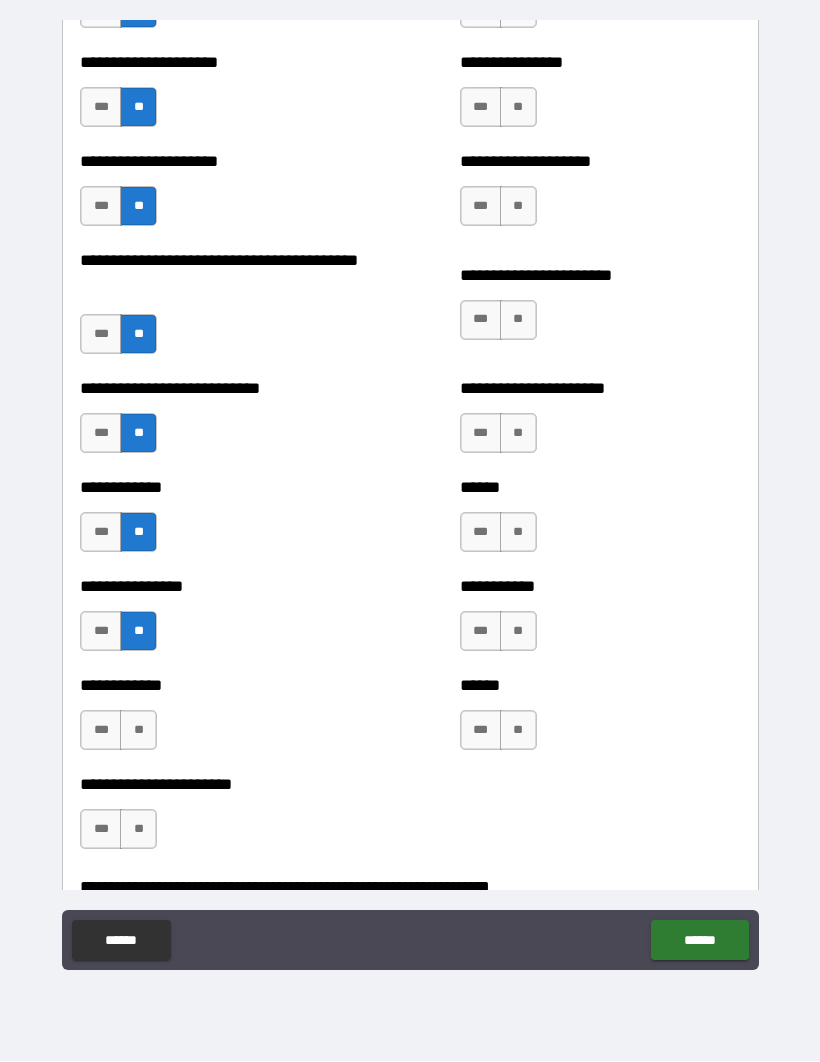 scroll, scrollTop: 4970, scrollLeft: 0, axis: vertical 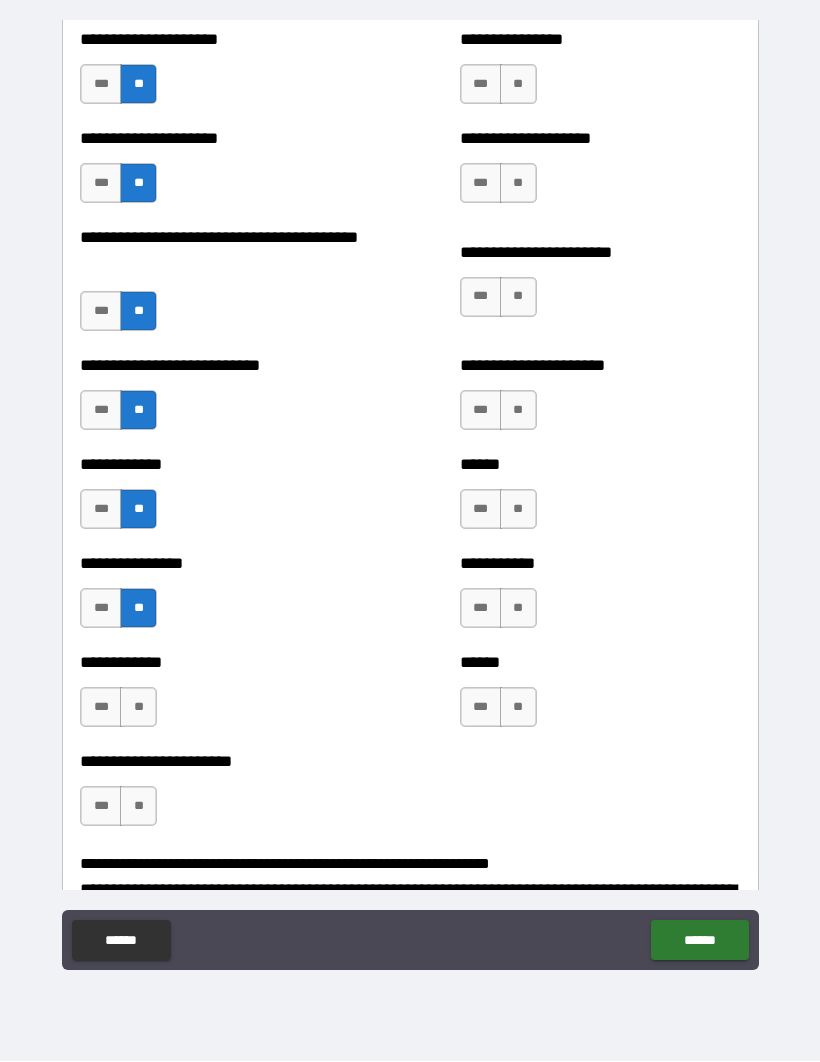 click on "**" at bounding box center (138, 708) 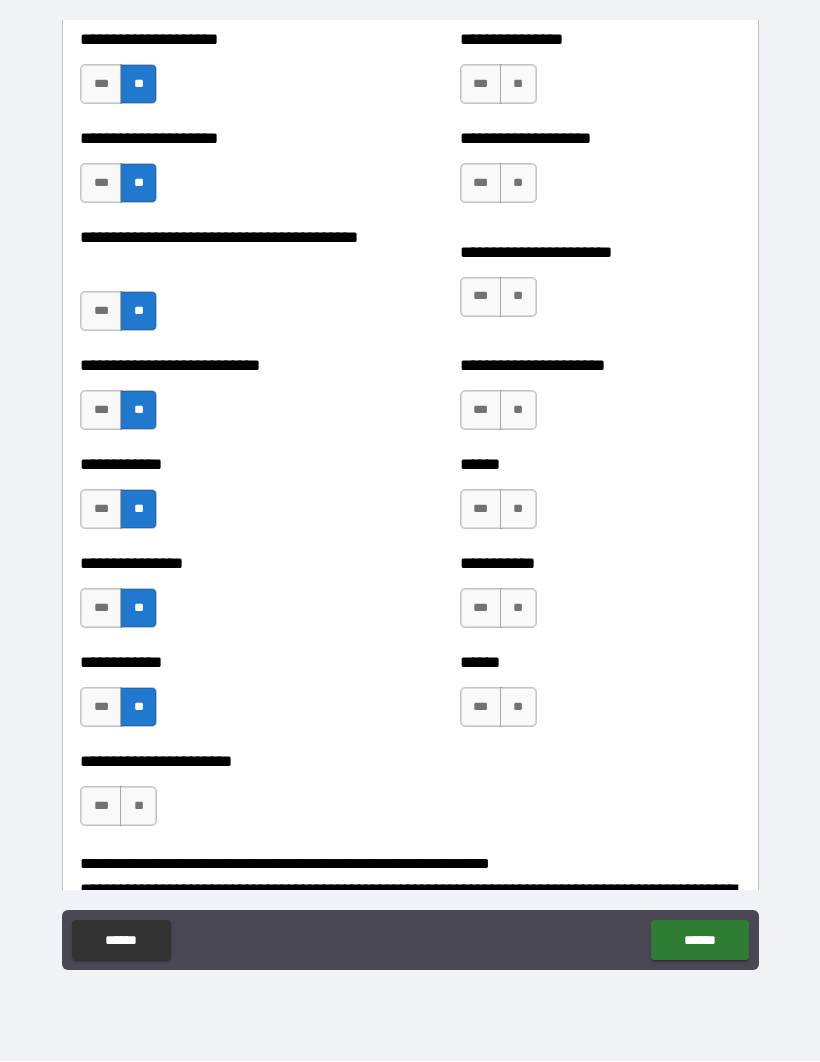 click on "**" at bounding box center (138, 807) 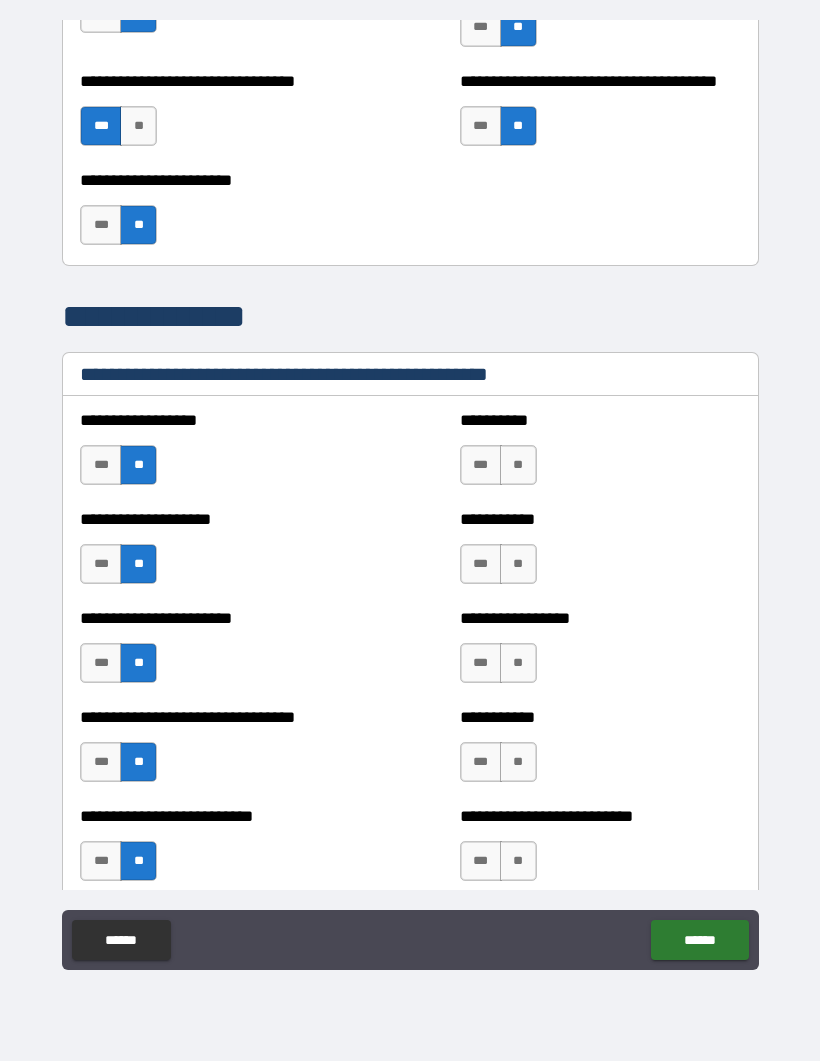 scroll, scrollTop: 3938, scrollLeft: 0, axis: vertical 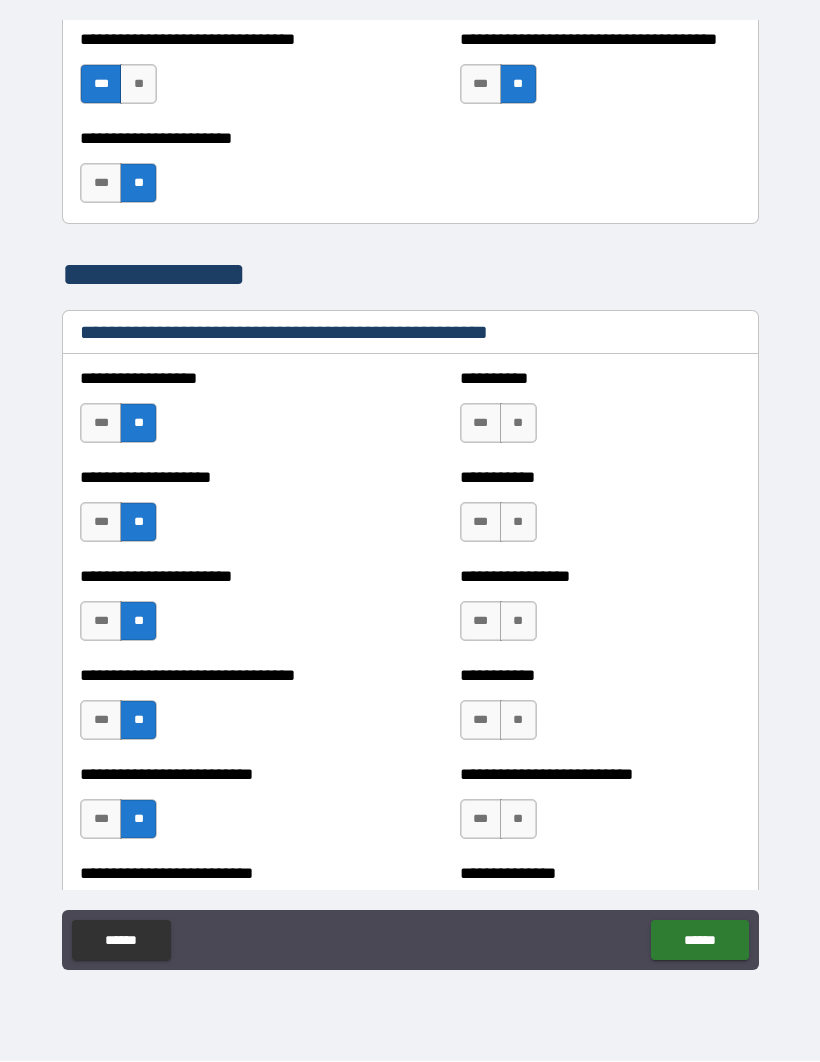 click on "***" at bounding box center (481, 424) 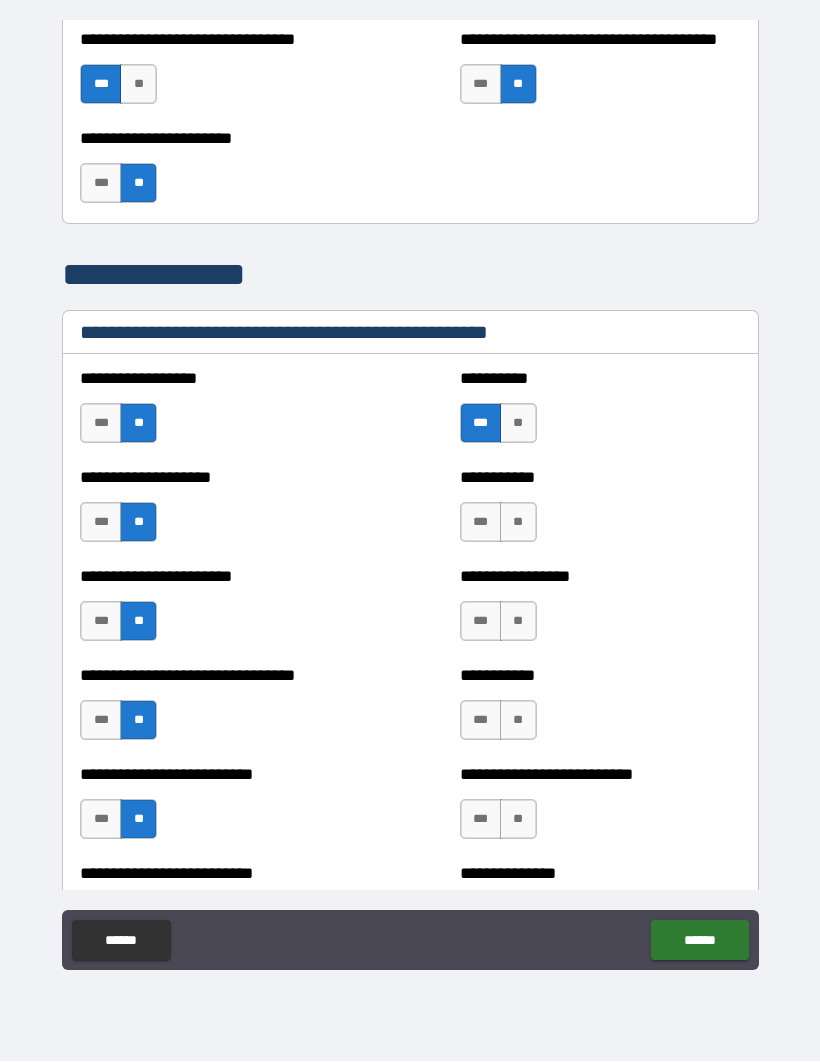 click on "**" at bounding box center (518, 523) 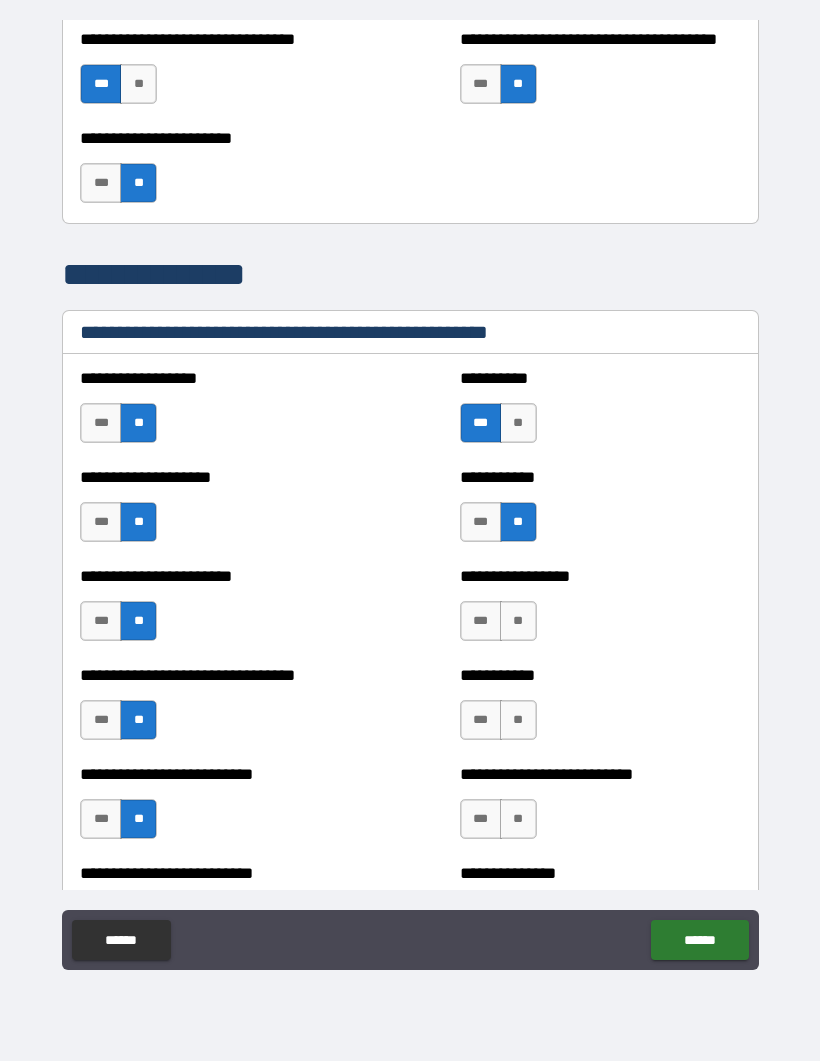 click on "**" at bounding box center [518, 622] 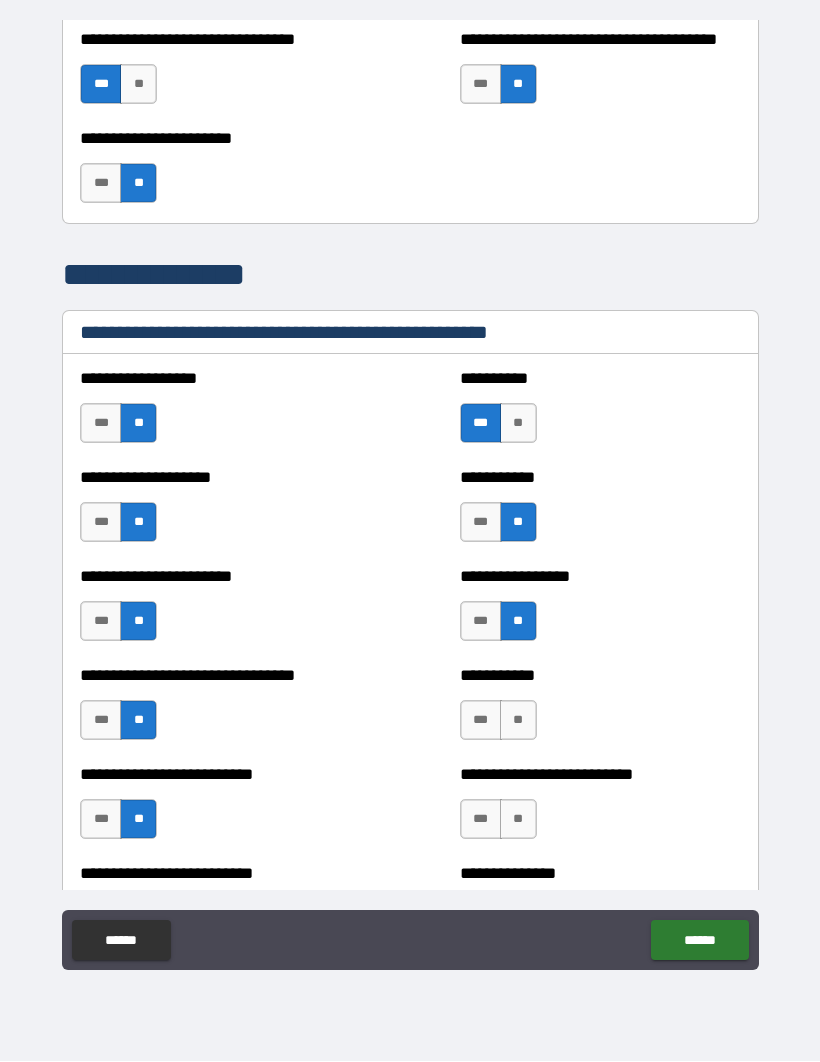 click on "**" at bounding box center (518, 721) 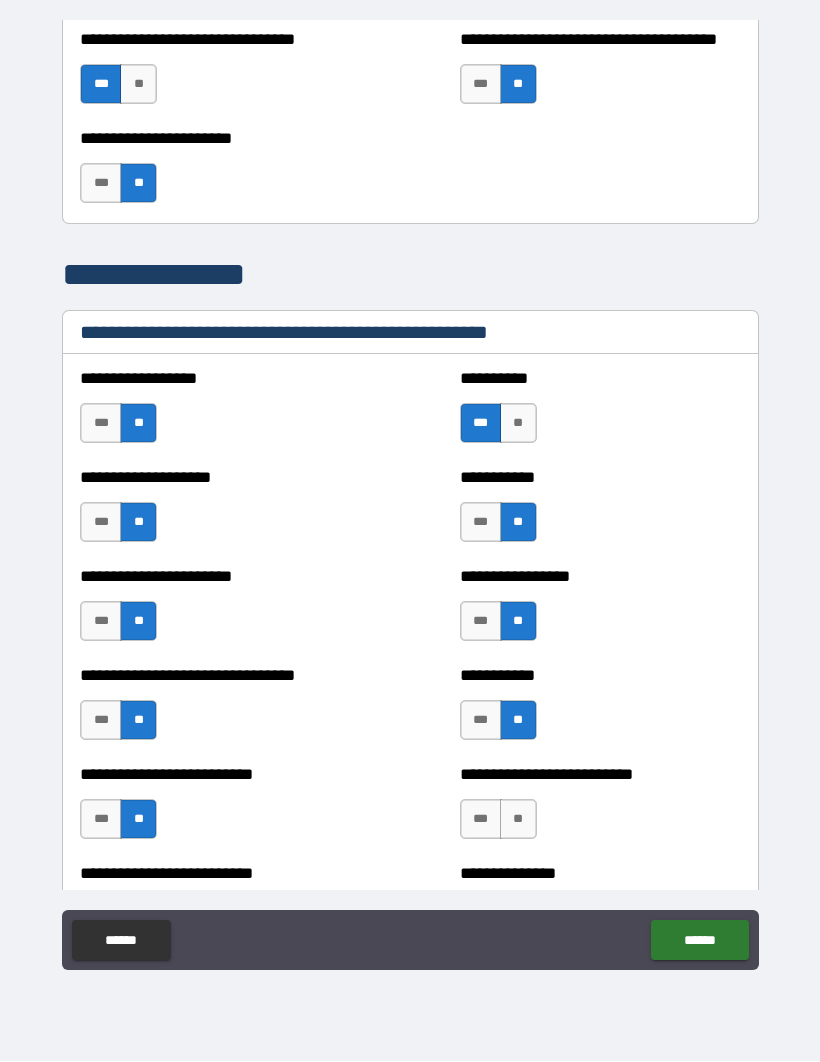 click on "**" at bounding box center [518, 820] 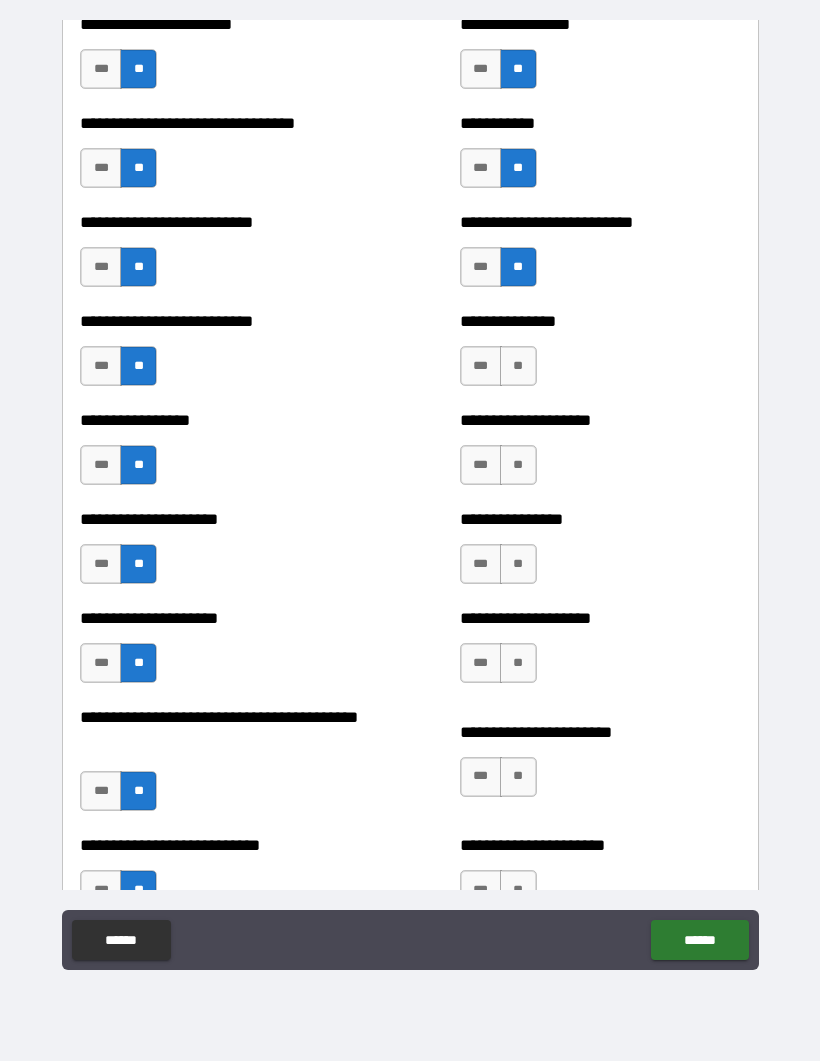 scroll, scrollTop: 4492, scrollLeft: 0, axis: vertical 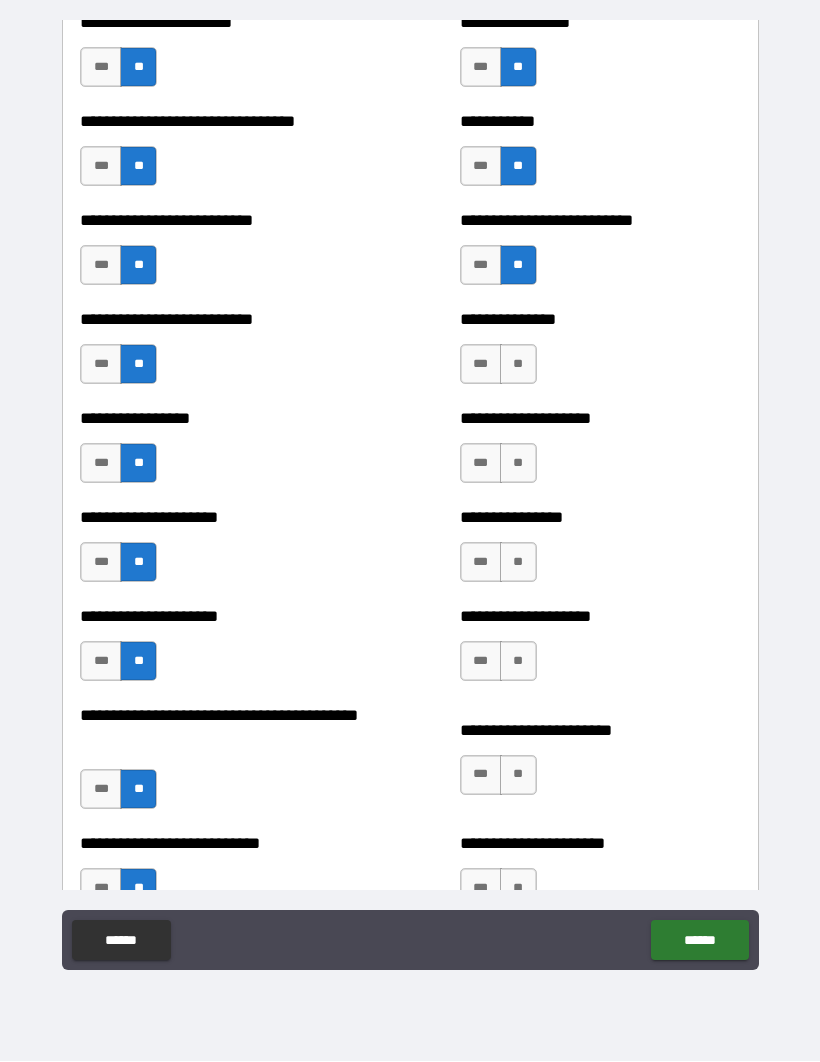 click on "**" at bounding box center (518, 365) 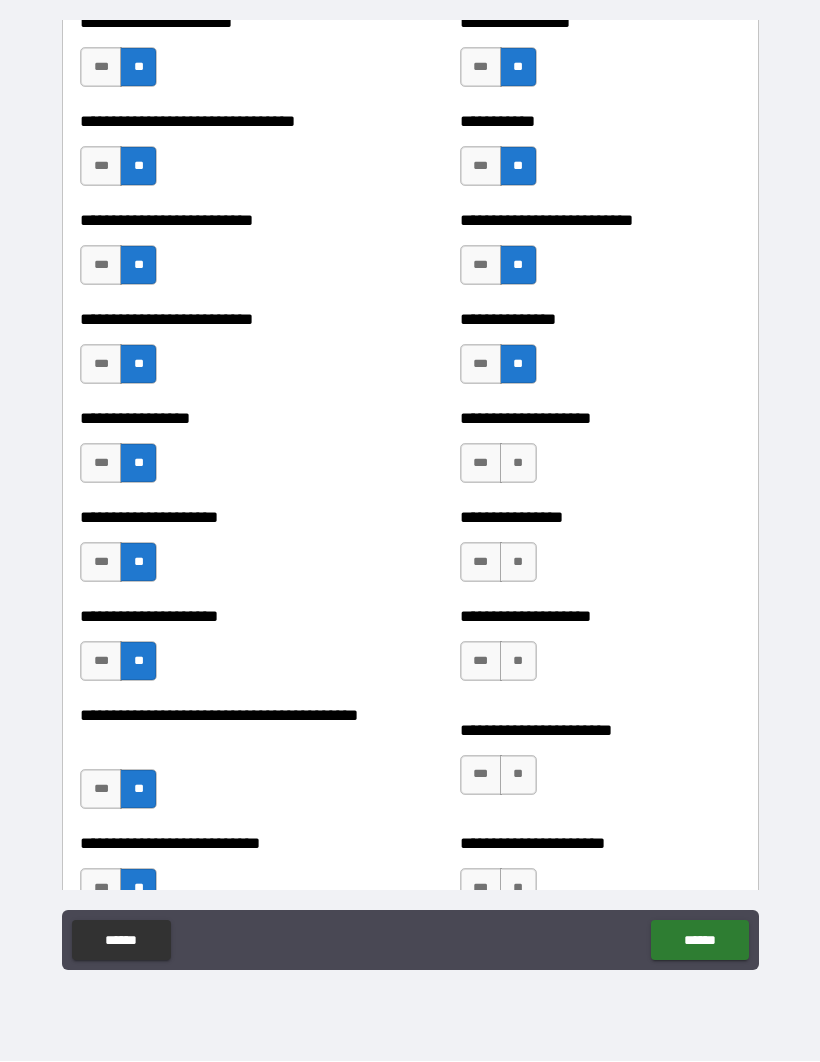 click on "**" at bounding box center [518, 464] 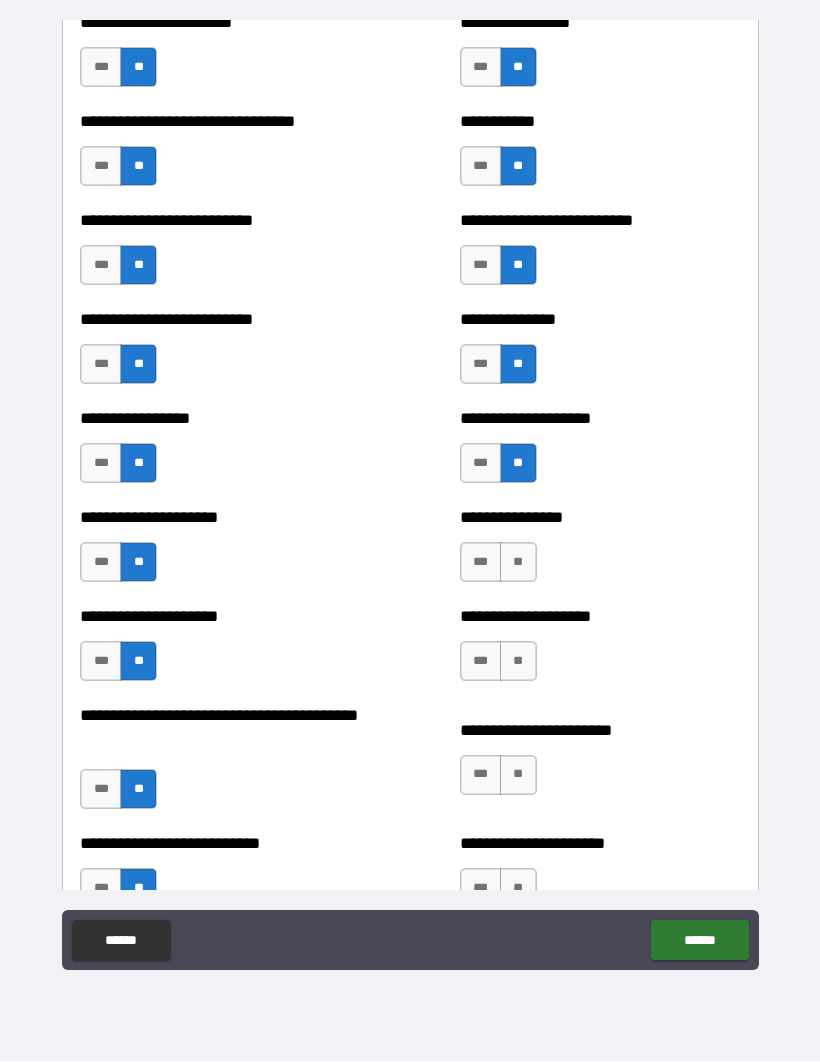 click on "**" at bounding box center (518, 563) 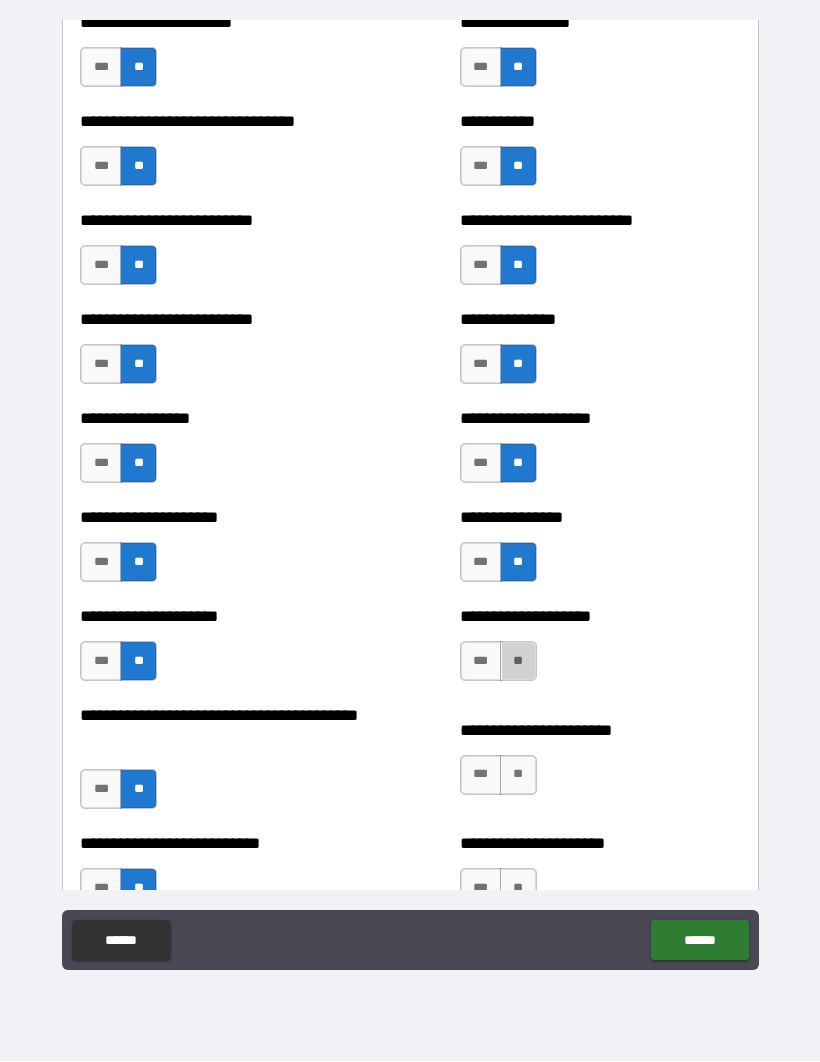 click on "**" at bounding box center [518, 662] 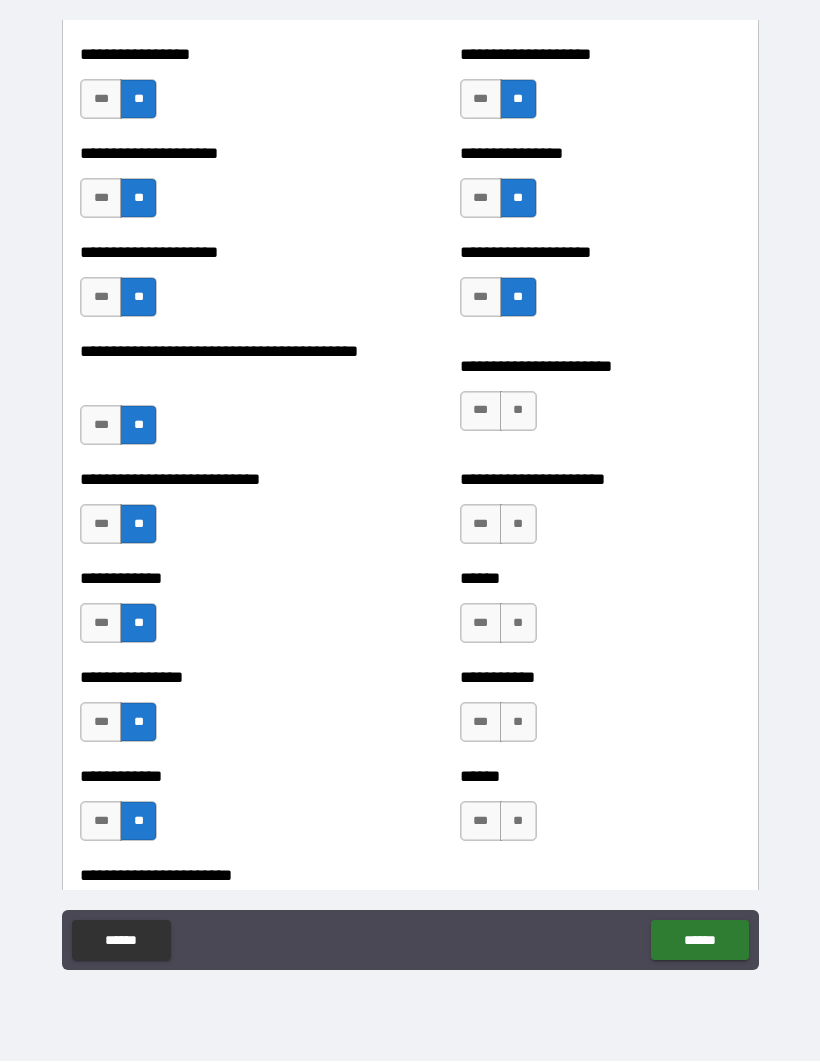 scroll, scrollTop: 4857, scrollLeft: 0, axis: vertical 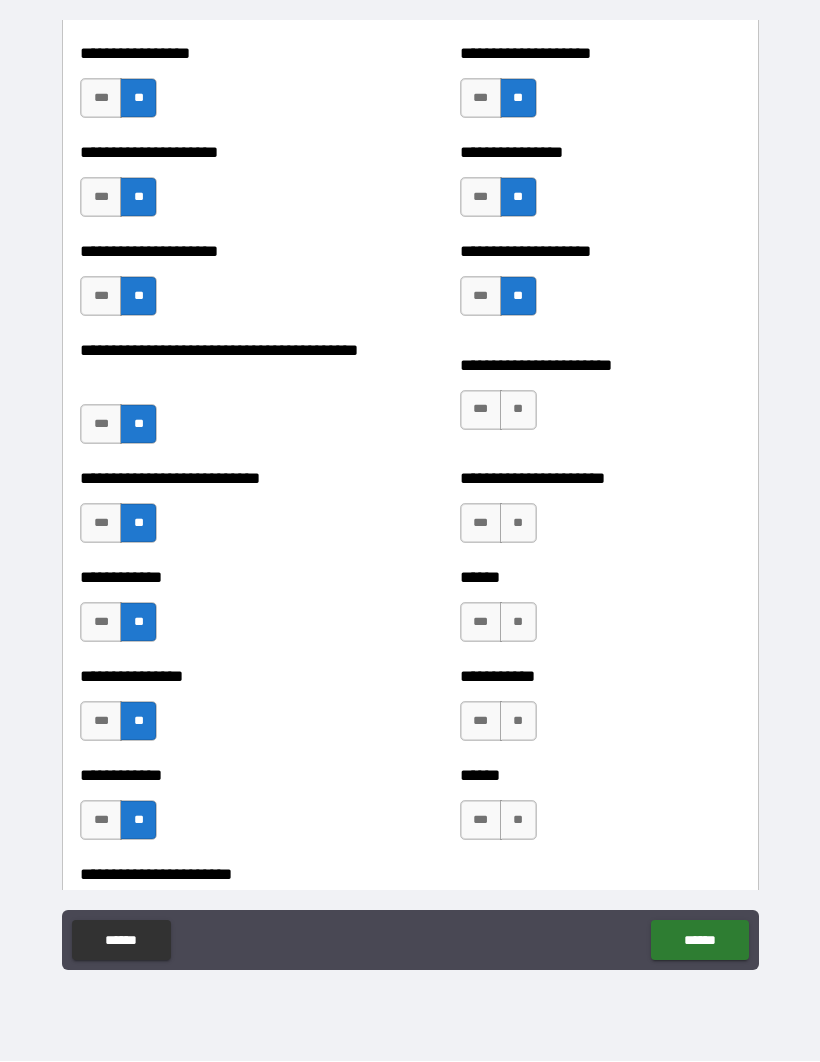 click on "**" at bounding box center [518, 411] 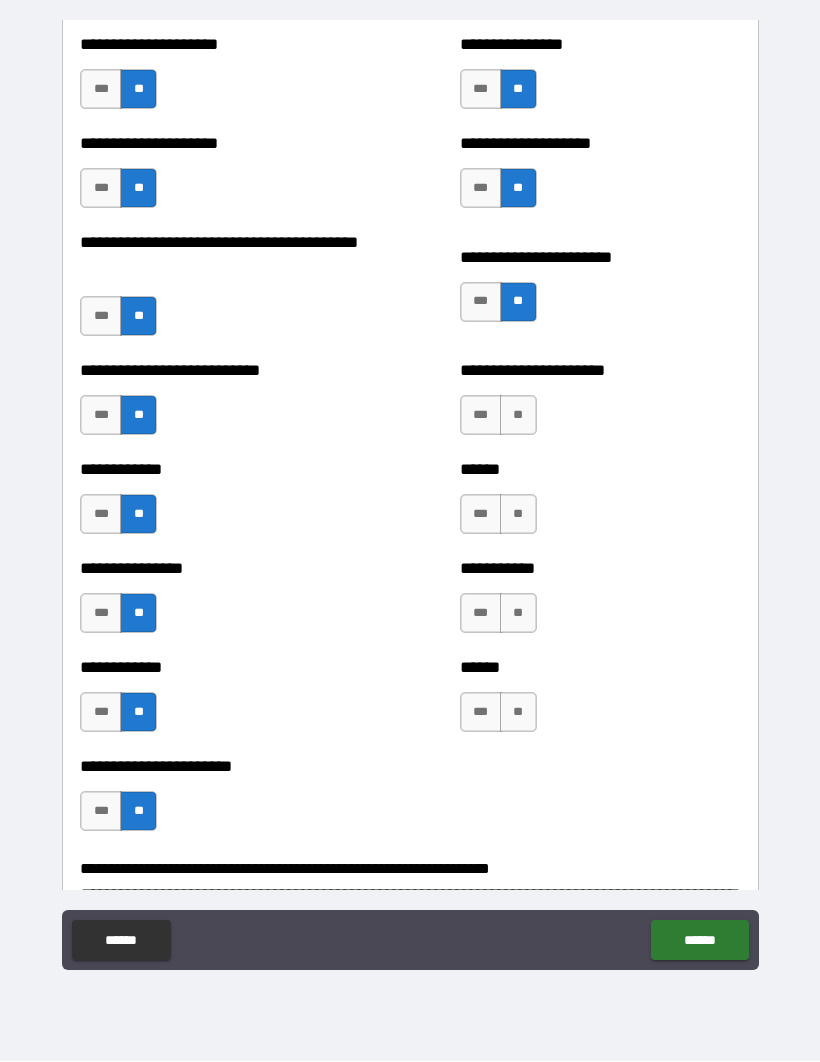 scroll, scrollTop: 4966, scrollLeft: 0, axis: vertical 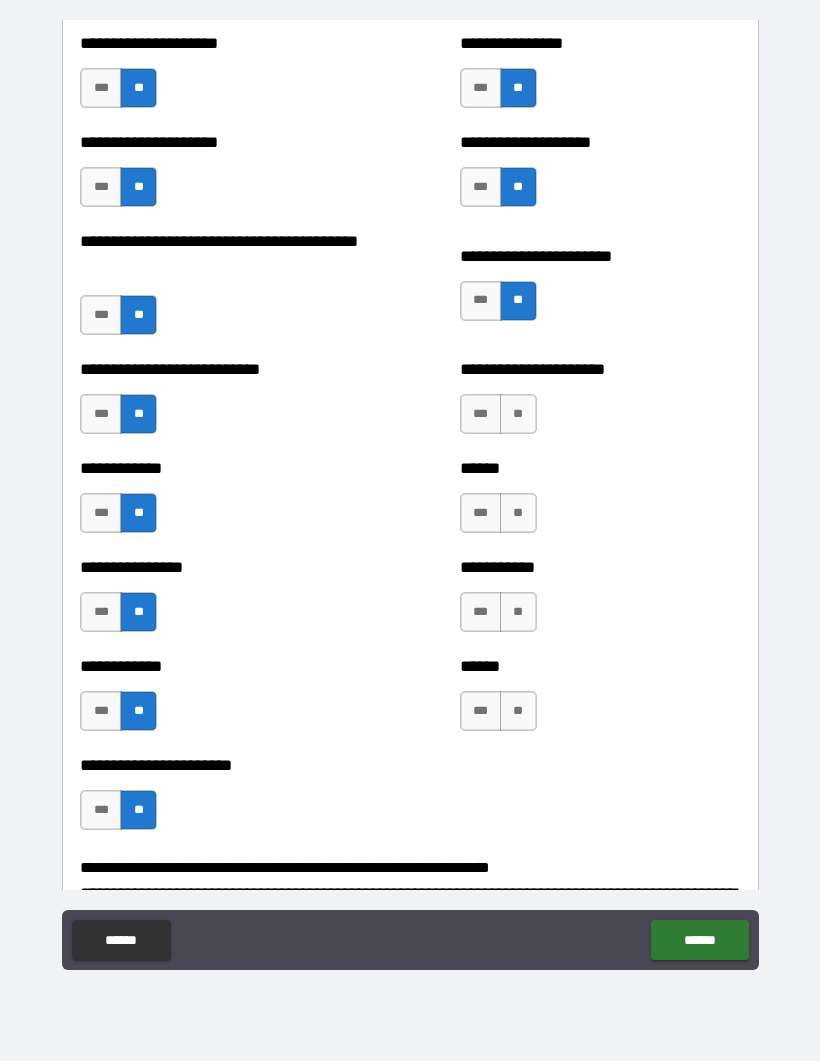 click on "**" at bounding box center [518, 415] 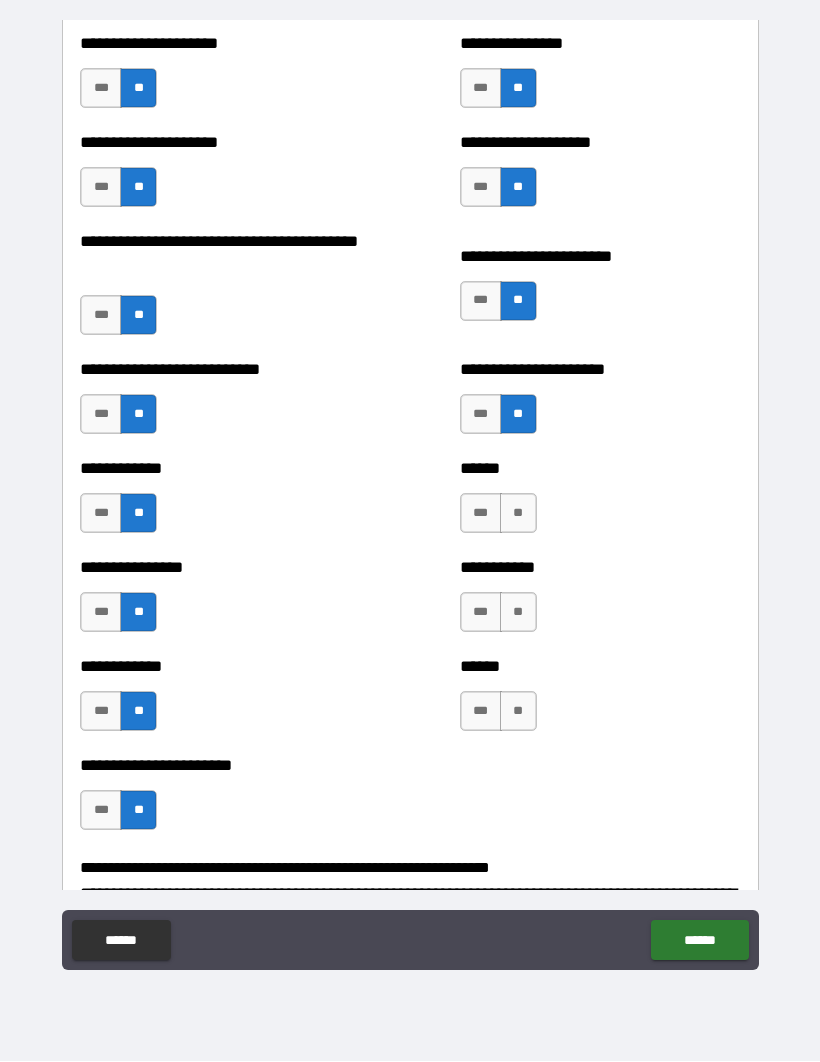 click on "**" at bounding box center [518, 514] 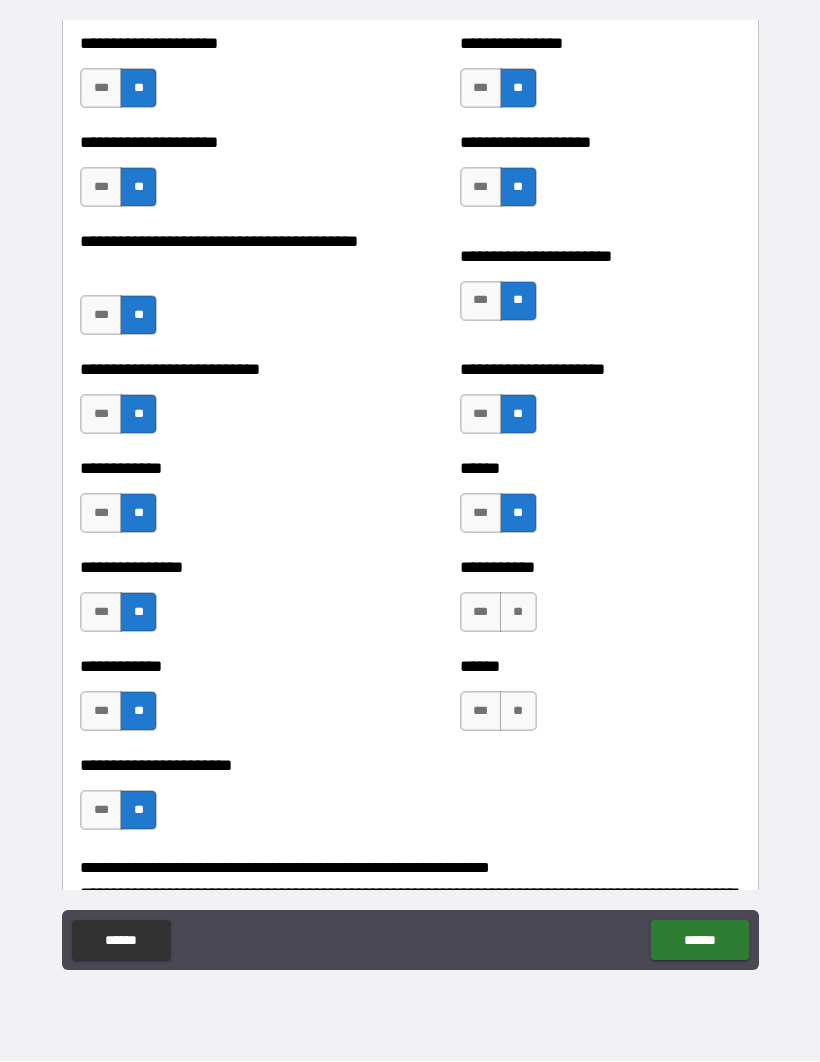 click on "**" at bounding box center (518, 613) 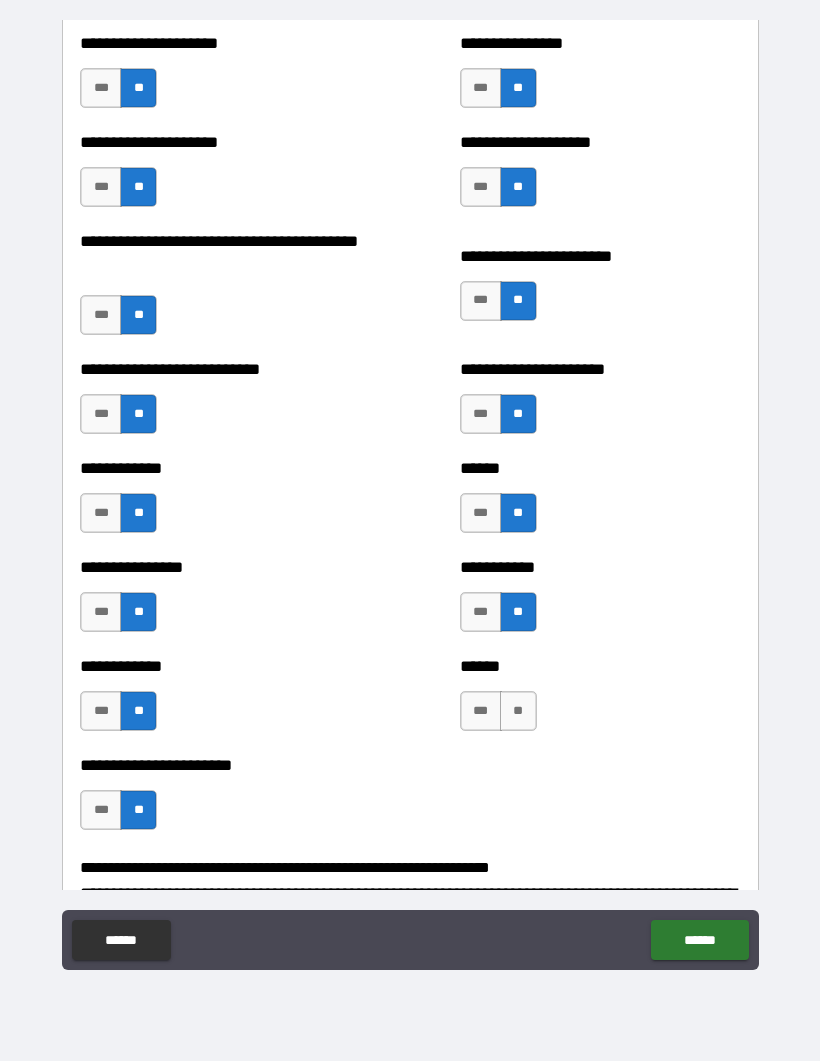 click on "***" at bounding box center (481, 712) 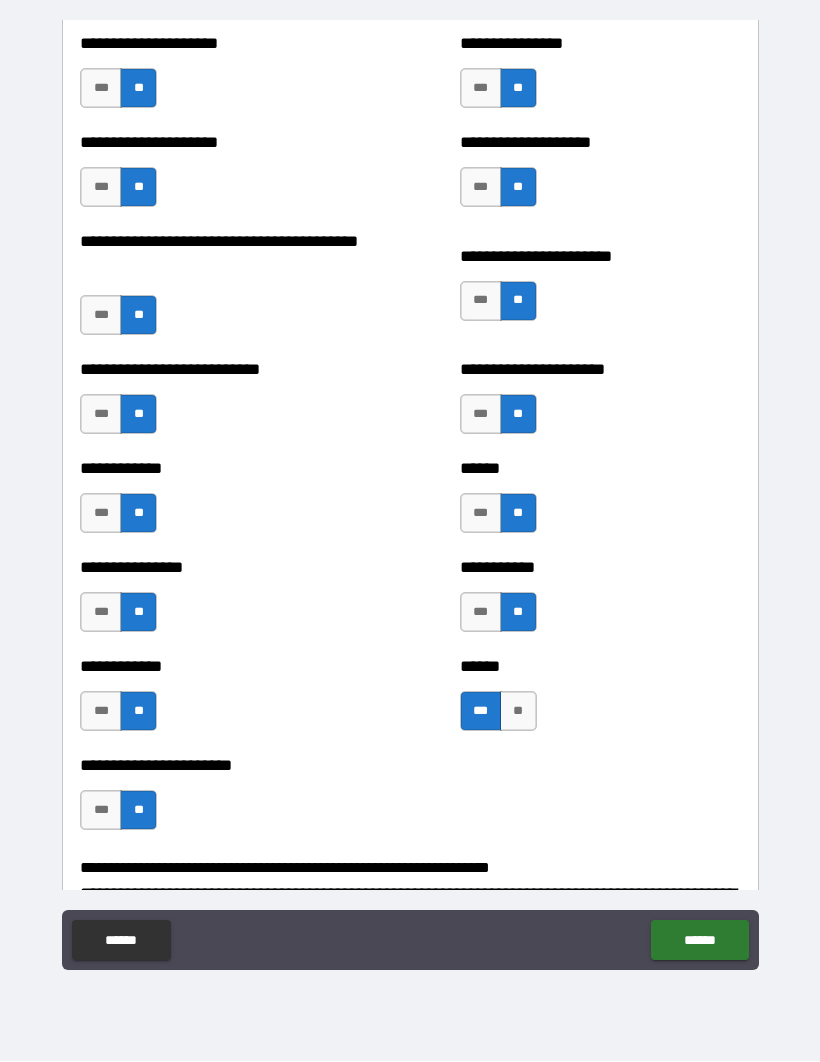 click on "***" at bounding box center [481, 613] 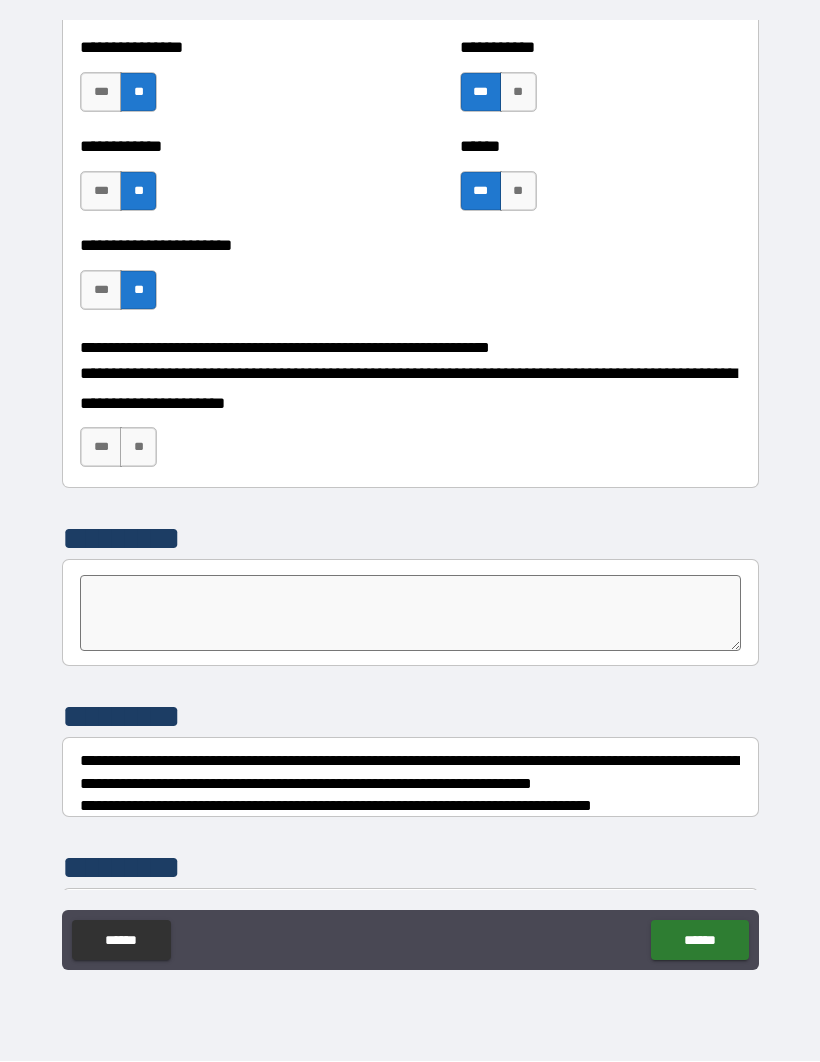scroll, scrollTop: 5487, scrollLeft: 0, axis: vertical 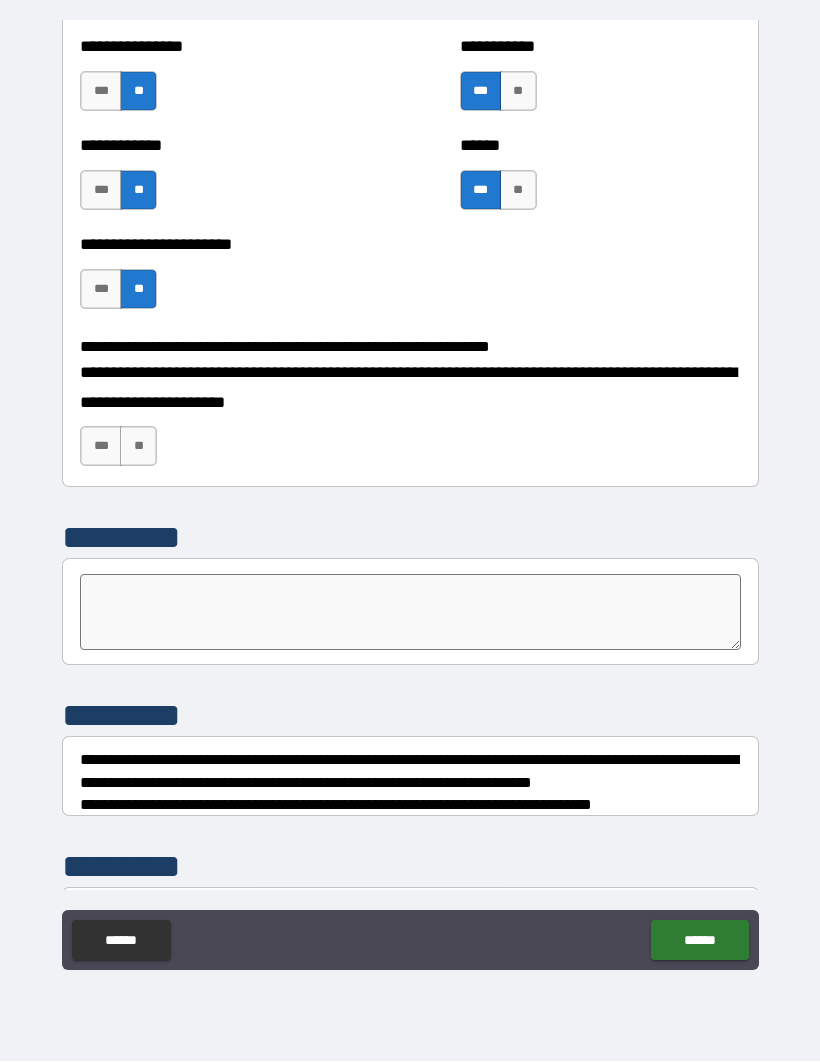click on "***" at bounding box center (101, 447) 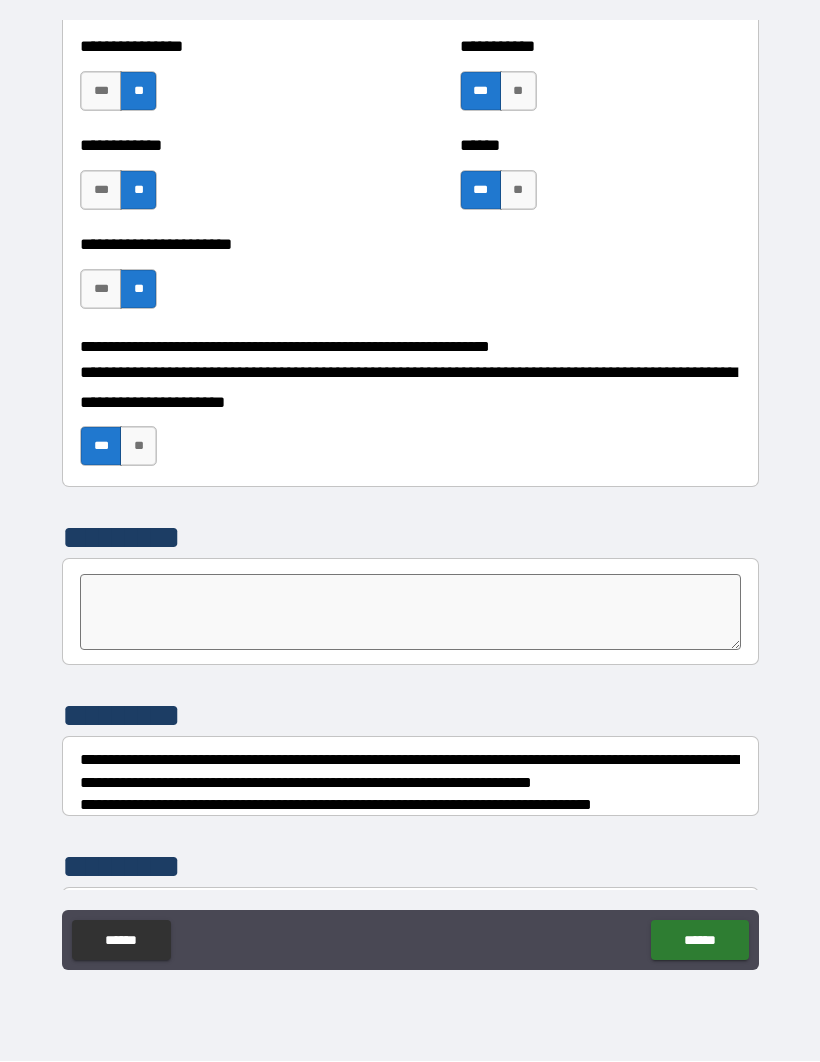 click at bounding box center (410, 613) 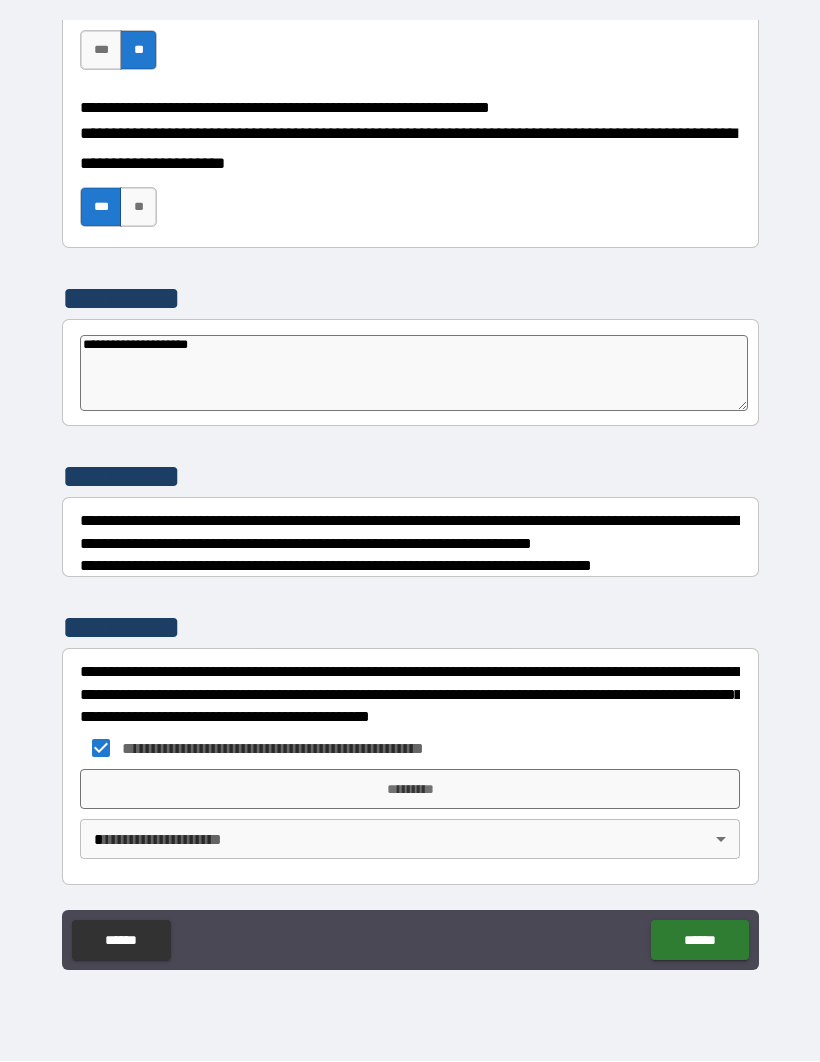 scroll, scrollTop: 5726, scrollLeft: 0, axis: vertical 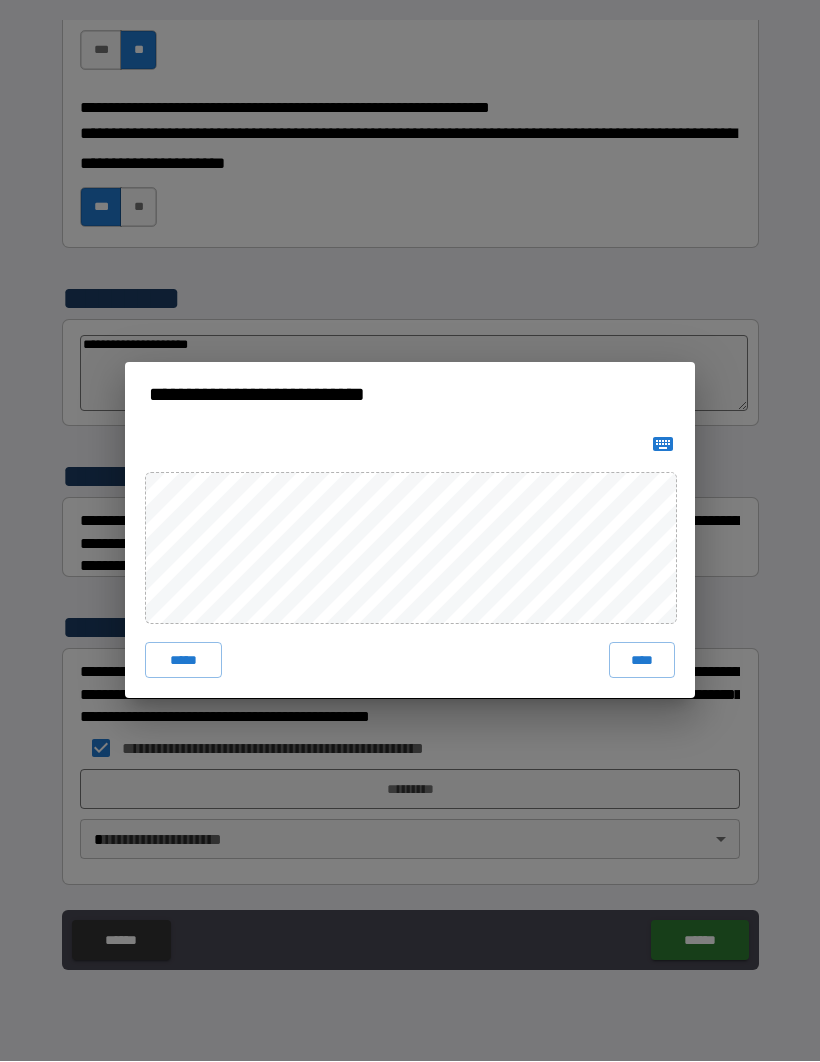 click on "****" at bounding box center [642, 661] 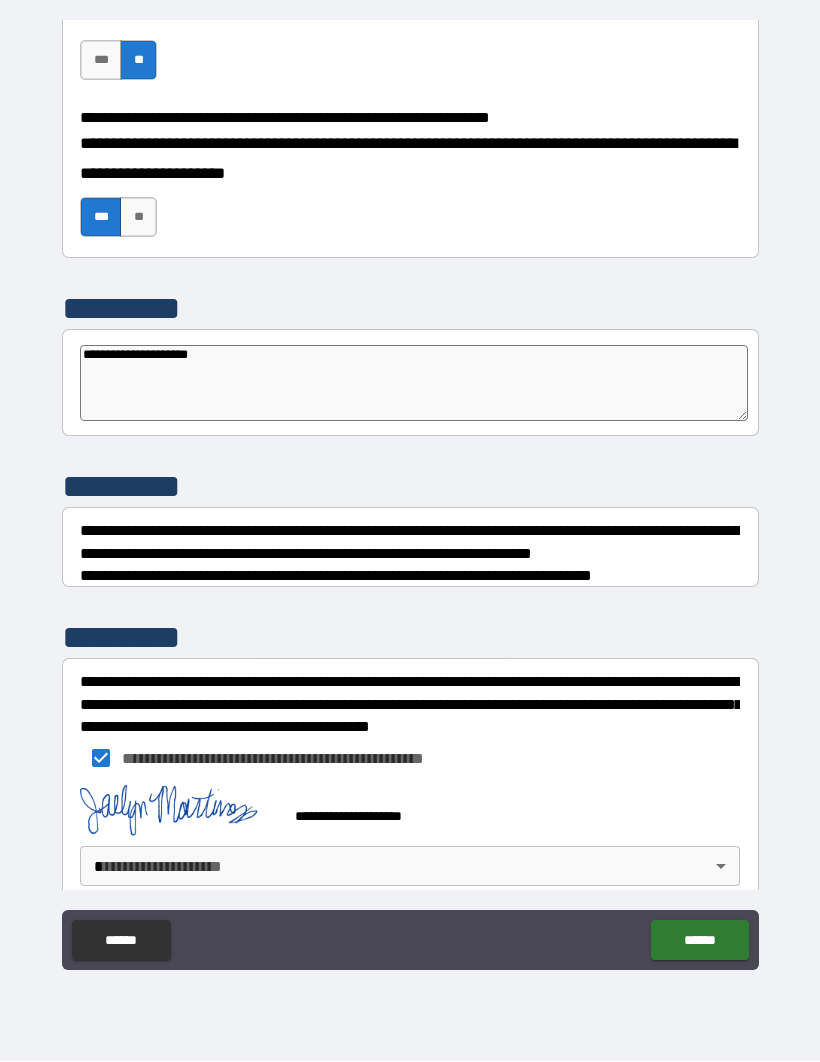 click on "**********" at bounding box center [410, 496] 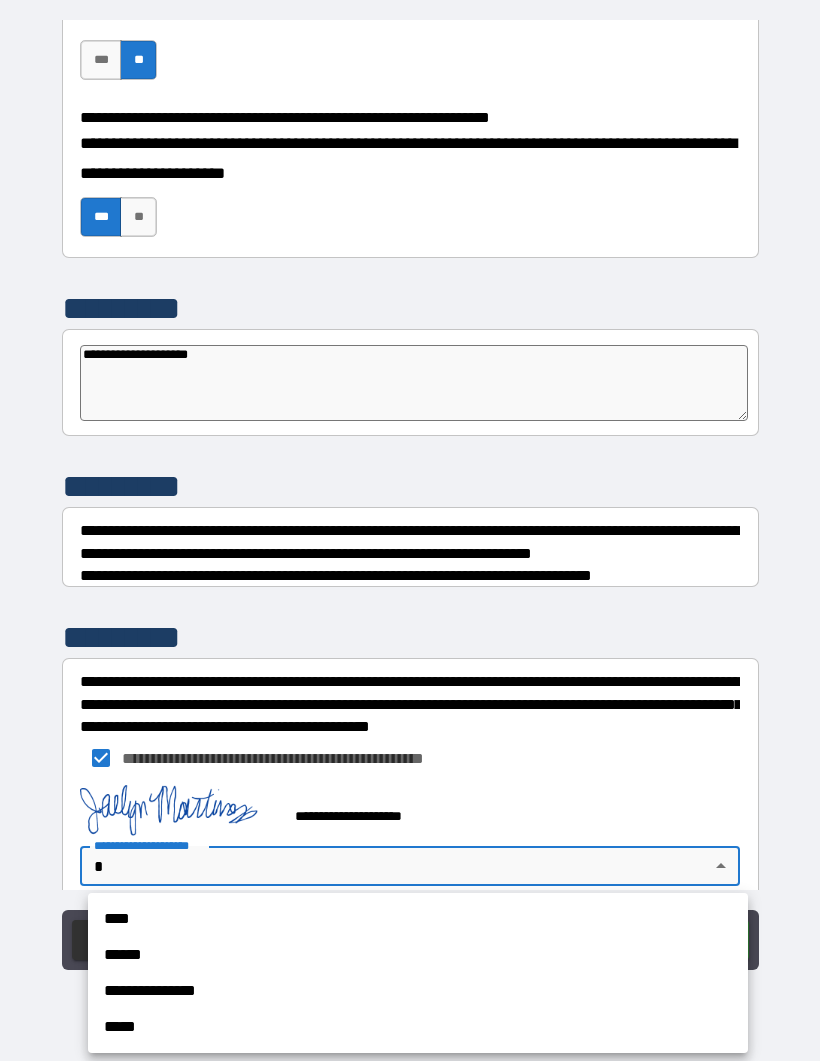 click on "****" at bounding box center [418, 920] 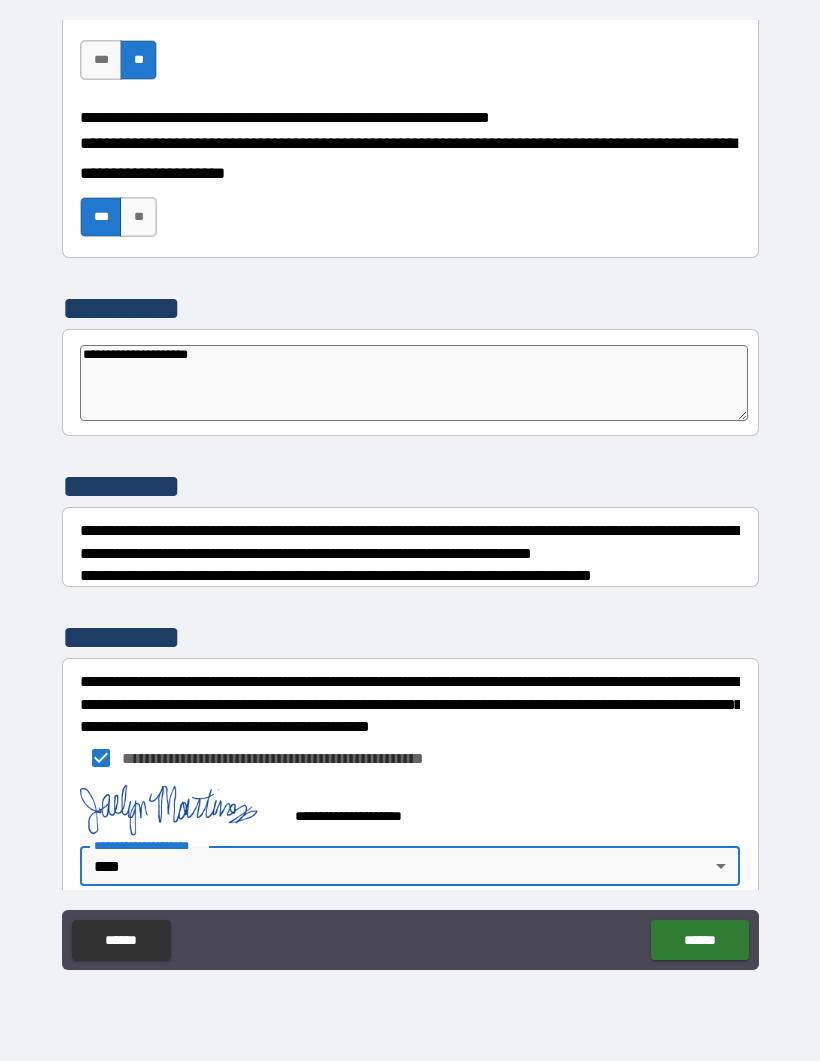 click on "******" at bounding box center [699, 941] 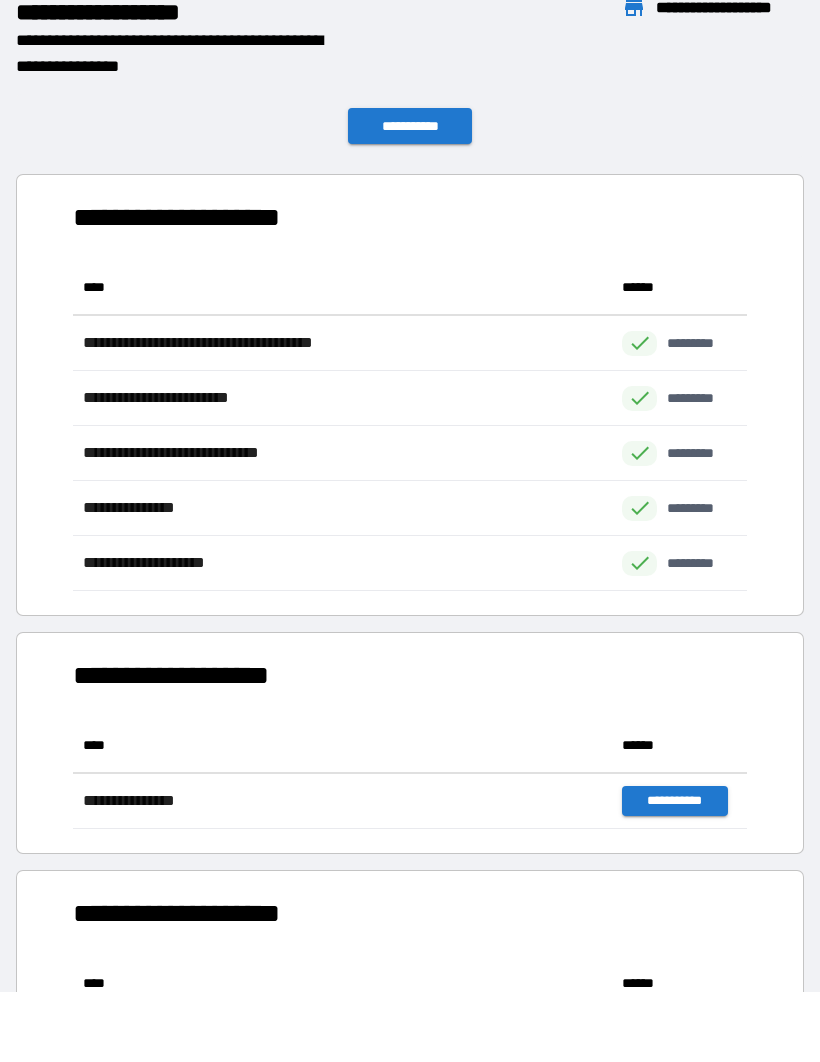 scroll, scrollTop: 1, scrollLeft: 1, axis: both 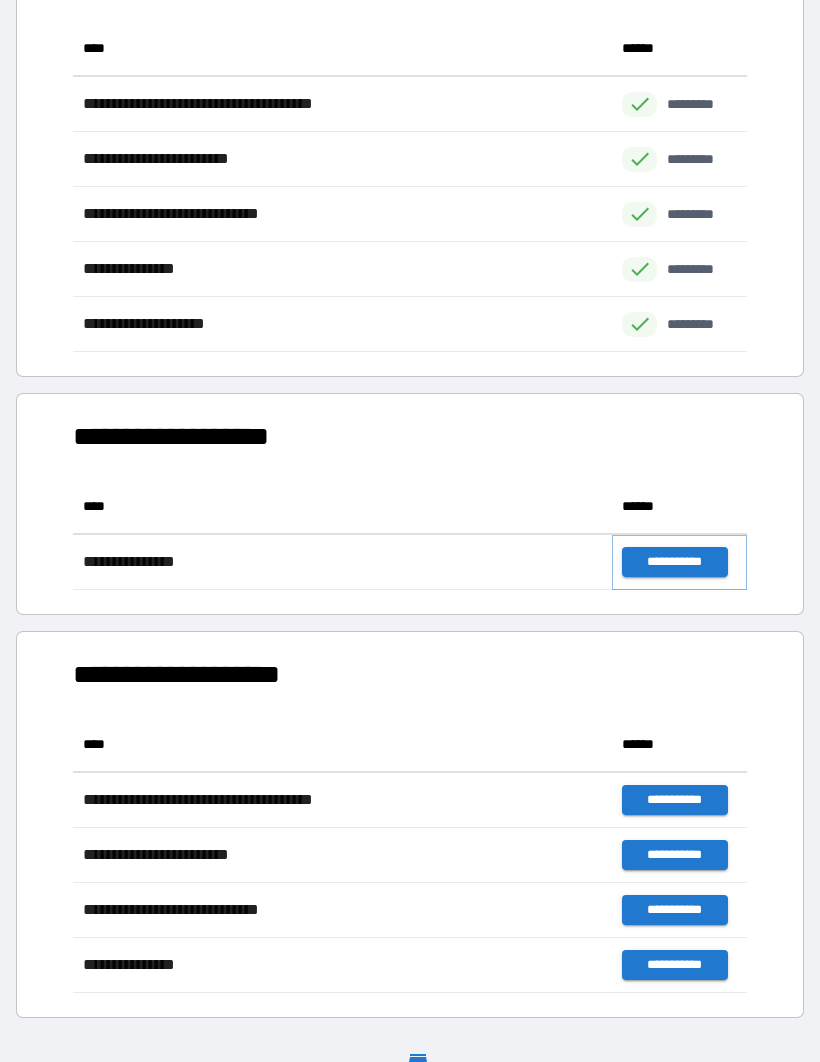 click on "**********" at bounding box center (674, 562) 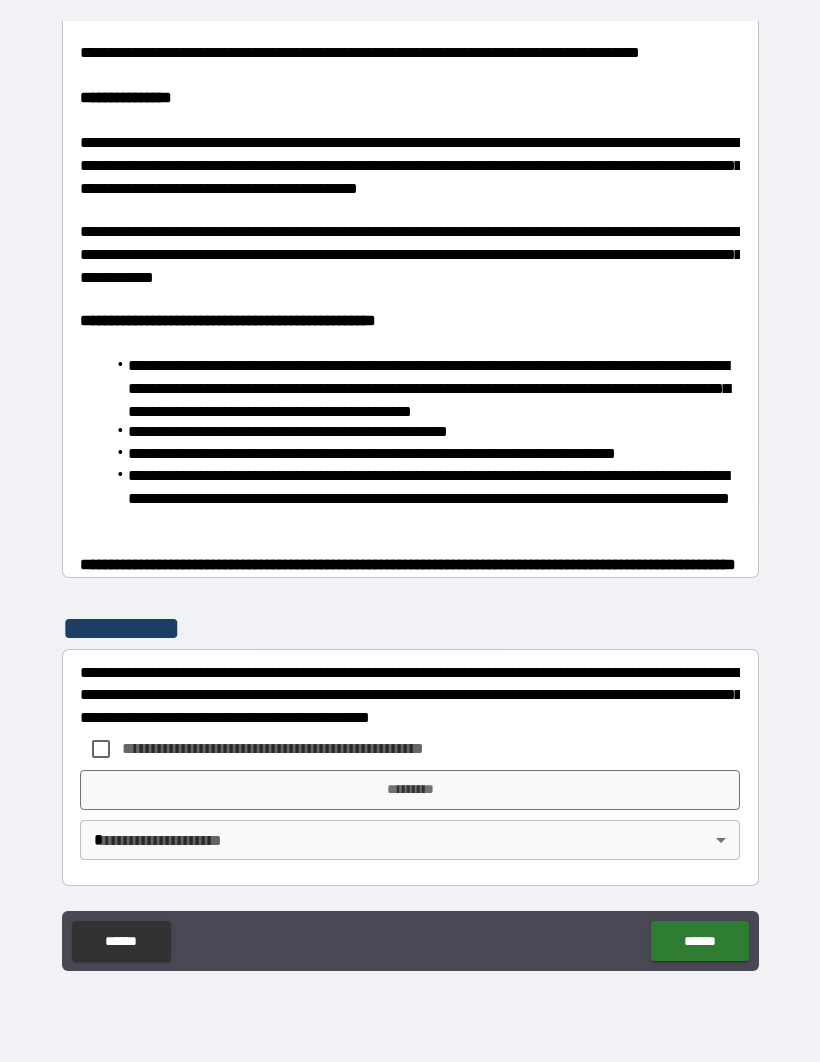 scroll, scrollTop: 1200, scrollLeft: 0, axis: vertical 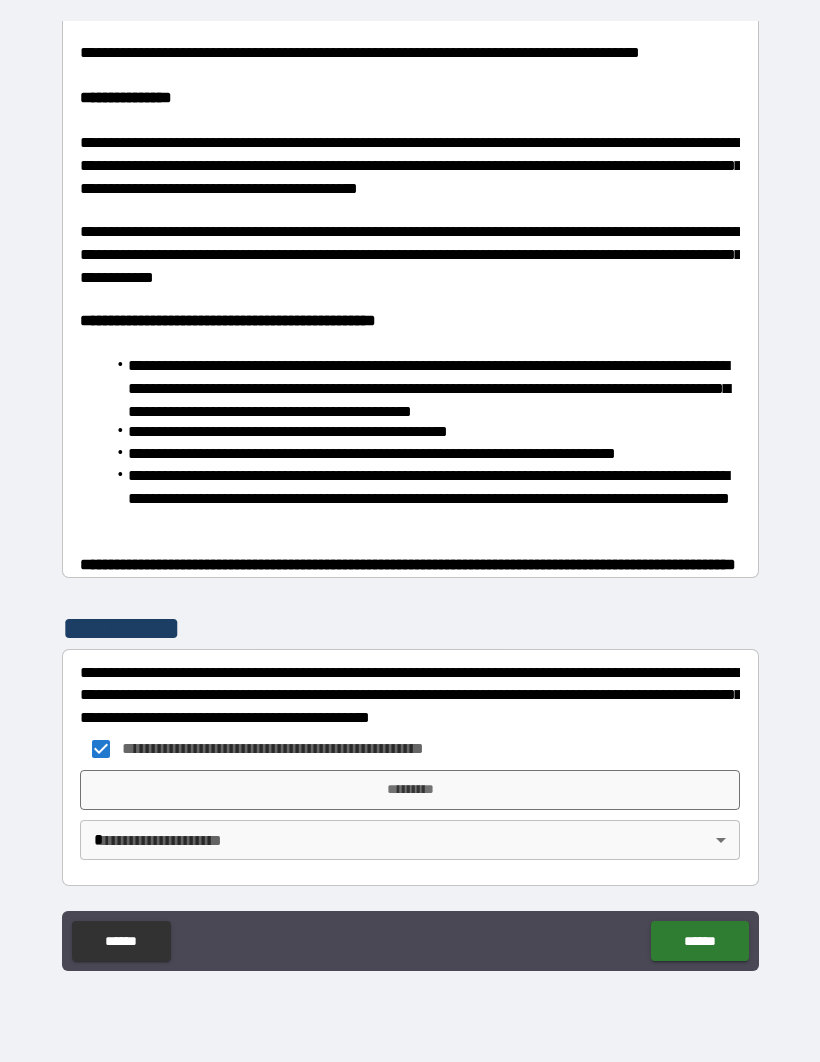 click on "*********" at bounding box center (410, 790) 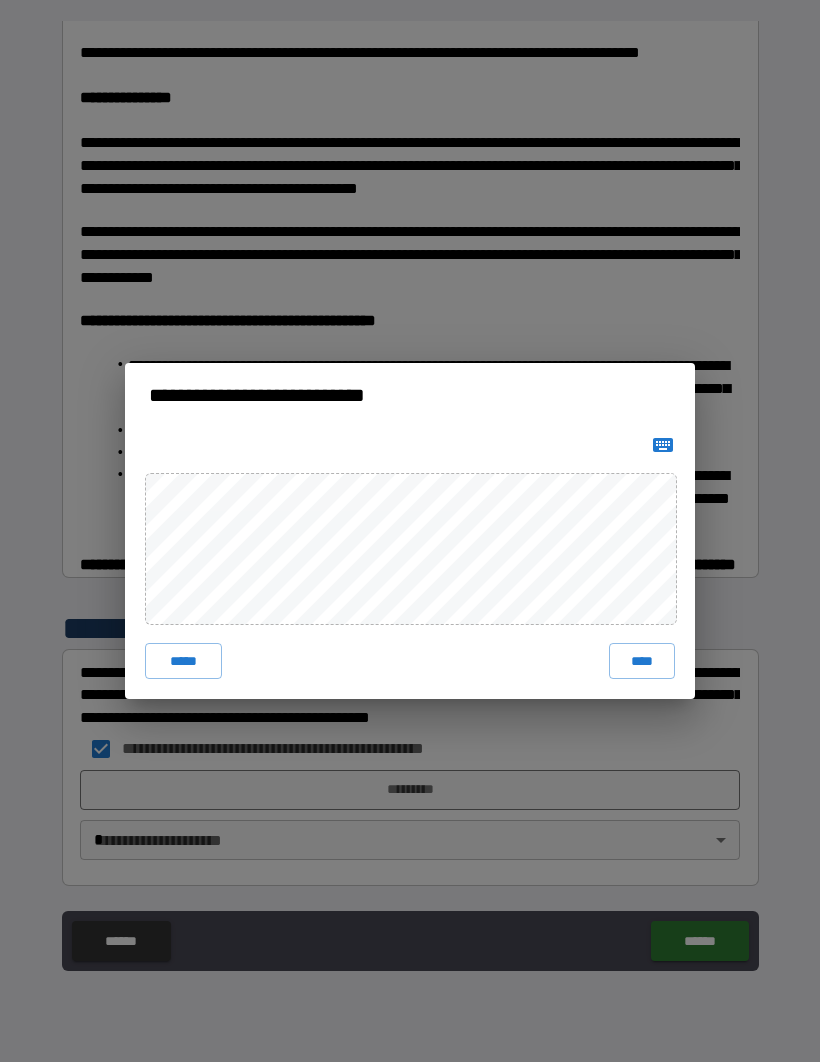 click on "****" at bounding box center (642, 661) 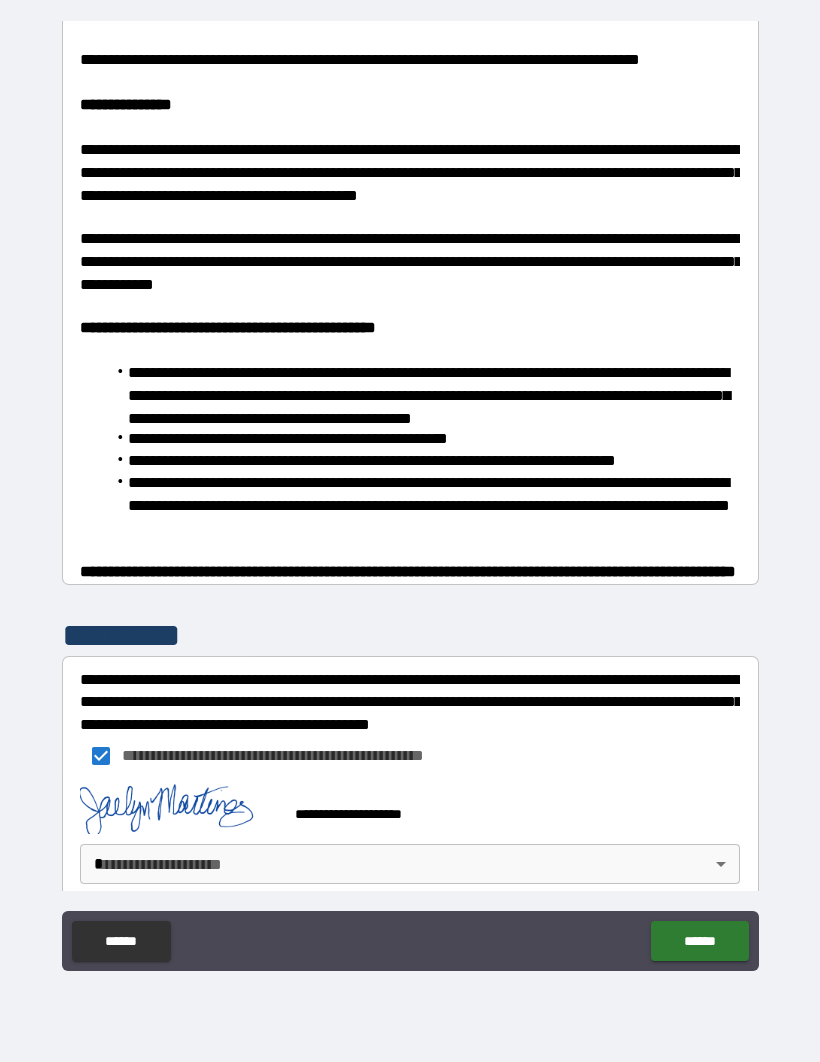 click on "**********" at bounding box center [410, 496] 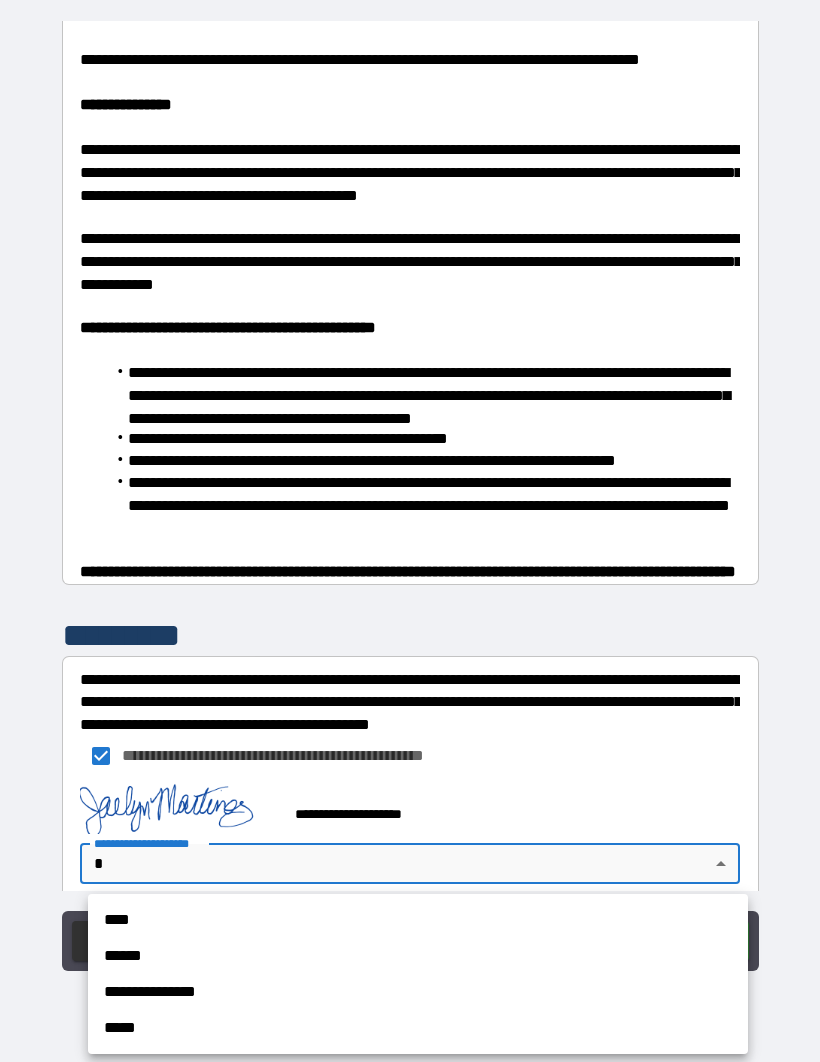 click on "**********" at bounding box center [418, 992] 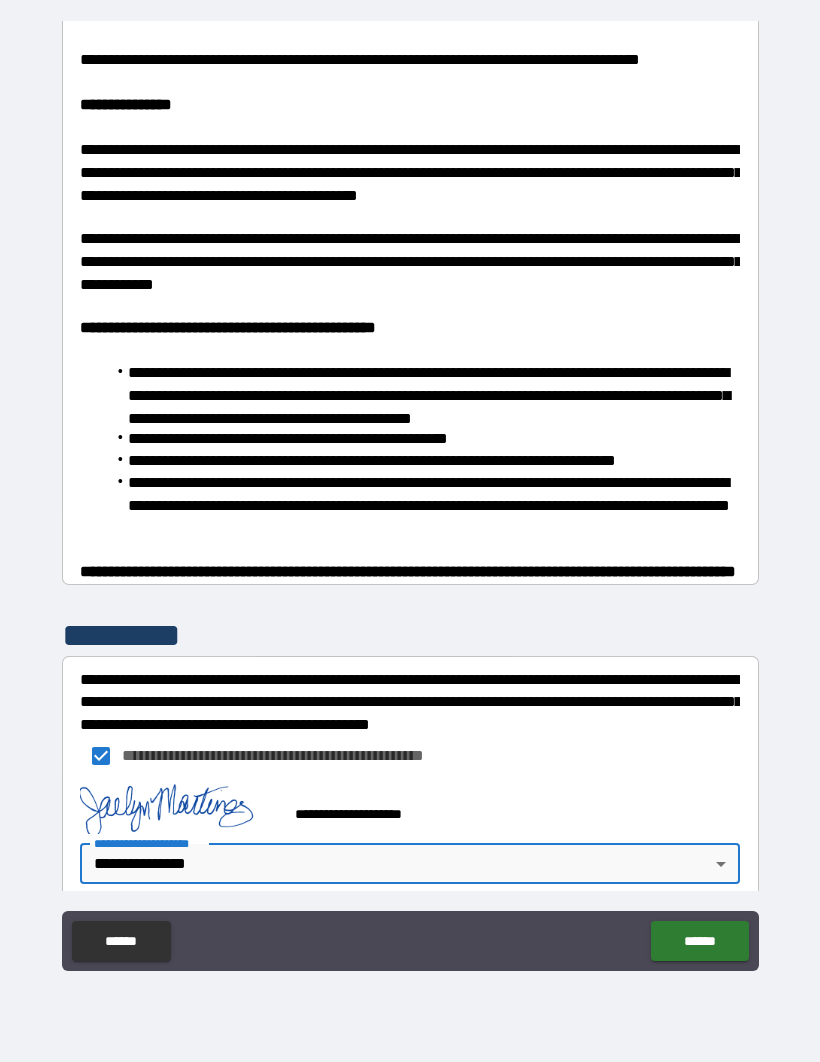 click on "******" at bounding box center [699, 941] 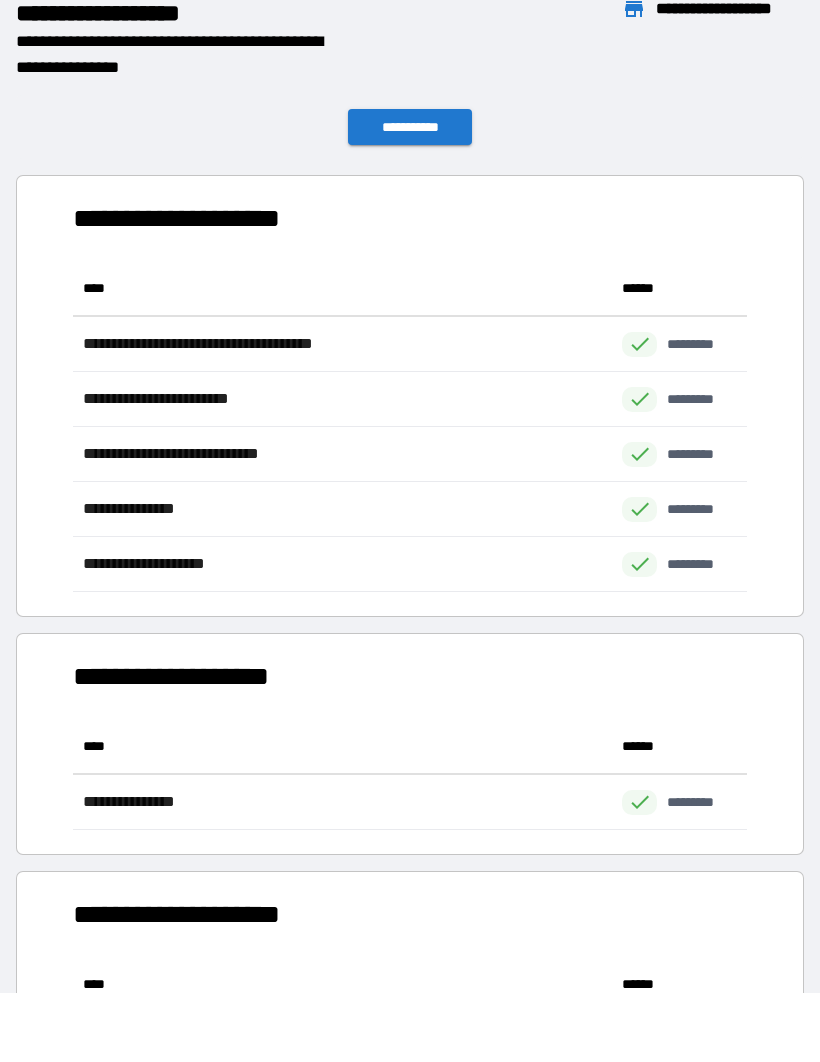 scroll, scrollTop: 1, scrollLeft: 1, axis: both 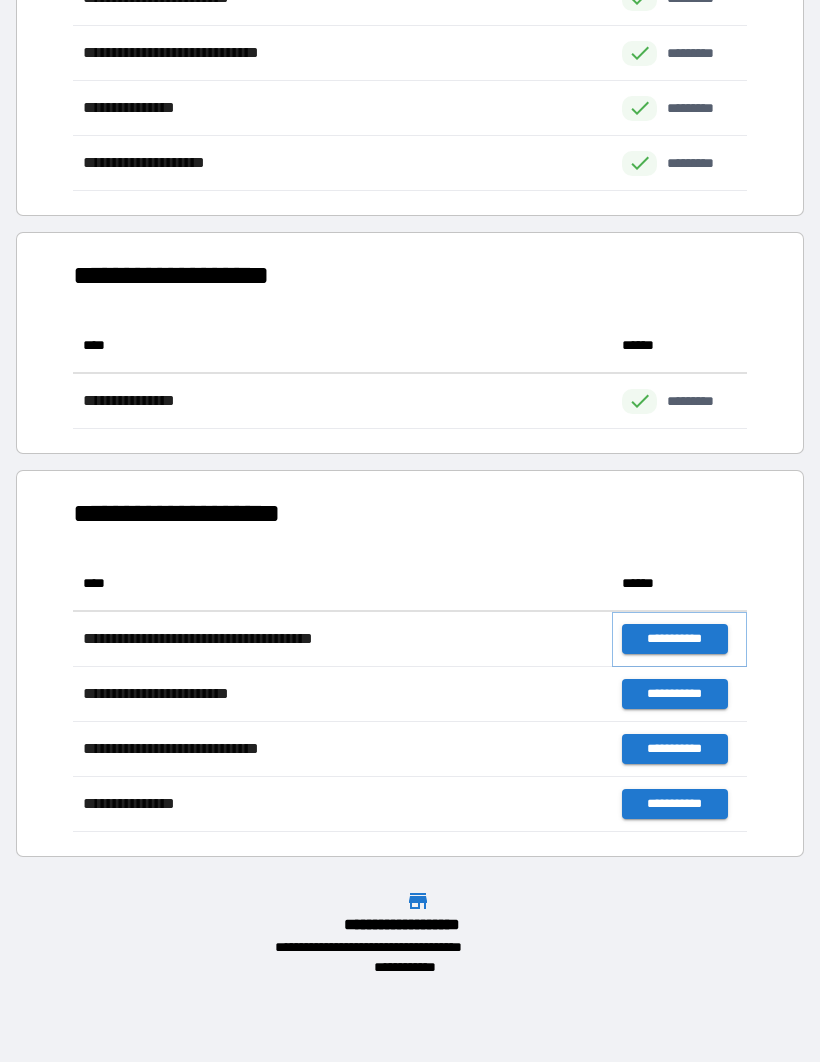 click on "**********" at bounding box center [674, 639] 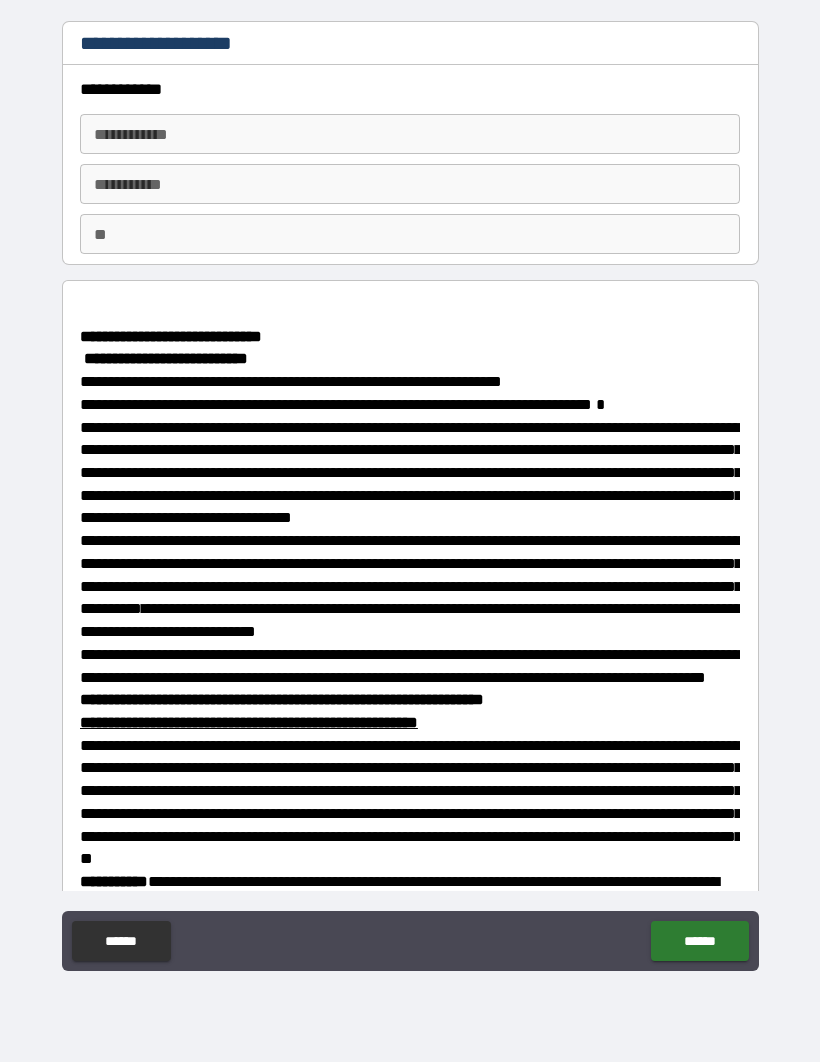 click on "**********" at bounding box center (410, 134) 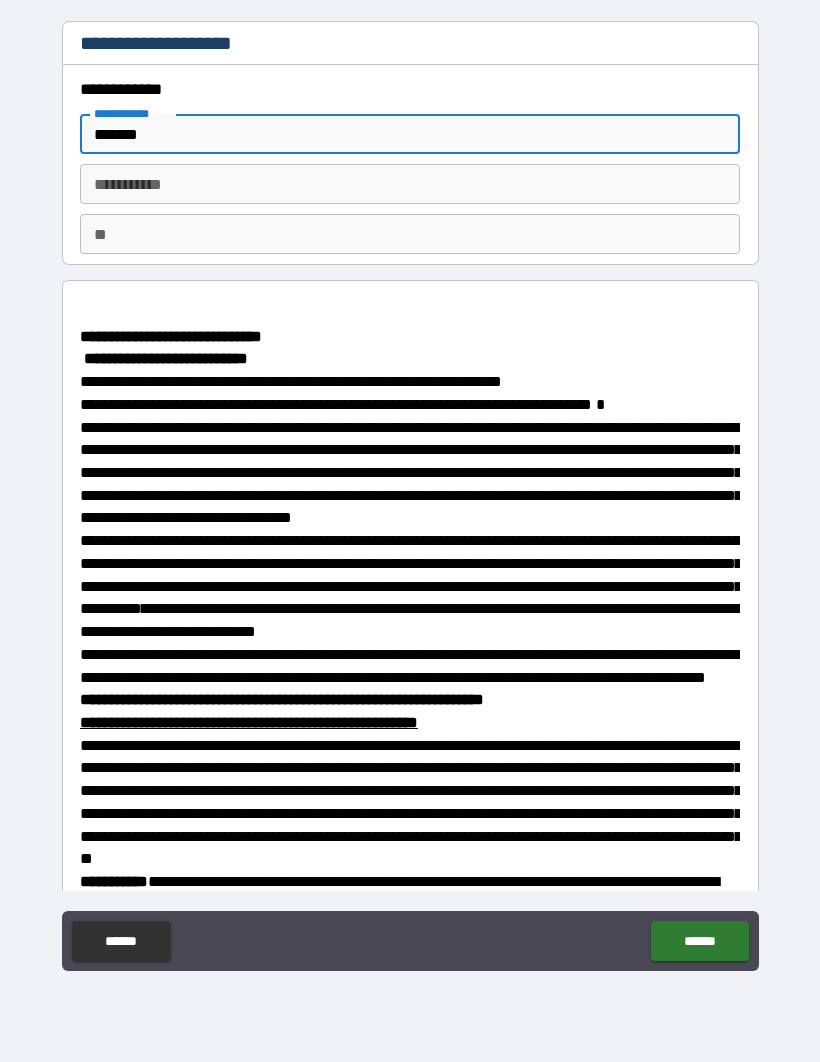 click on "*********   * *********   *" at bounding box center [410, 184] 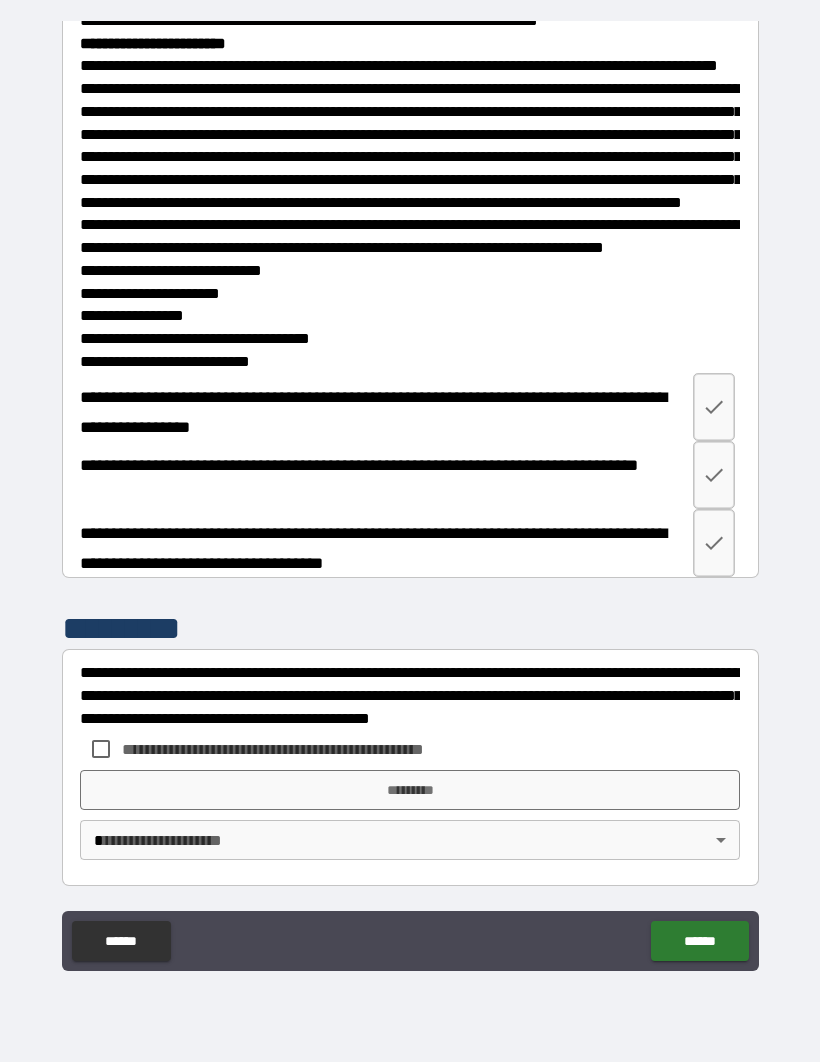scroll, scrollTop: 3516, scrollLeft: 0, axis: vertical 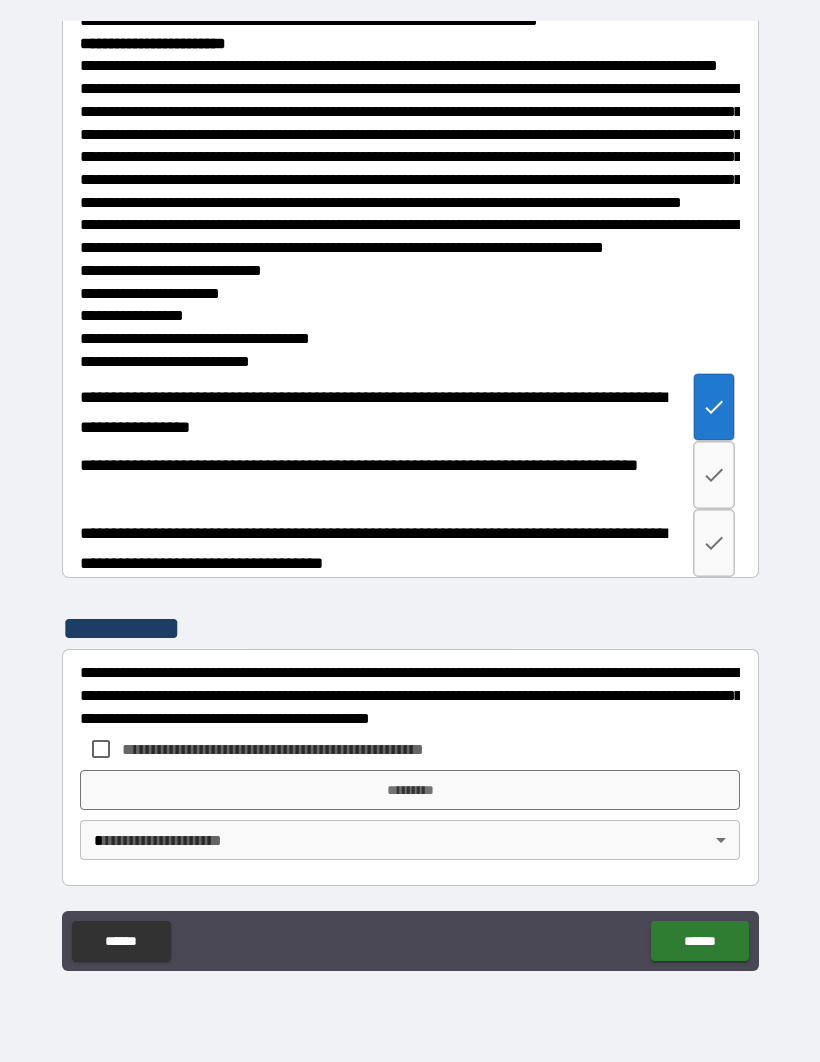 click 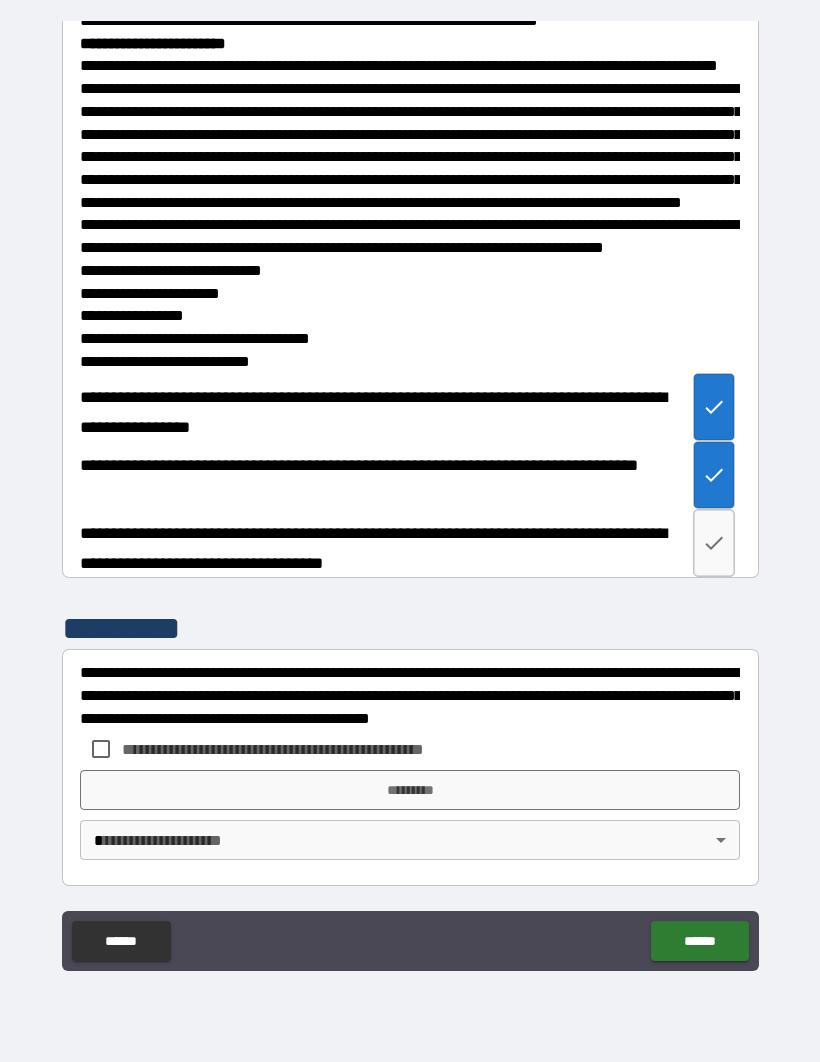 click 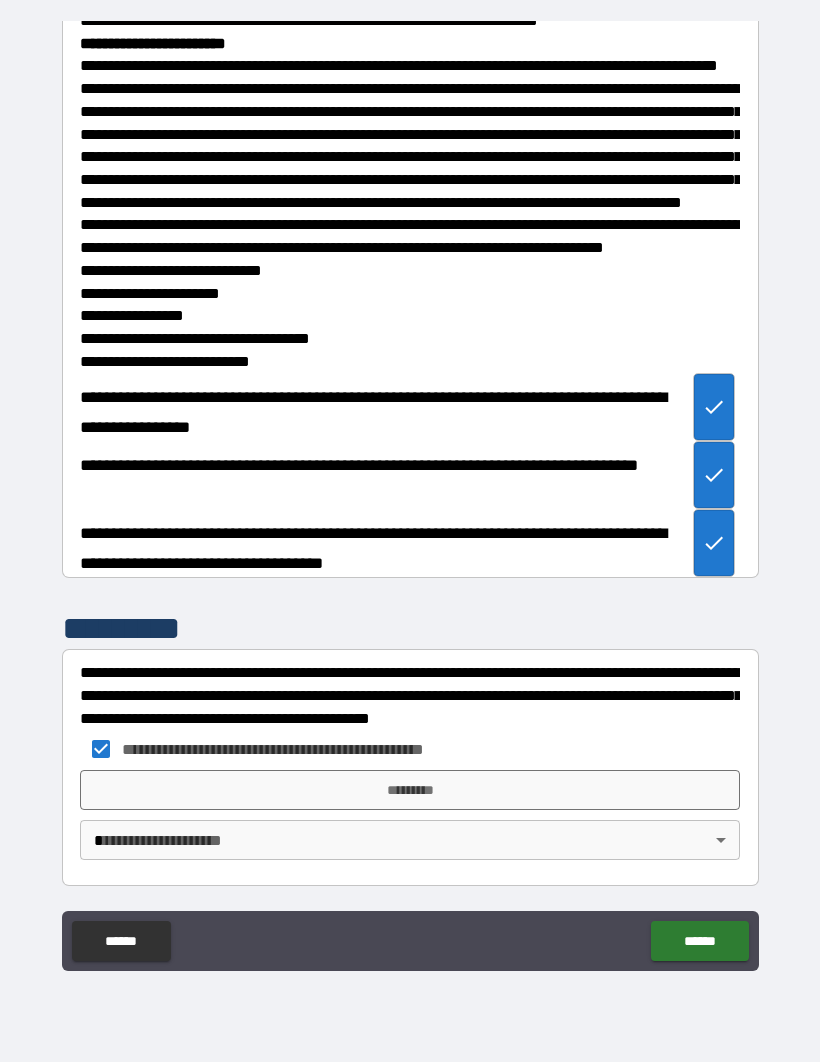 click on "*********" at bounding box center (410, 790) 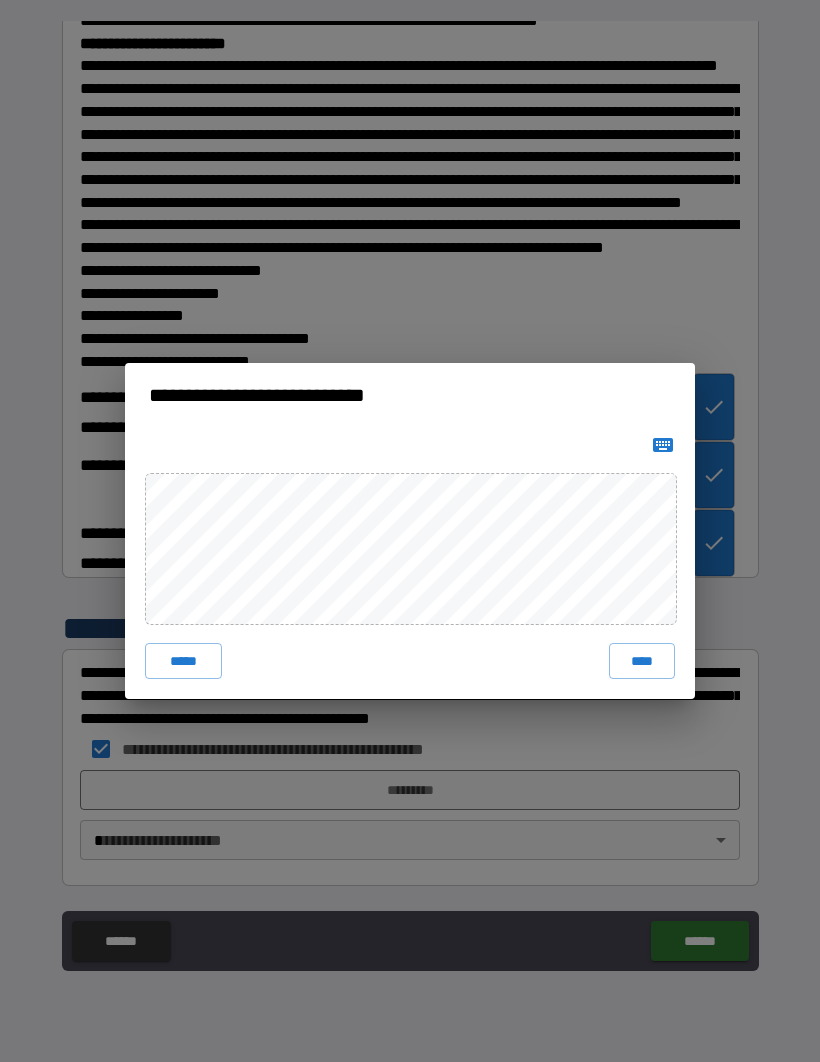 click on "****" at bounding box center (642, 661) 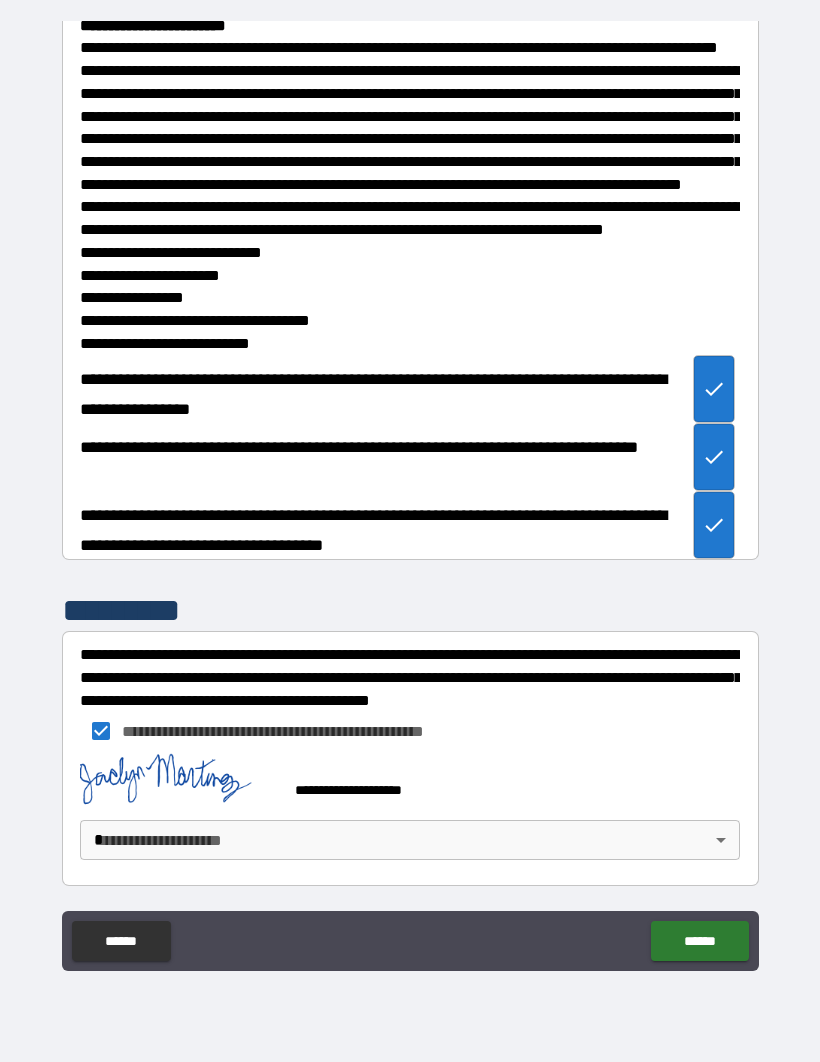 click on "**********" at bounding box center (410, 496) 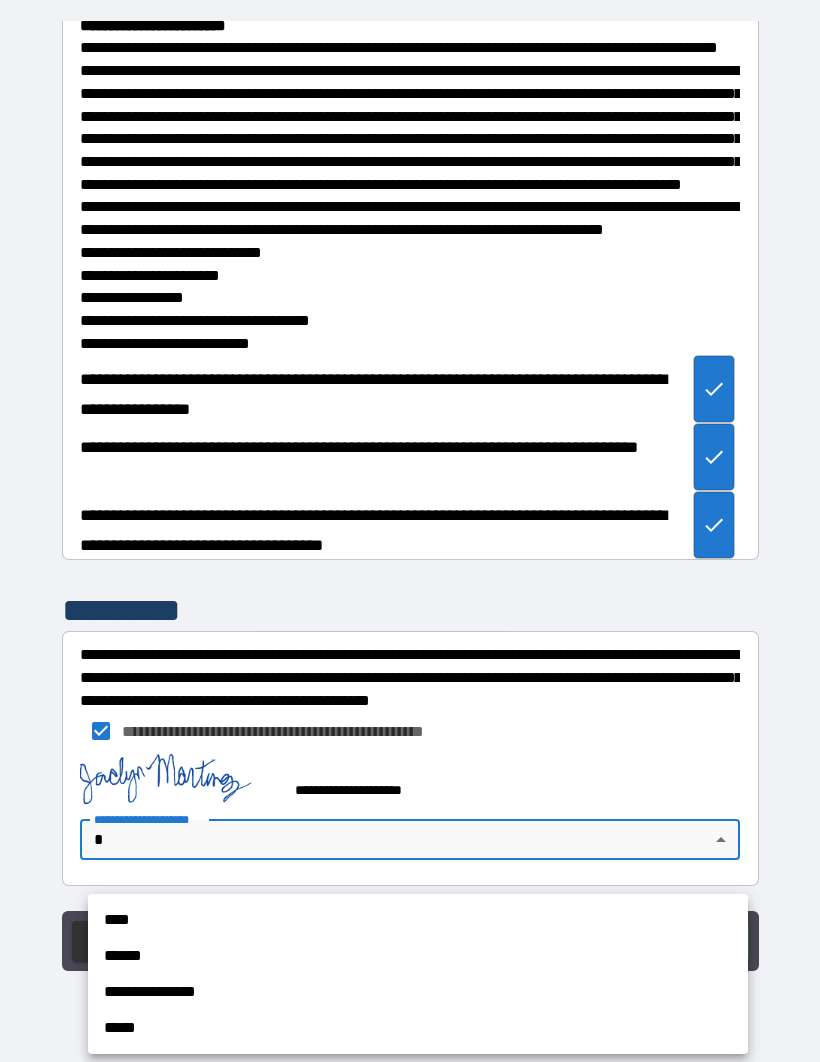 click on "**********" at bounding box center [418, 992] 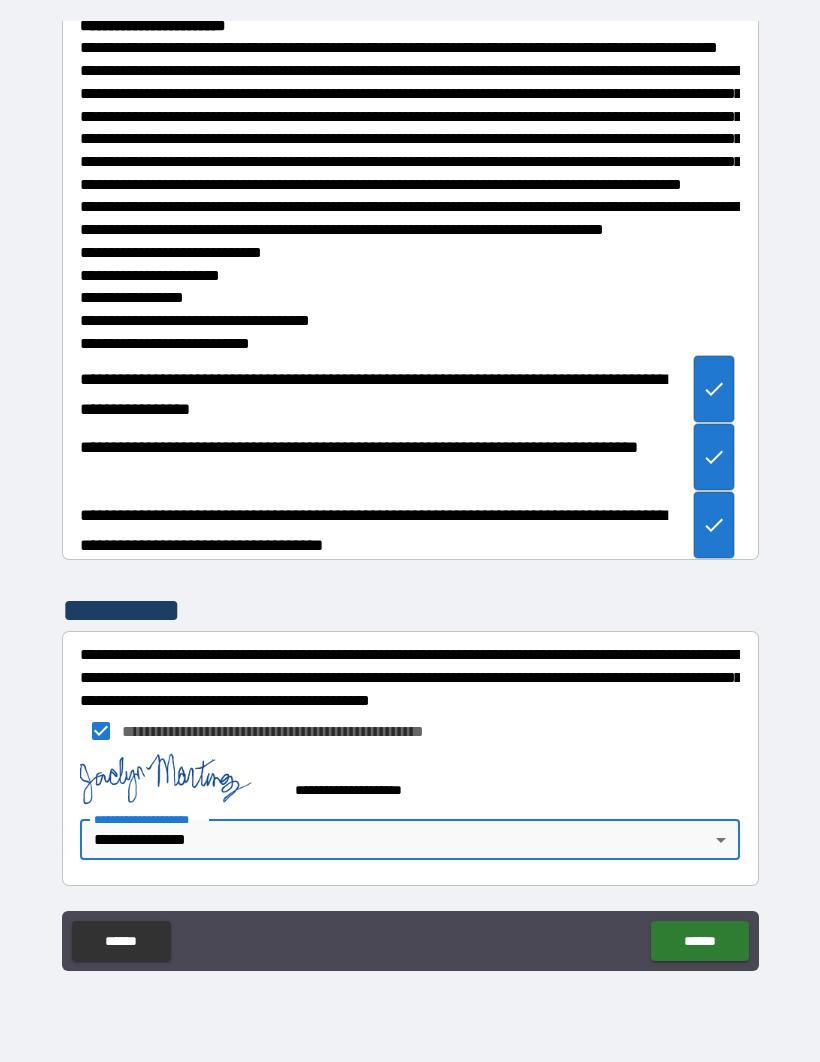 click on "******" at bounding box center (699, 941) 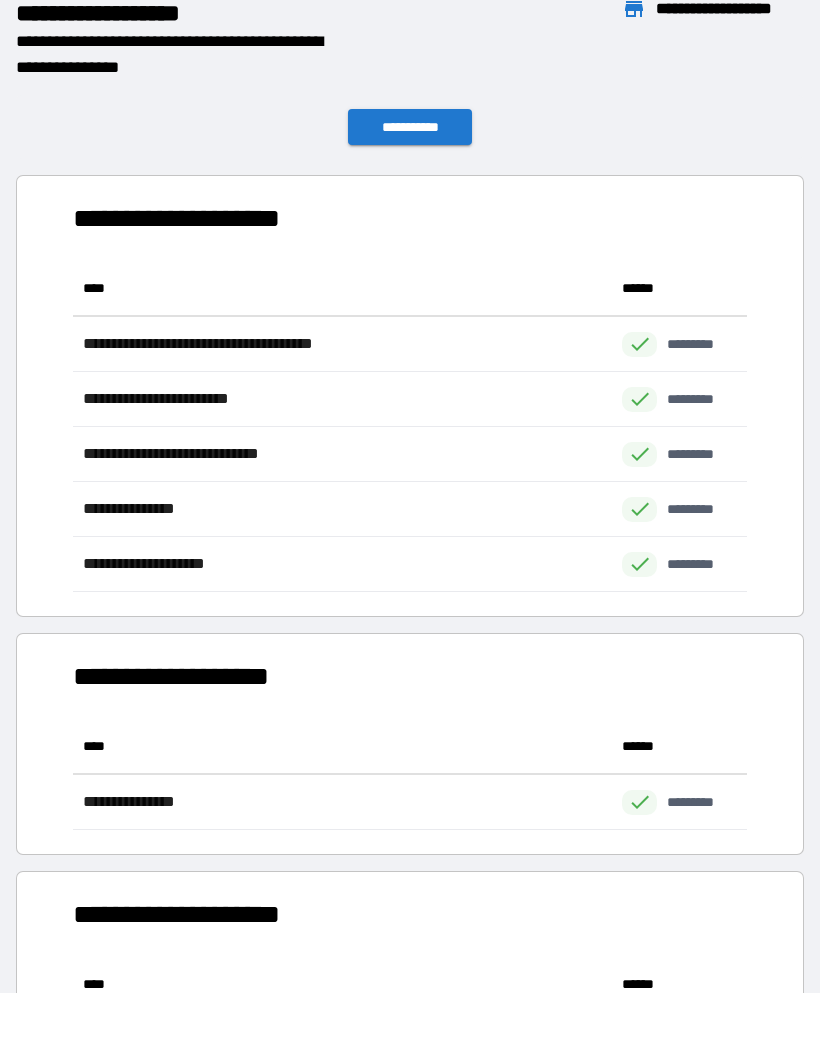 scroll, scrollTop: 1, scrollLeft: 1, axis: both 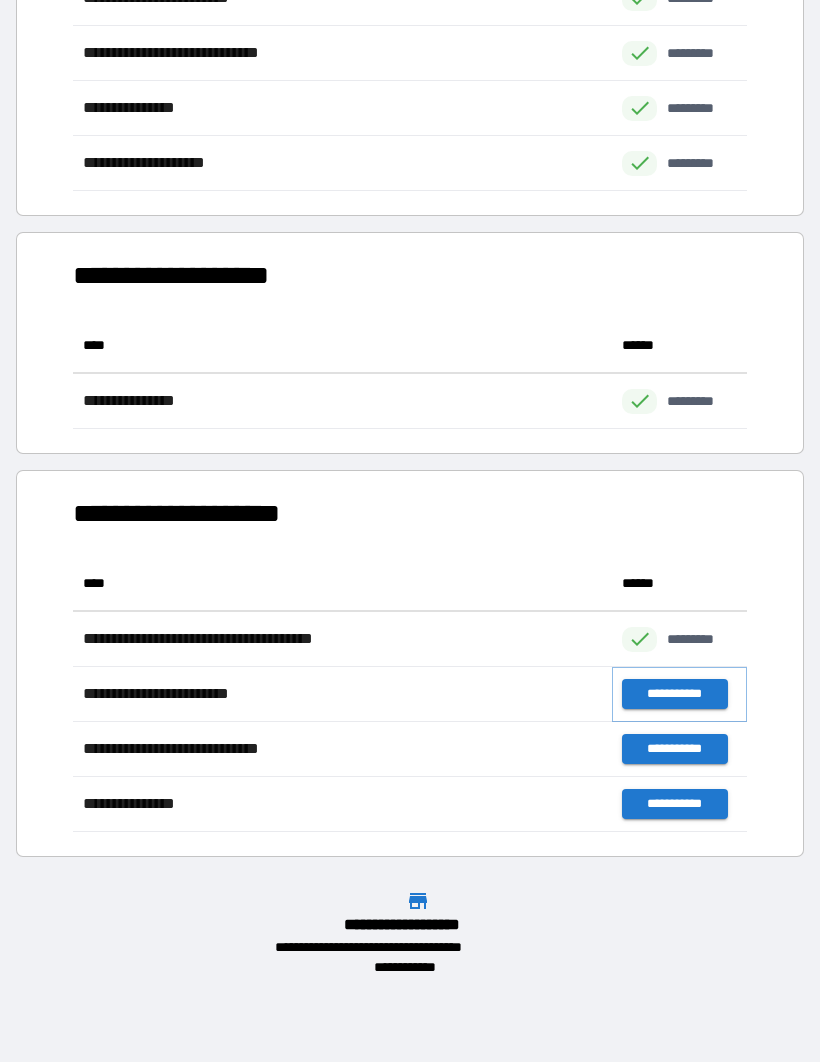 click on "**********" at bounding box center (674, 694) 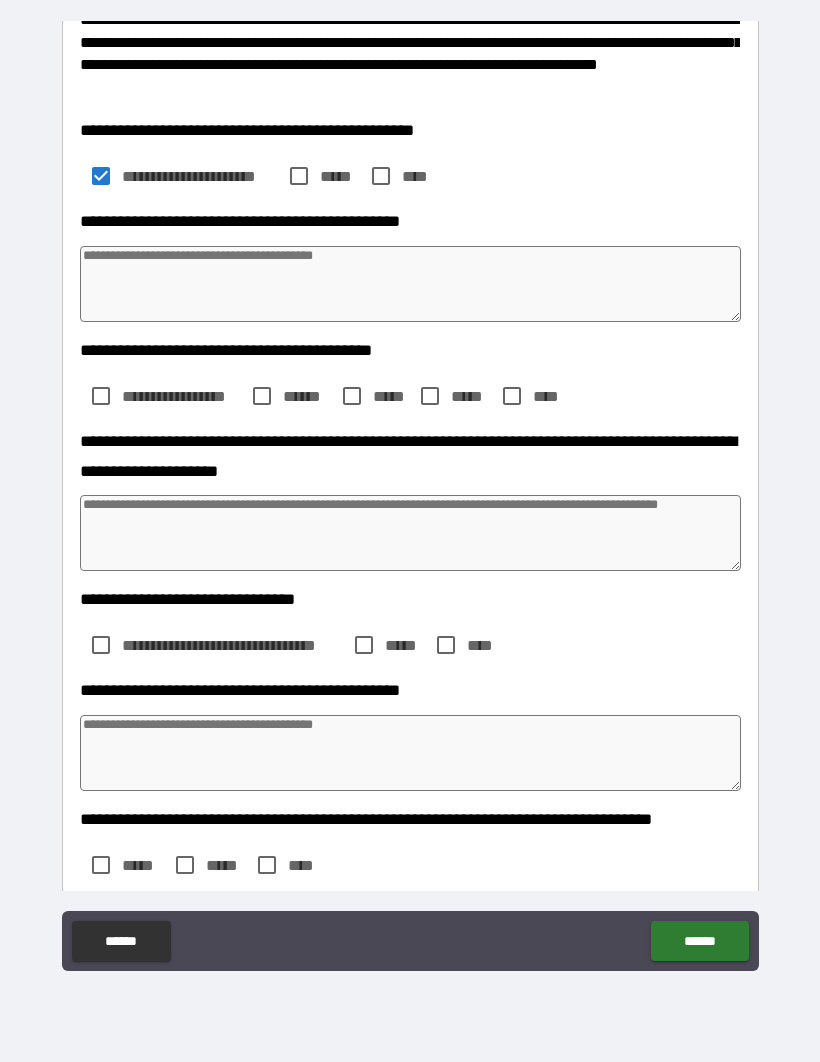 scroll, scrollTop: 387, scrollLeft: 0, axis: vertical 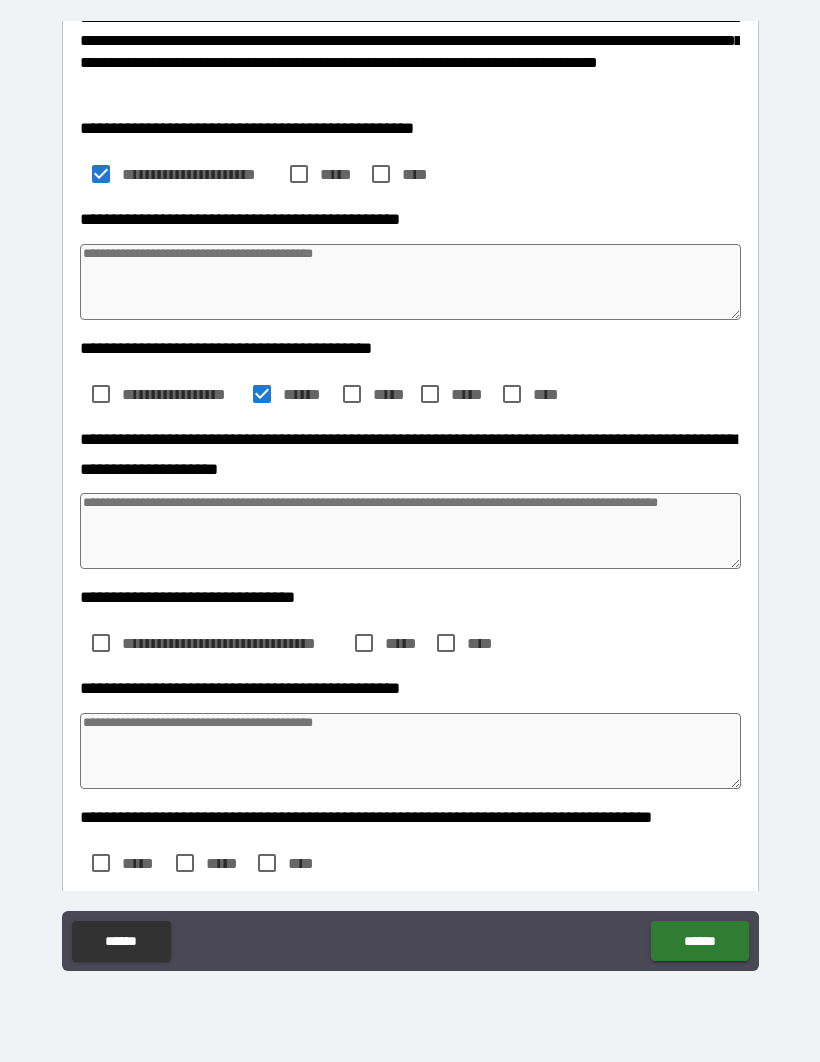 click at bounding box center [410, 531] 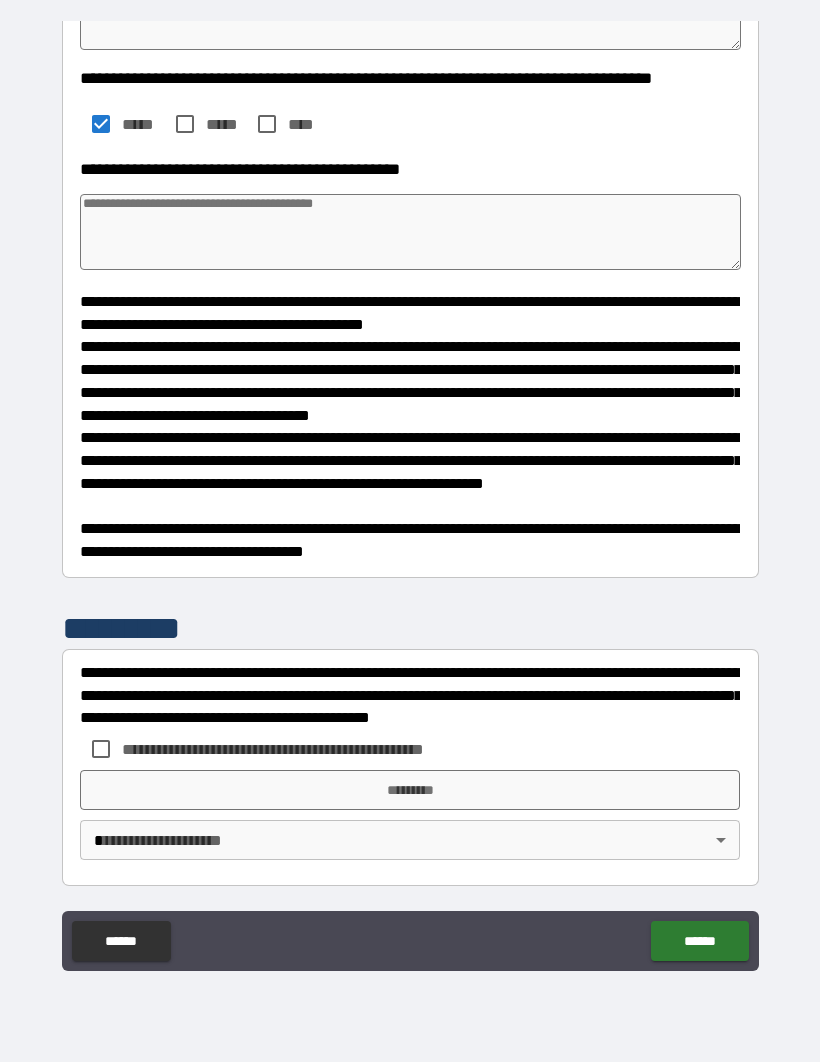 scroll, scrollTop: 1126, scrollLeft: 0, axis: vertical 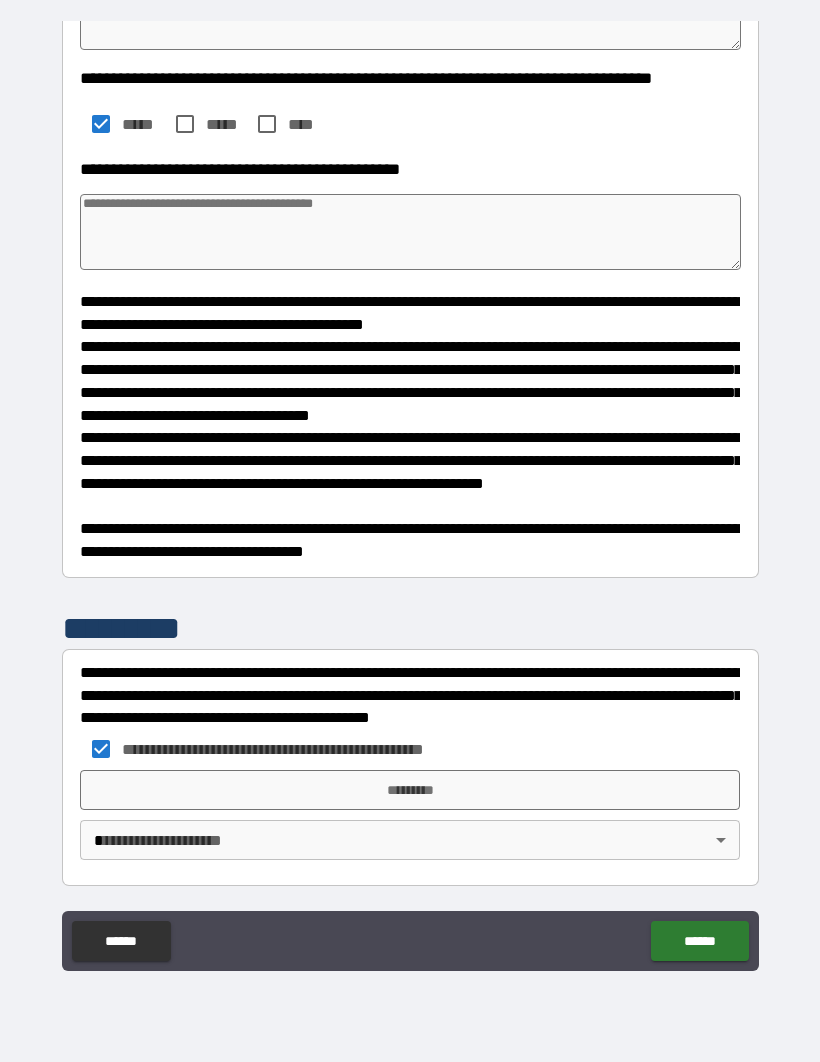 click on "*********" at bounding box center (410, 790) 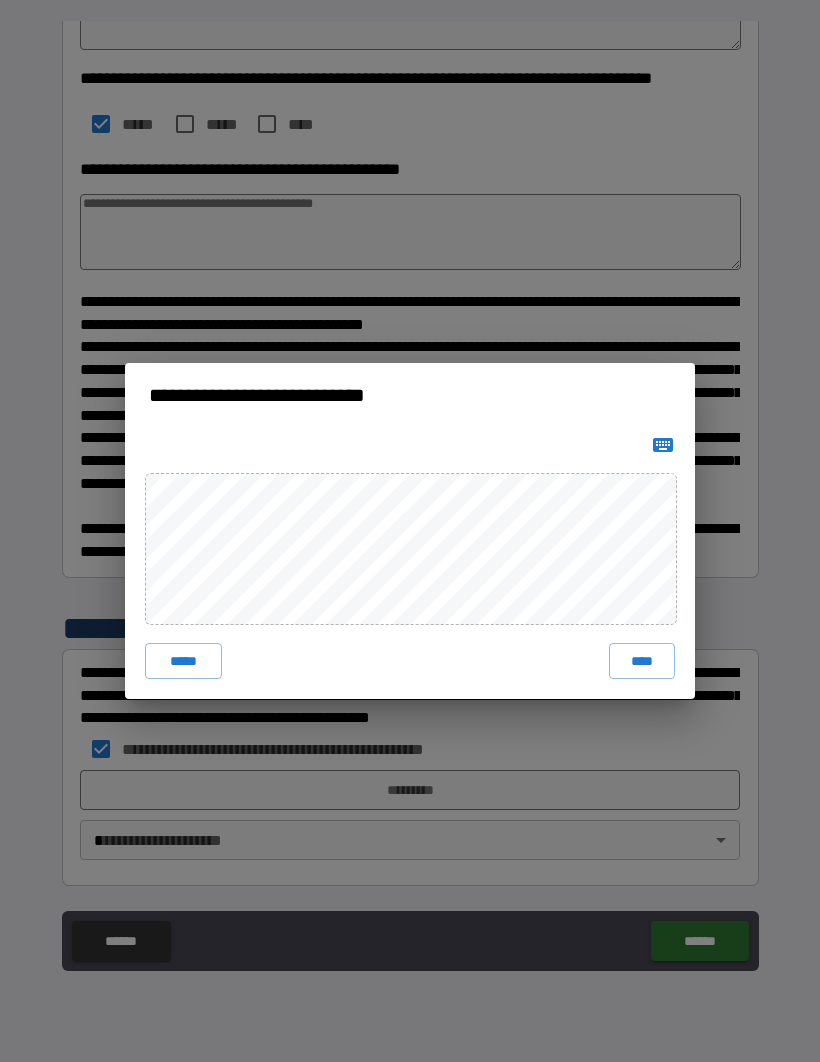 click on "****" at bounding box center [642, 661] 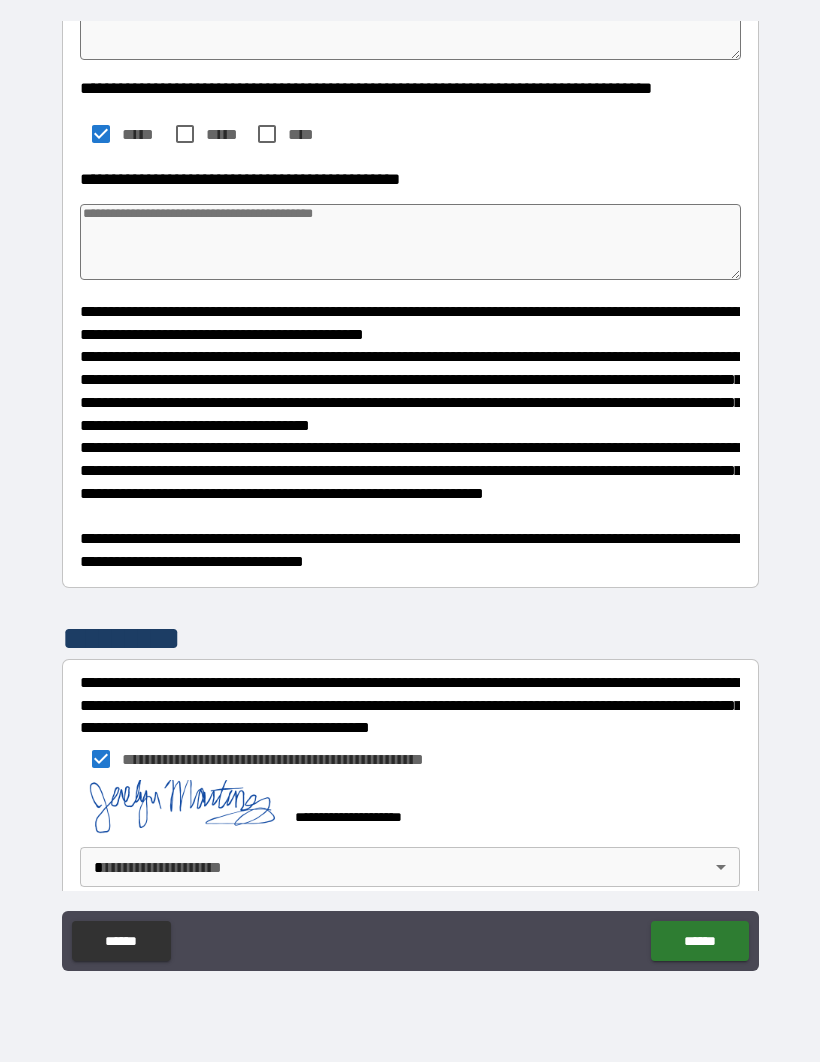 click on "**********" at bounding box center [410, 496] 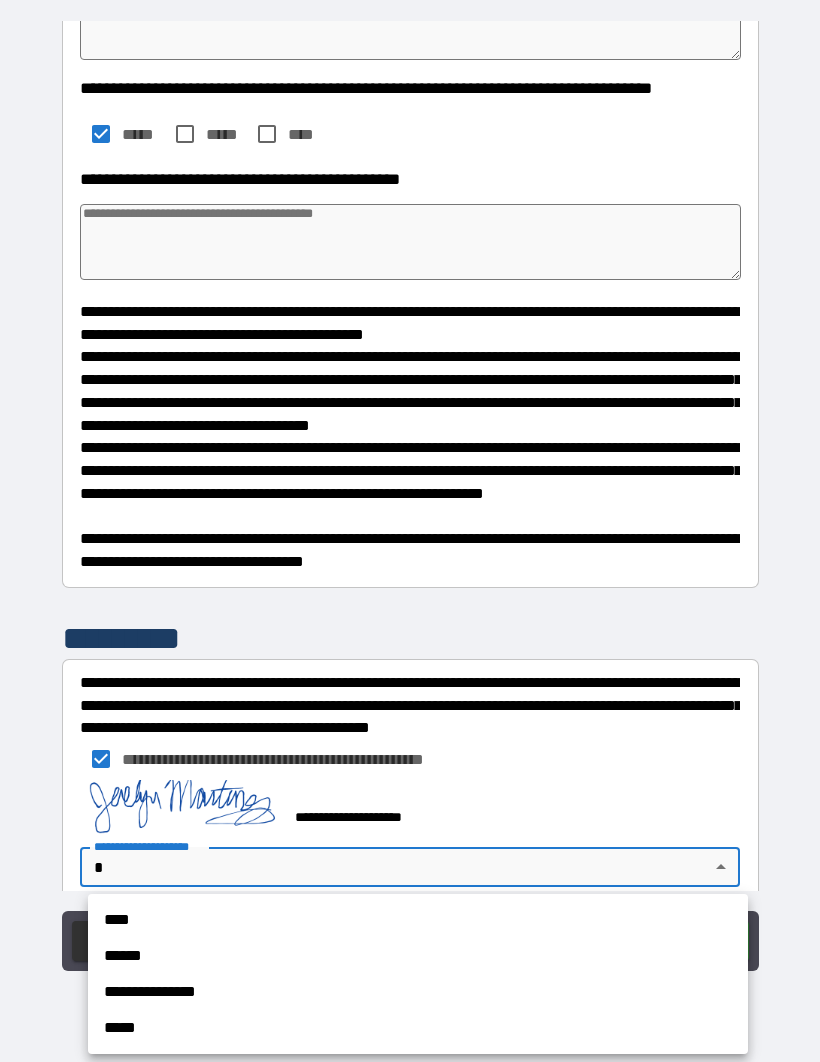 click on "**********" at bounding box center [418, 992] 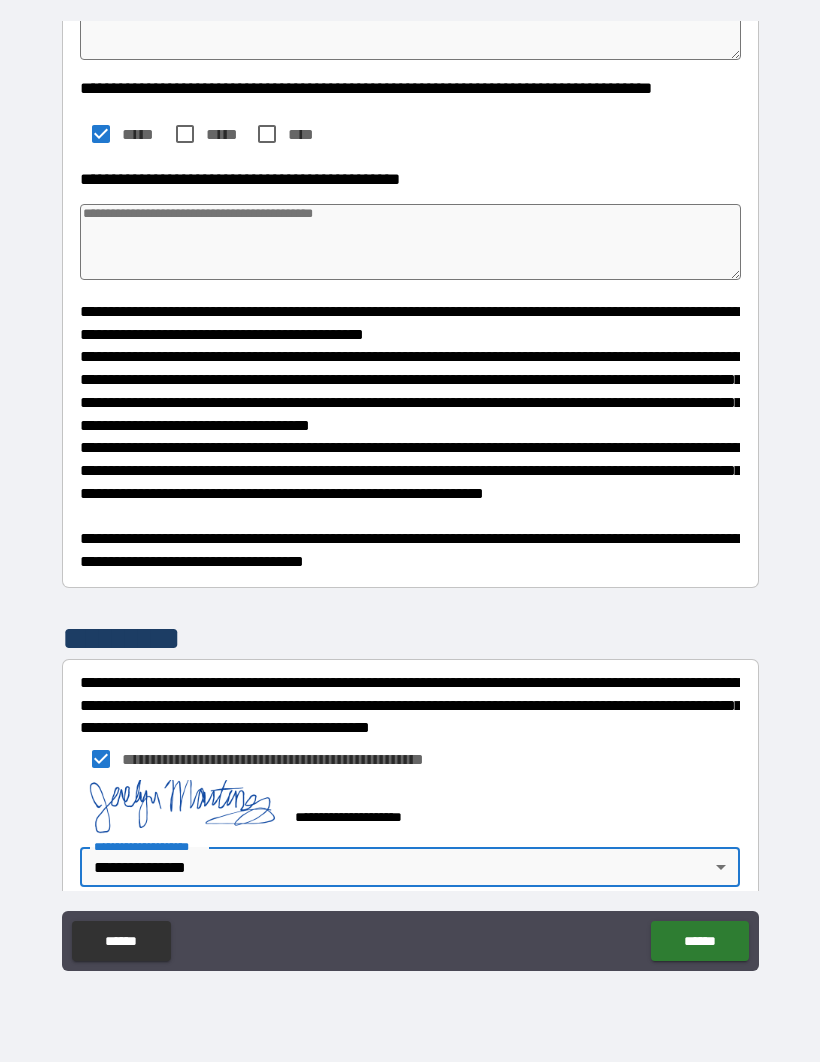 click on "******" at bounding box center [699, 941] 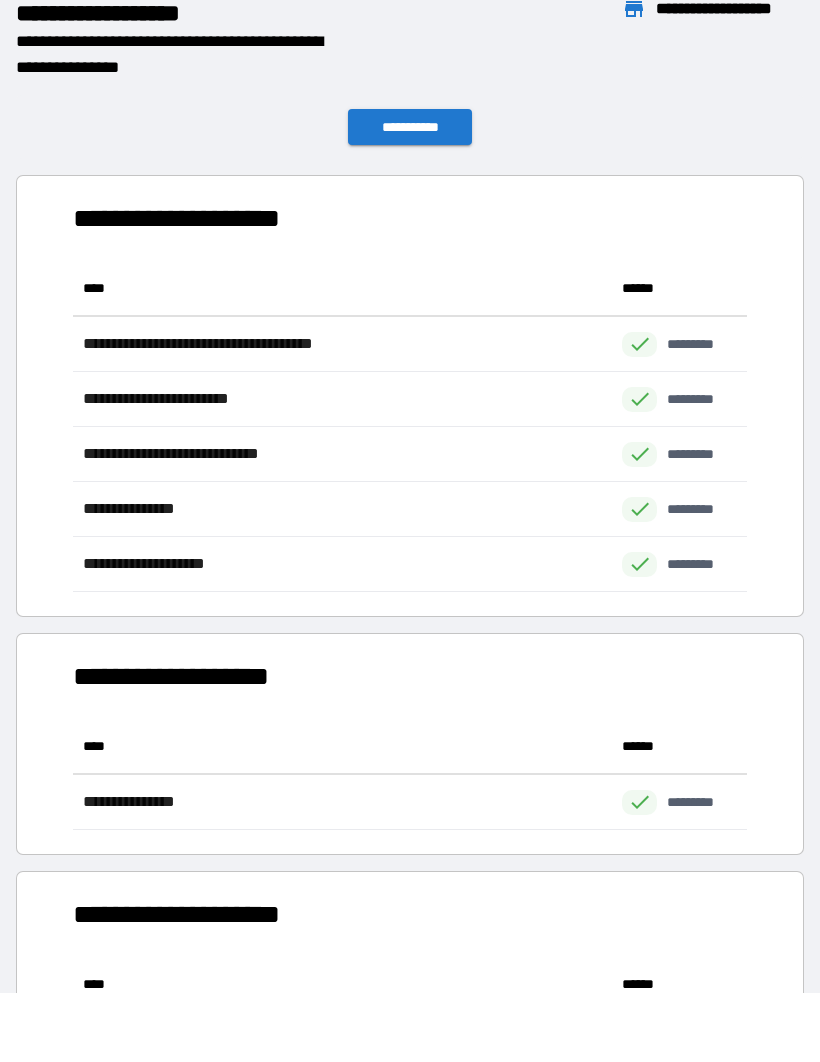 scroll, scrollTop: 331, scrollLeft: 674, axis: both 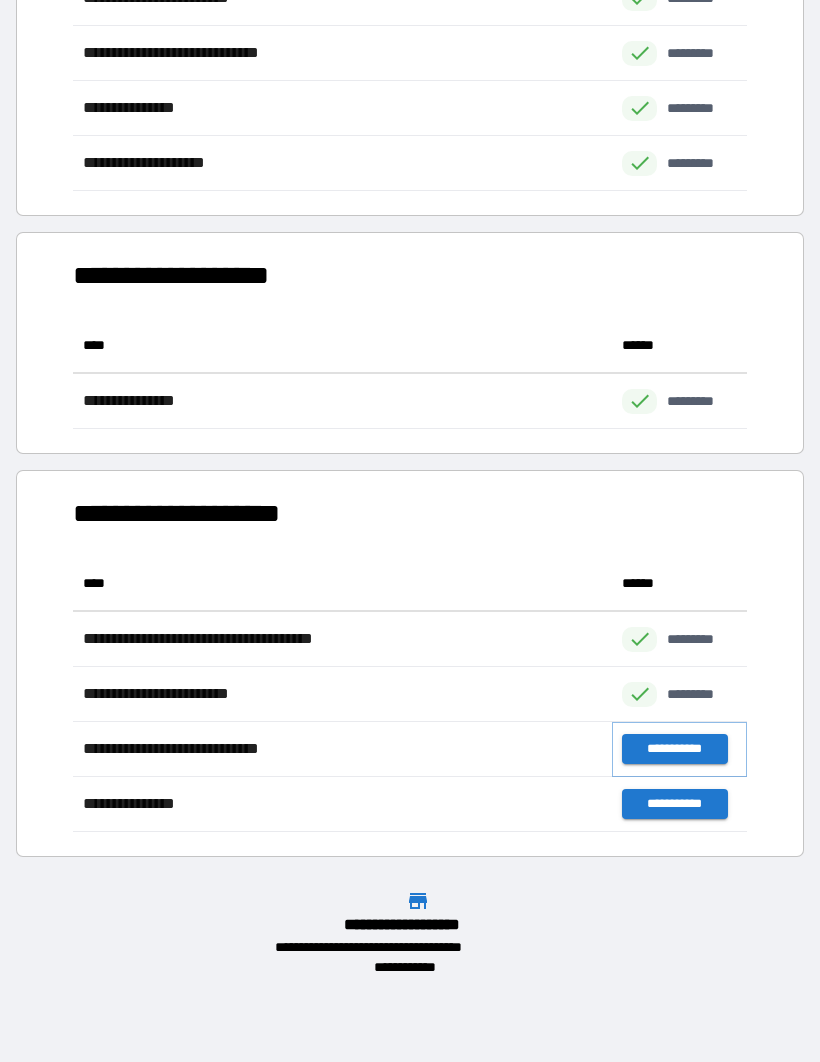 click on "**********" at bounding box center [674, 749] 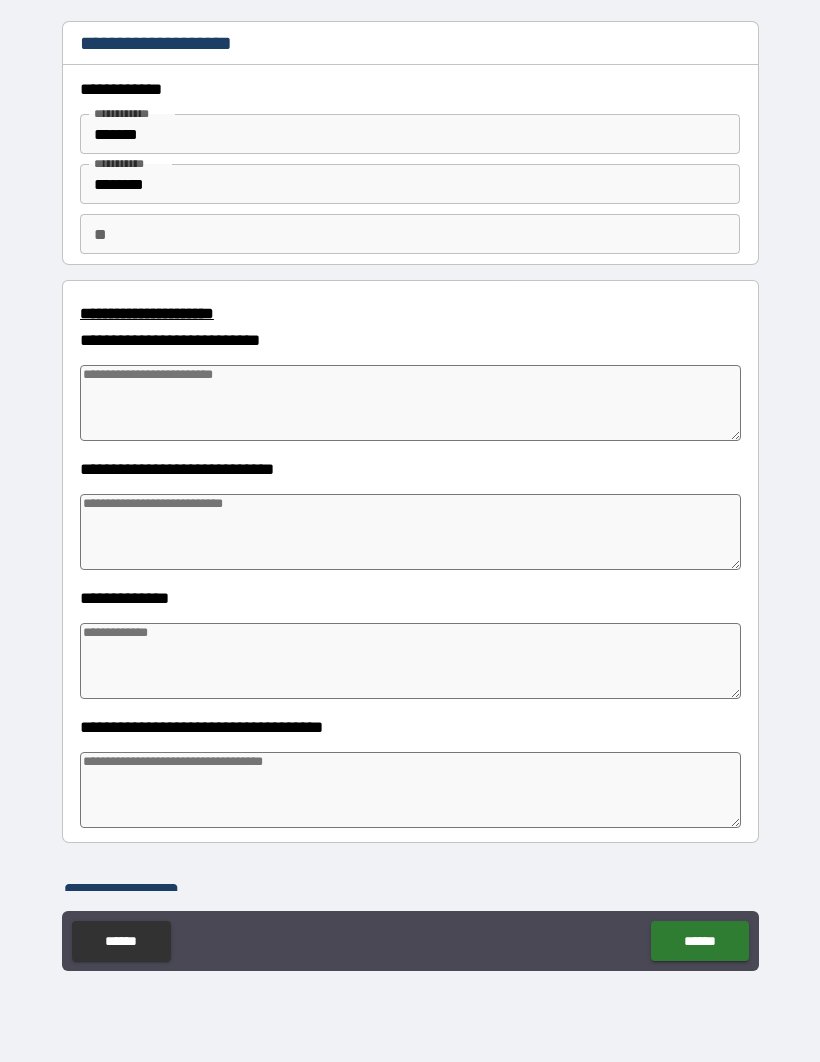 click at bounding box center [410, 403] 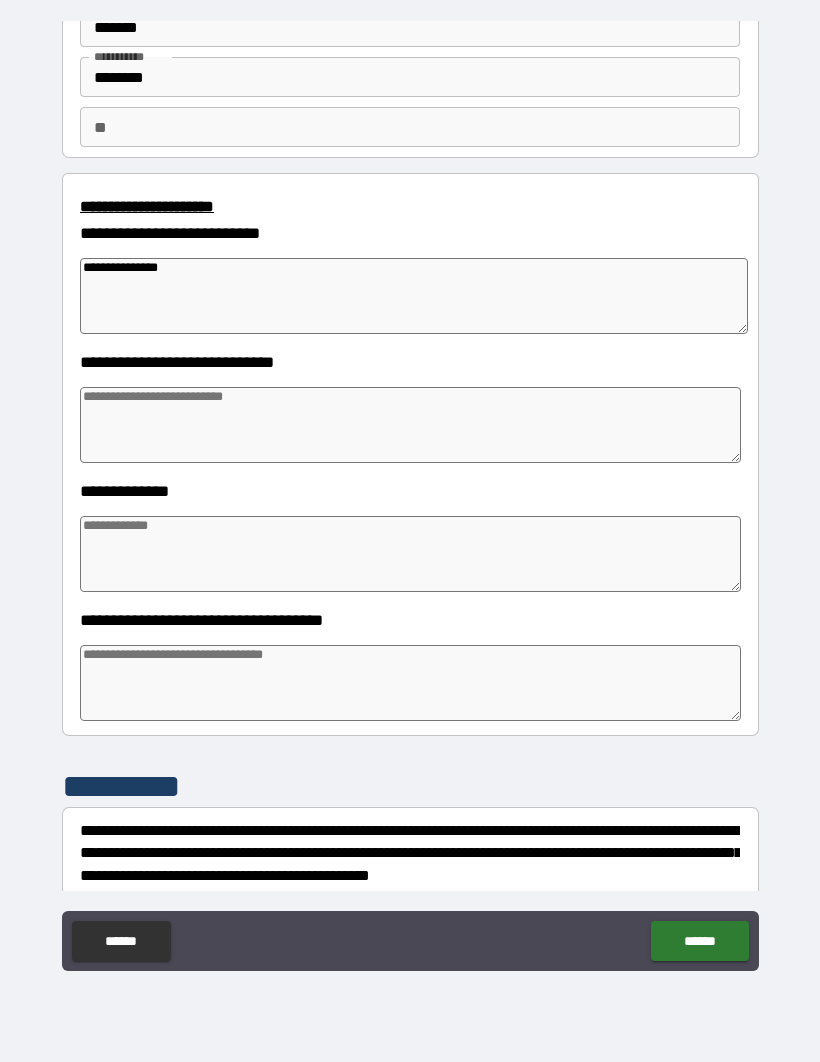 scroll, scrollTop: 106, scrollLeft: 0, axis: vertical 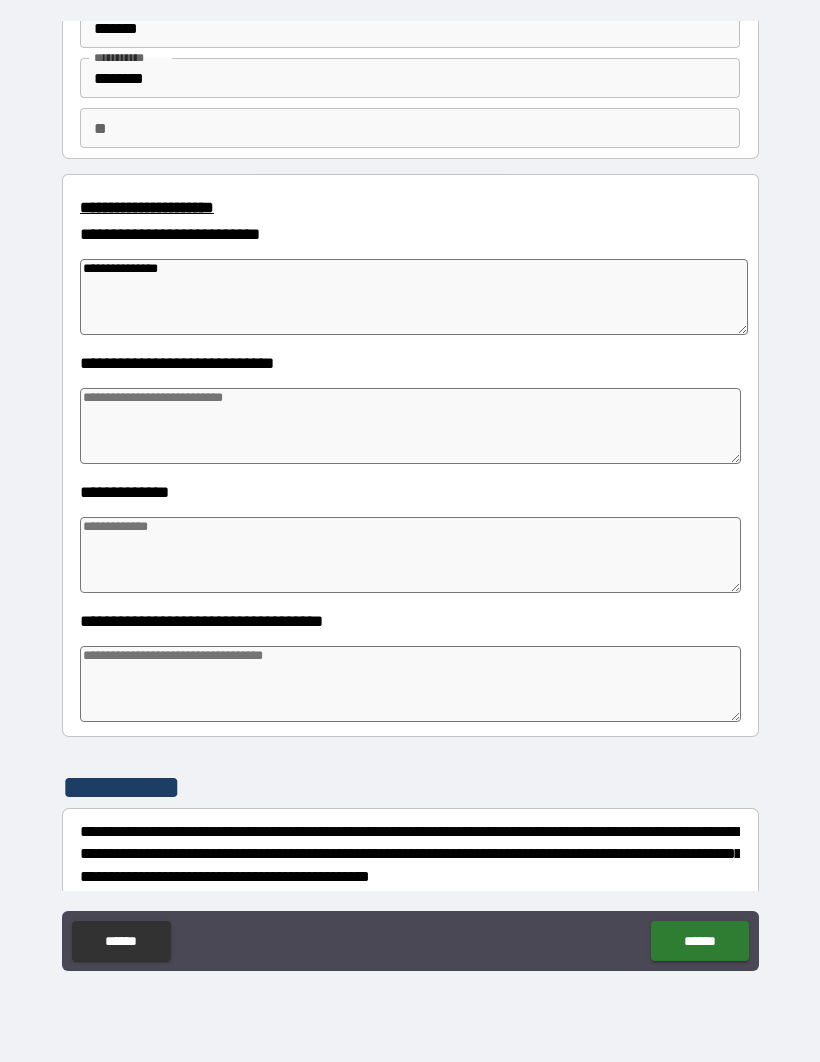 click at bounding box center (410, 426) 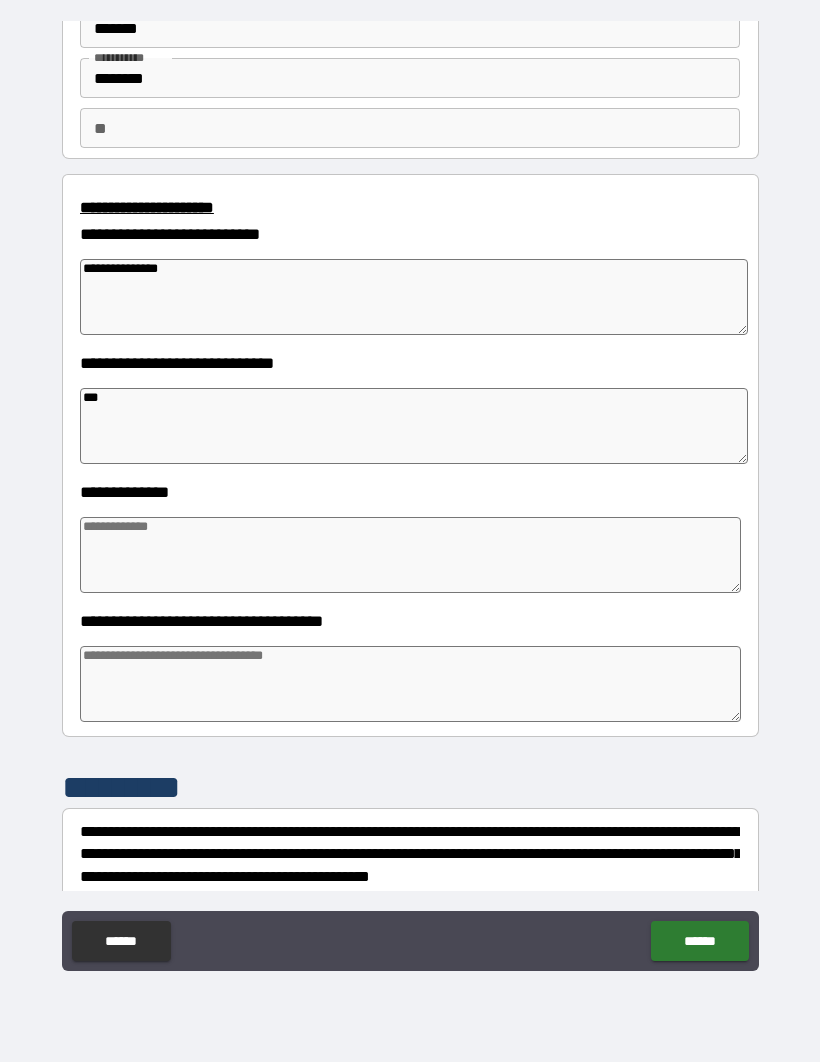 click at bounding box center (410, 555) 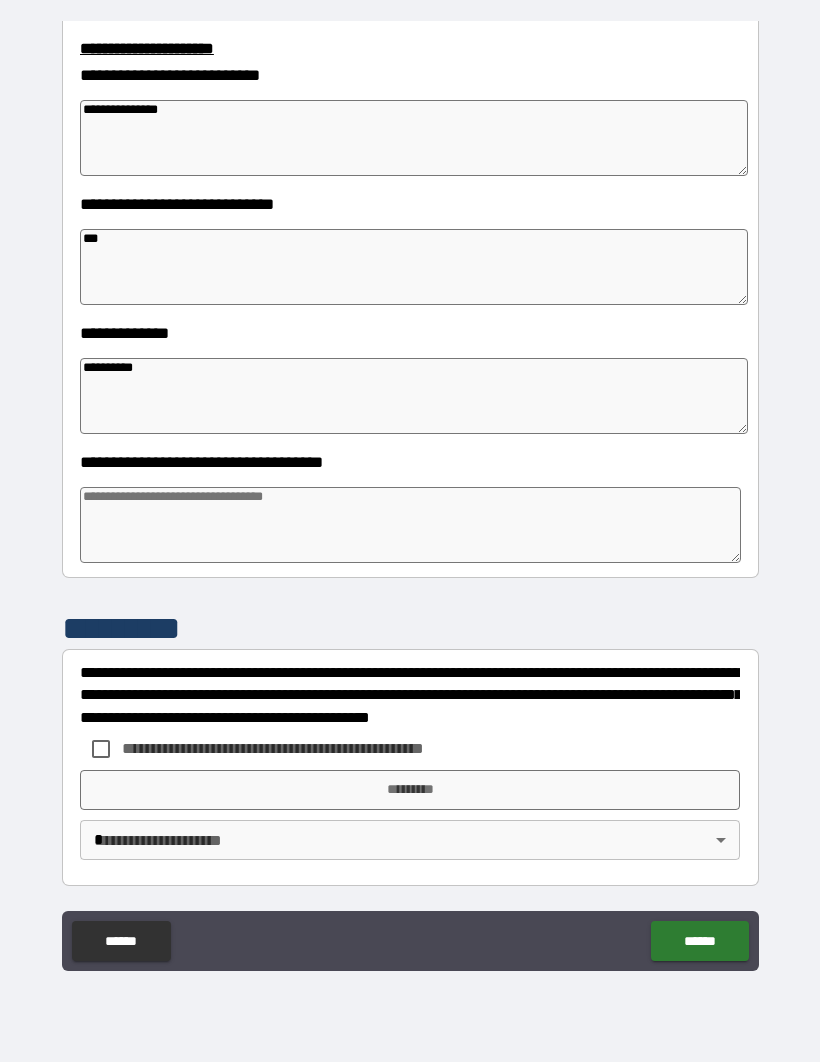 scroll, scrollTop: 264, scrollLeft: 0, axis: vertical 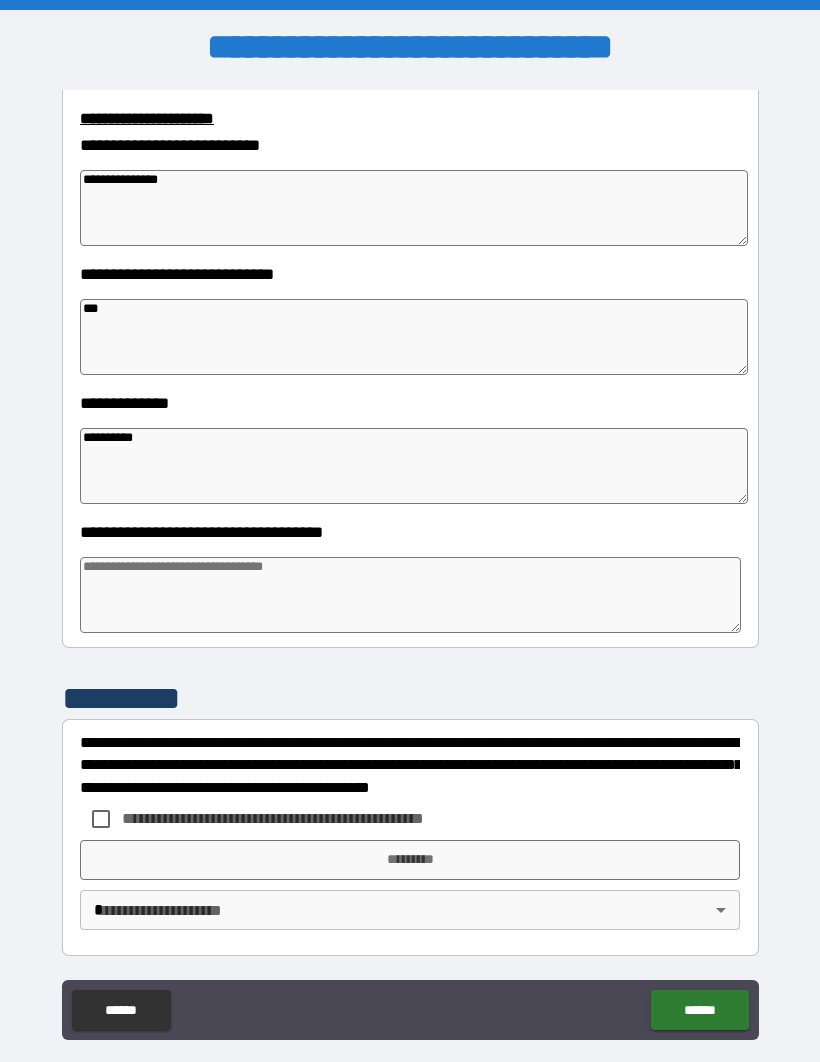 click on "**********" at bounding box center (414, 208) 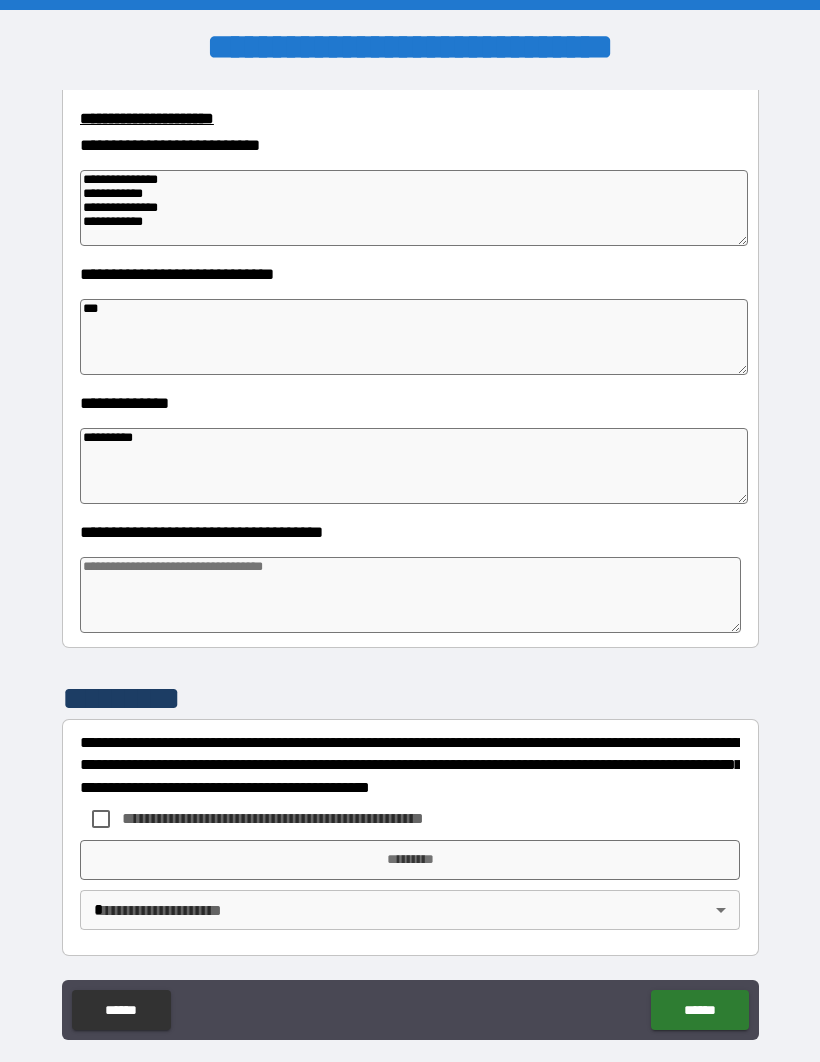 click on "***" at bounding box center (414, 337) 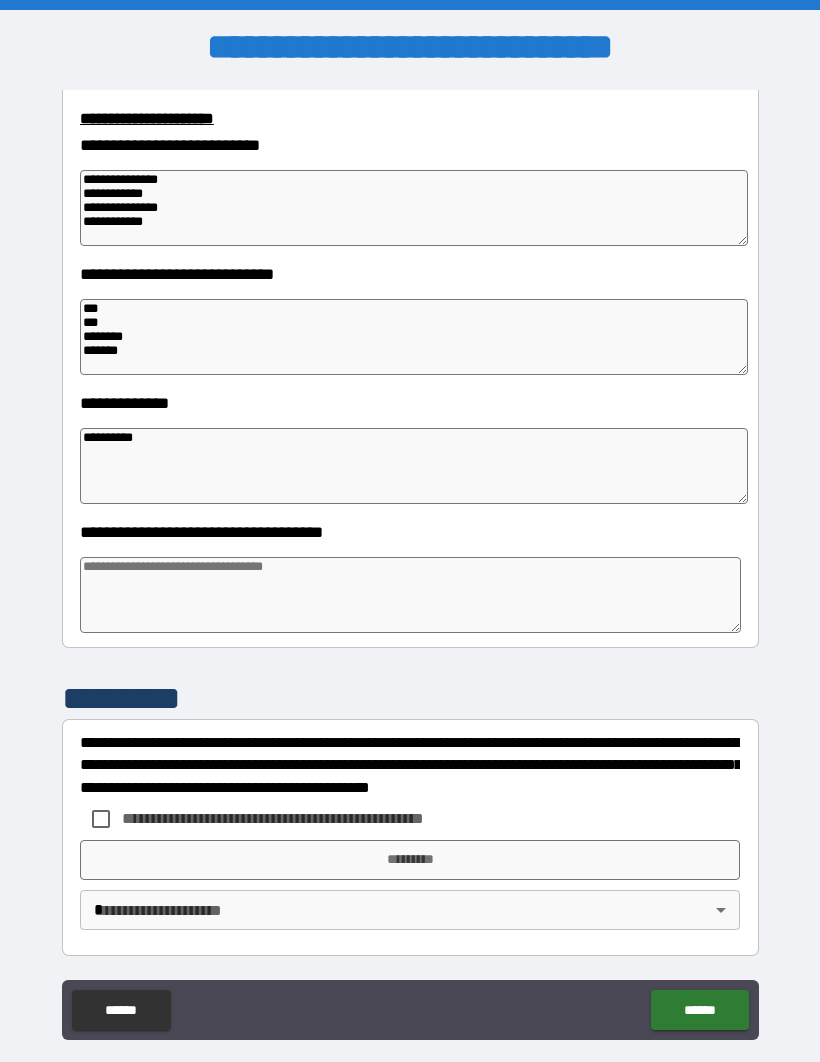 click on "**********" at bounding box center [414, 466] 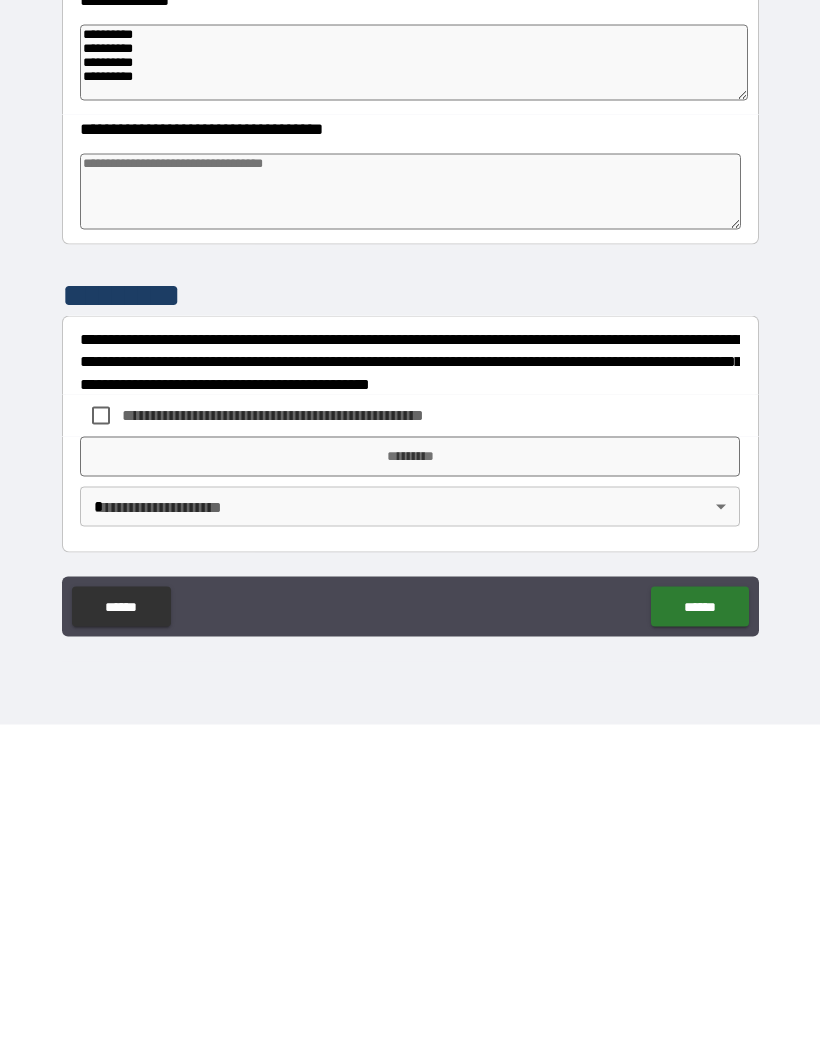 scroll, scrollTop: 69, scrollLeft: 0, axis: vertical 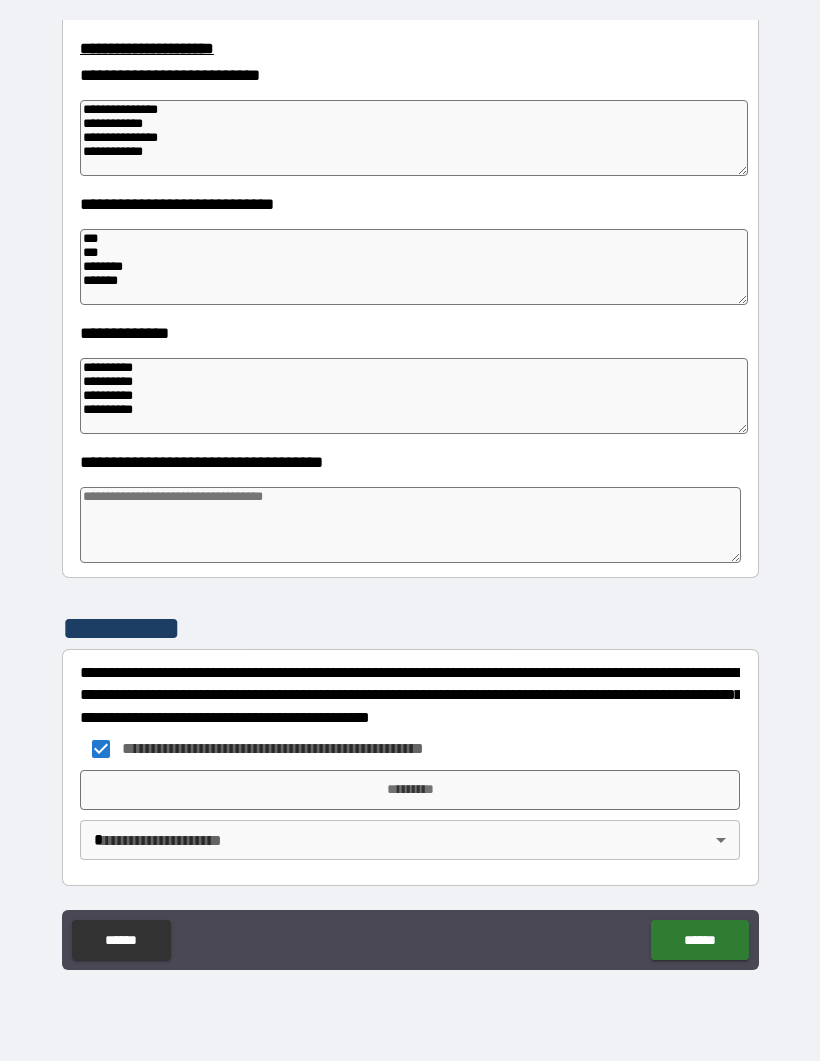click on "*********" at bounding box center [410, 791] 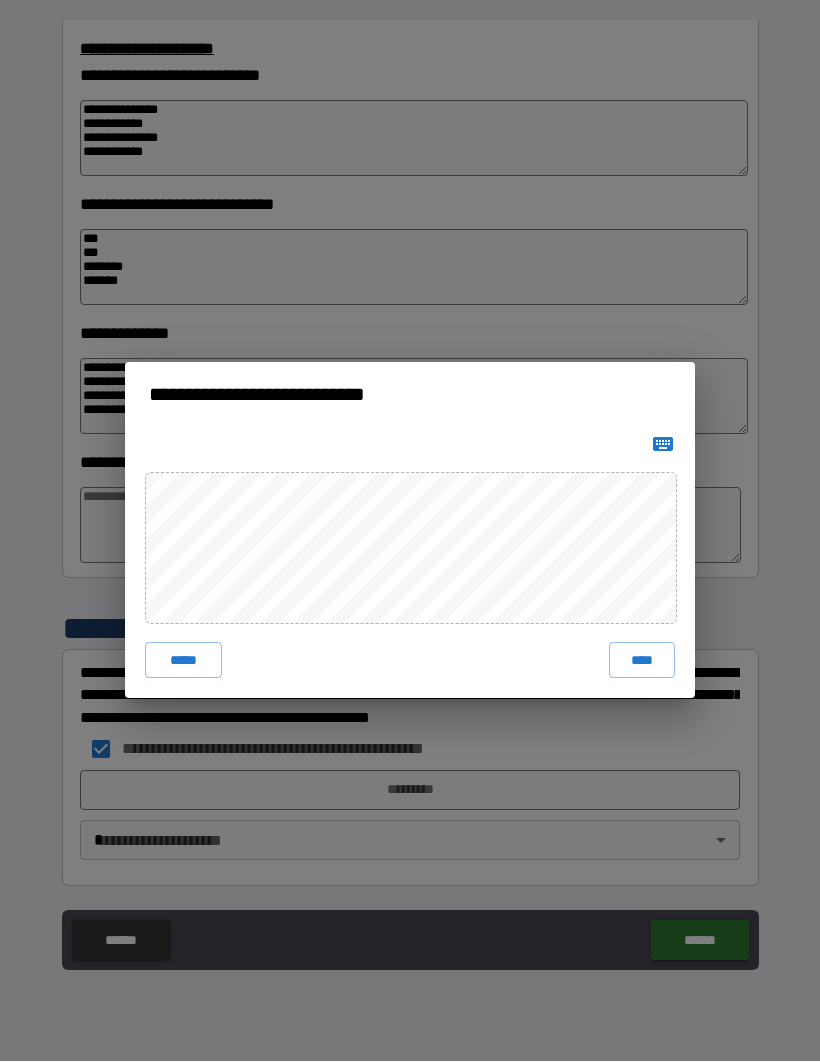 click on "****" at bounding box center [642, 661] 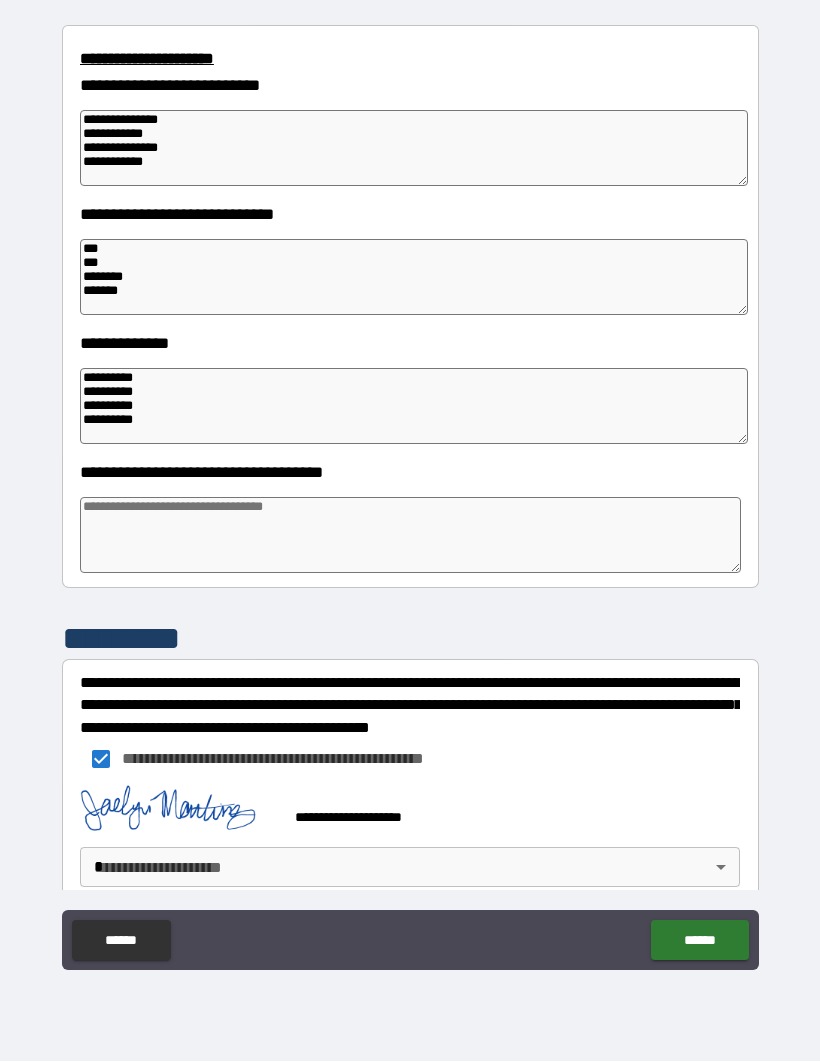 click on "**********" at bounding box center [410, 496] 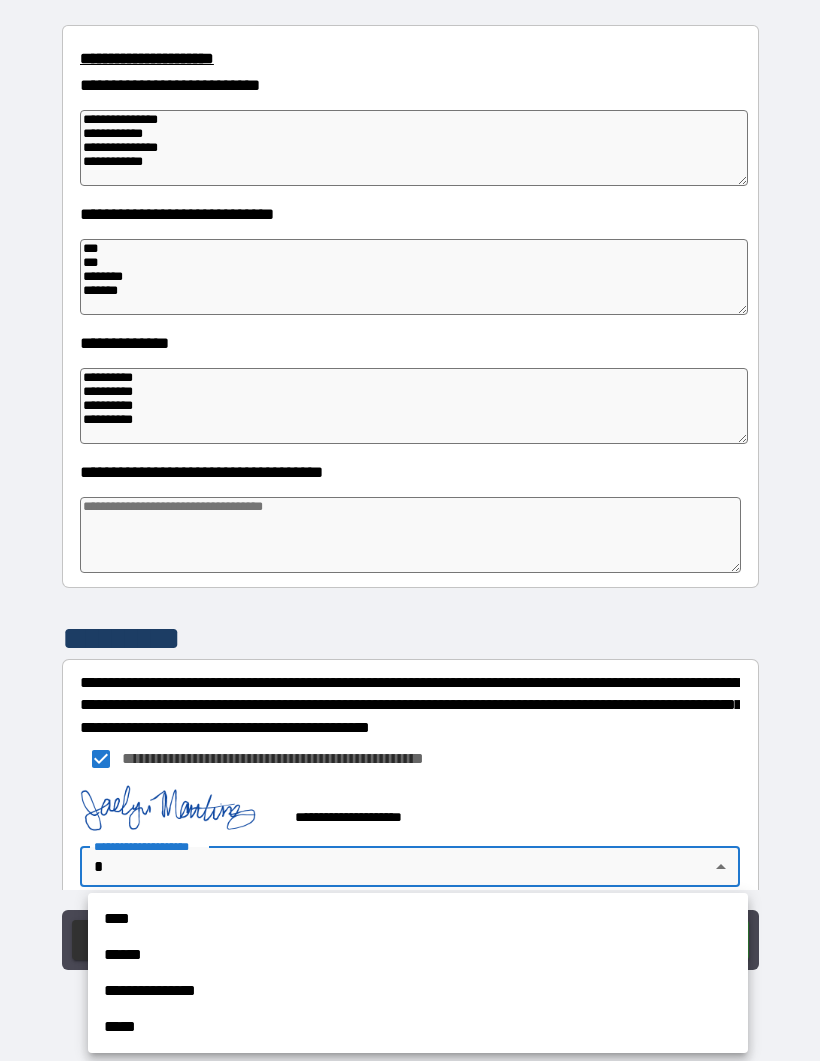 click on "**********" at bounding box center (418, 992) 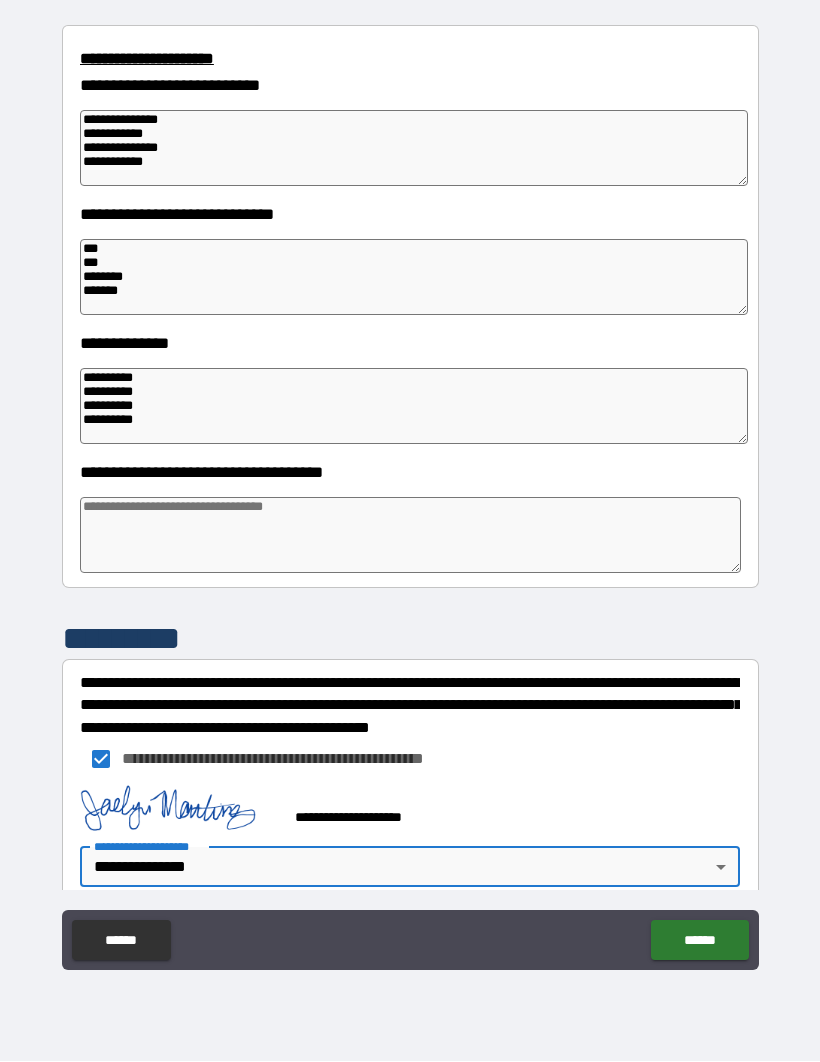 click on "******" at bounding box center (699, 941) 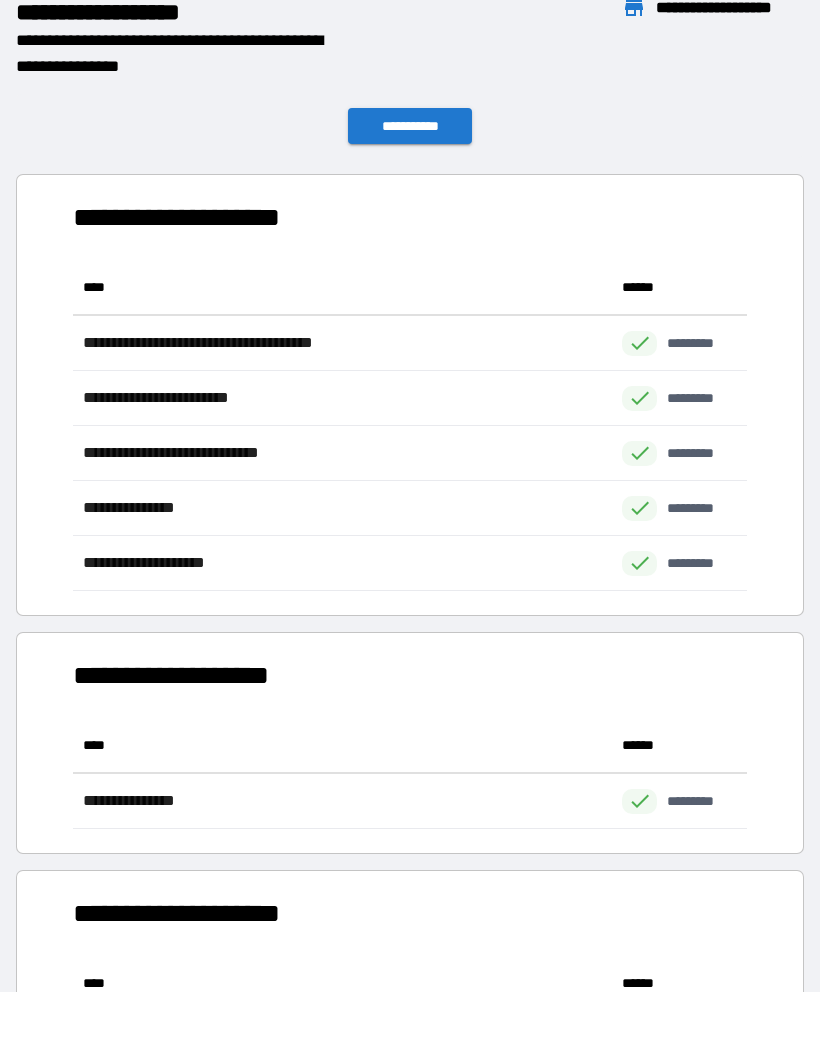 scroll, scrollTop: 331, scrollLeft: 674, axis: both 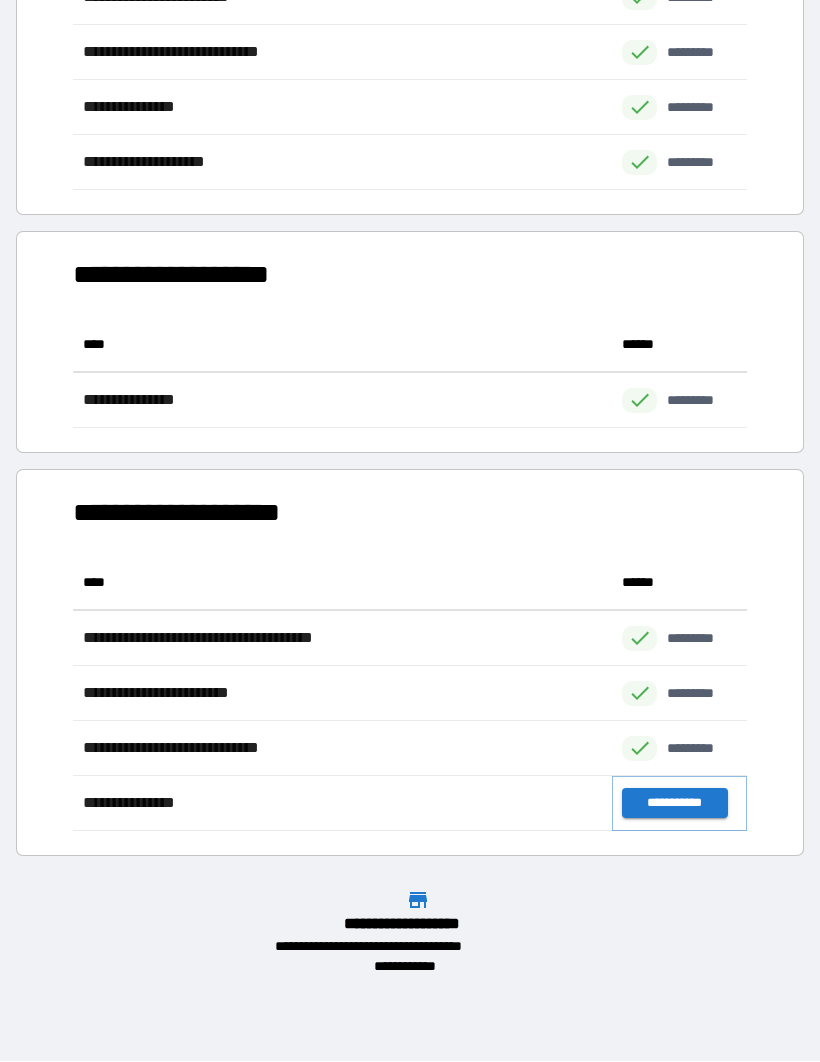 click on "**********" at bounding box center [674, 804] 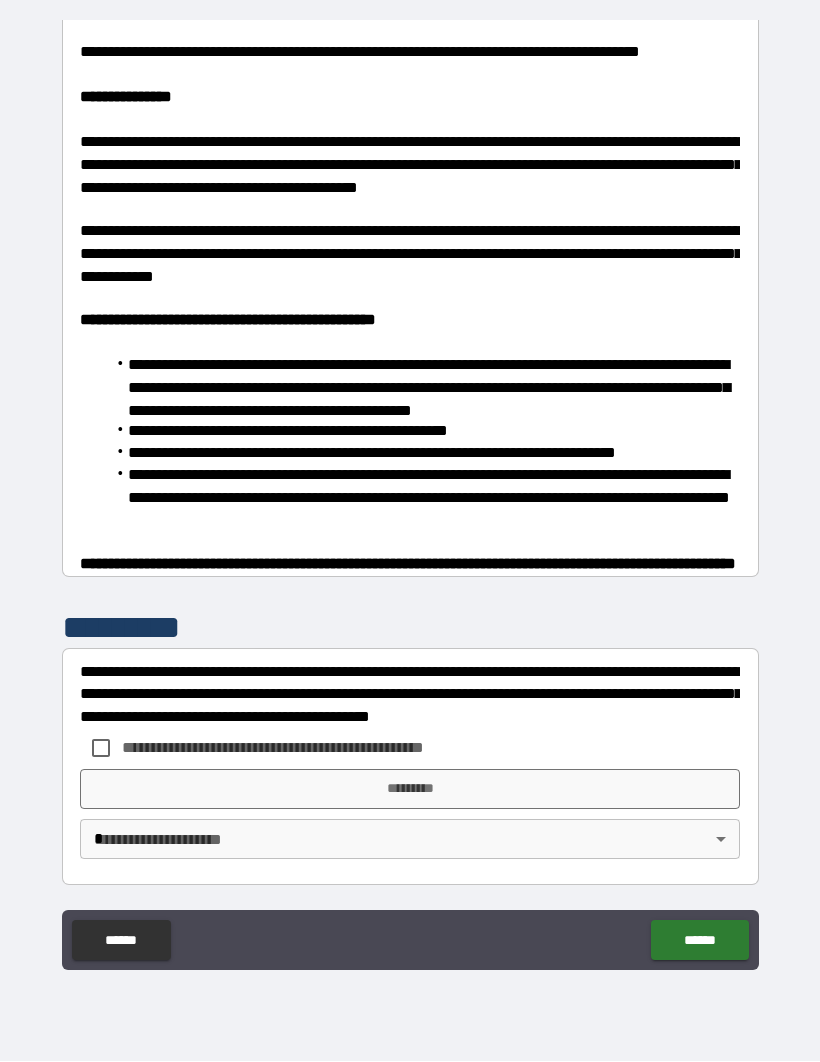scroll, scrollTop: 1200, scrollLeft: 0, axis: vertical 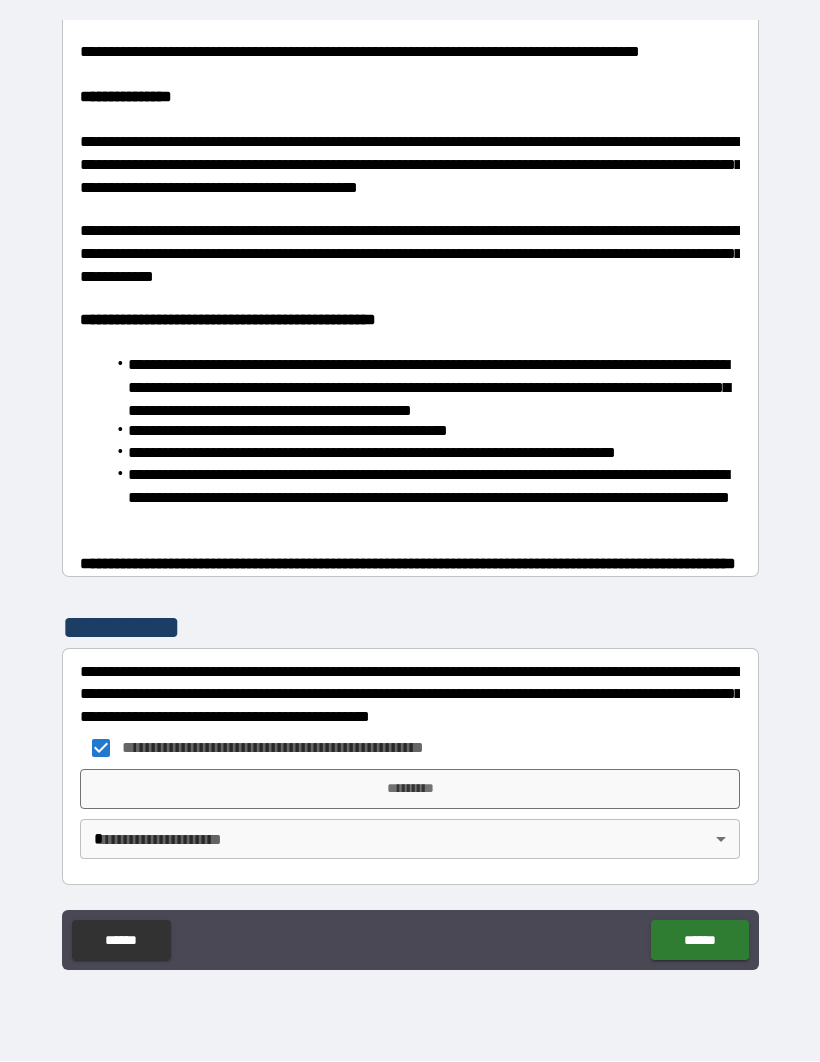 click on "*********" at bounding box center (410, 790) 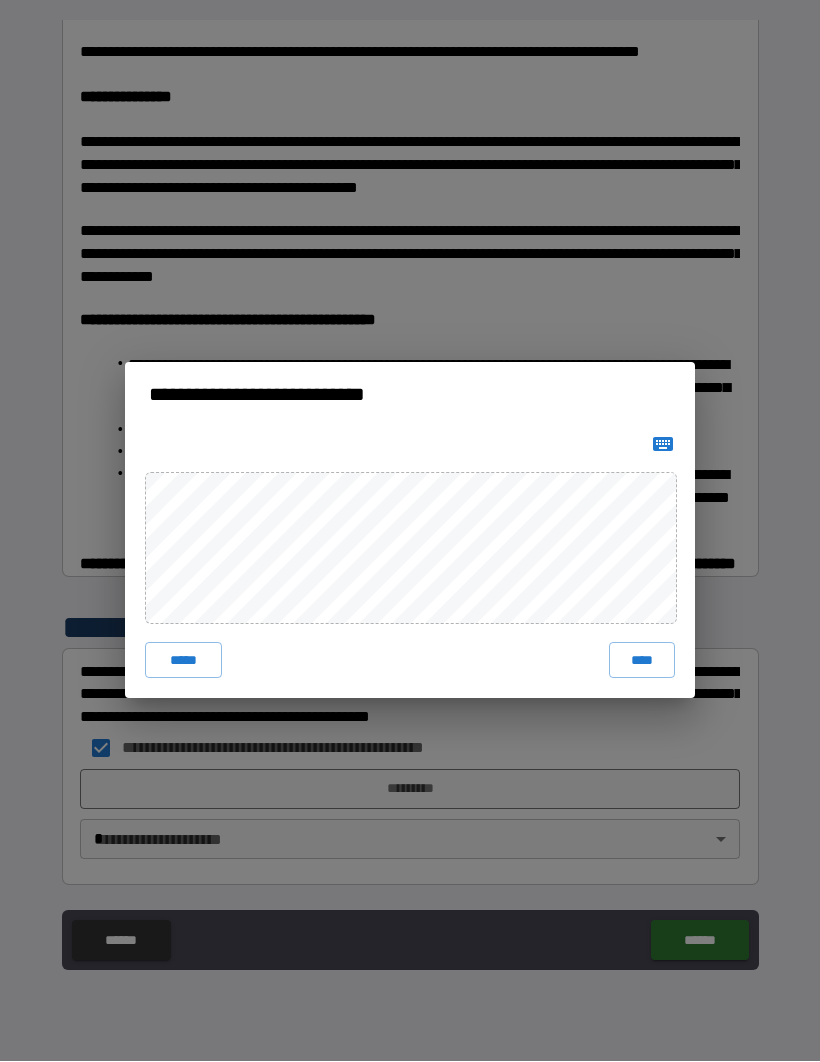 click on "****" at bounding box center (642, 661) 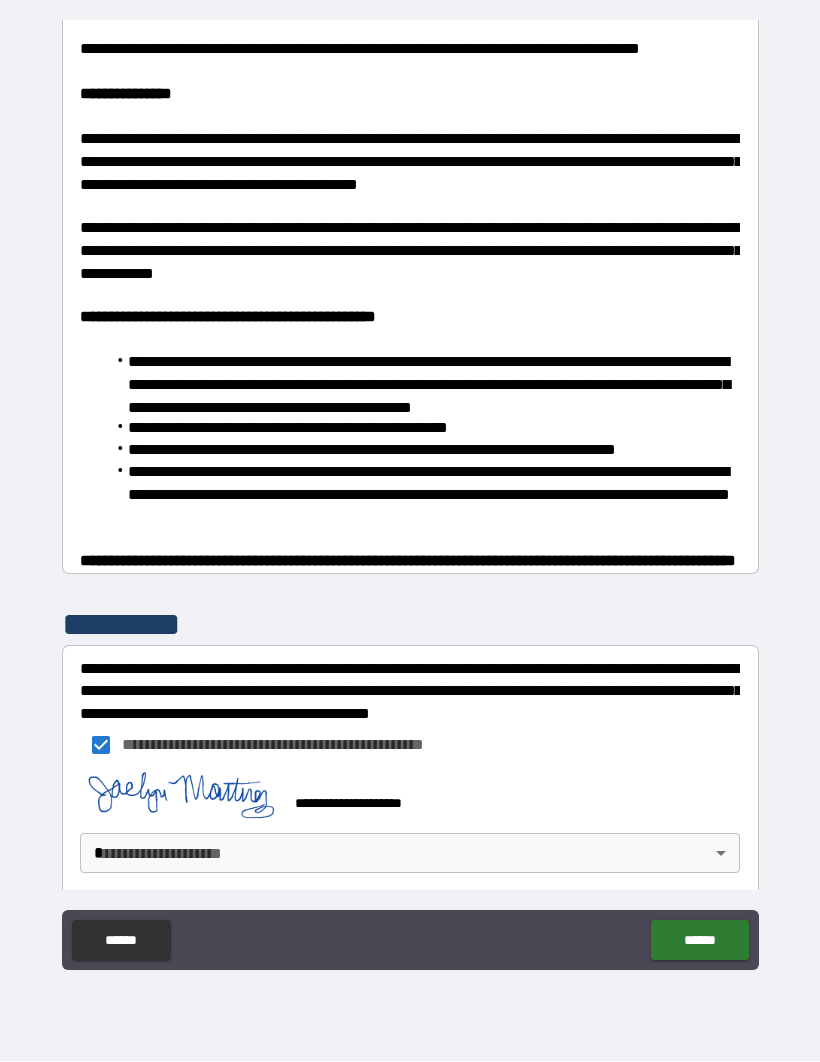 scroll, scrollTop: 1190, scrollLeft: 0, axis: vertical 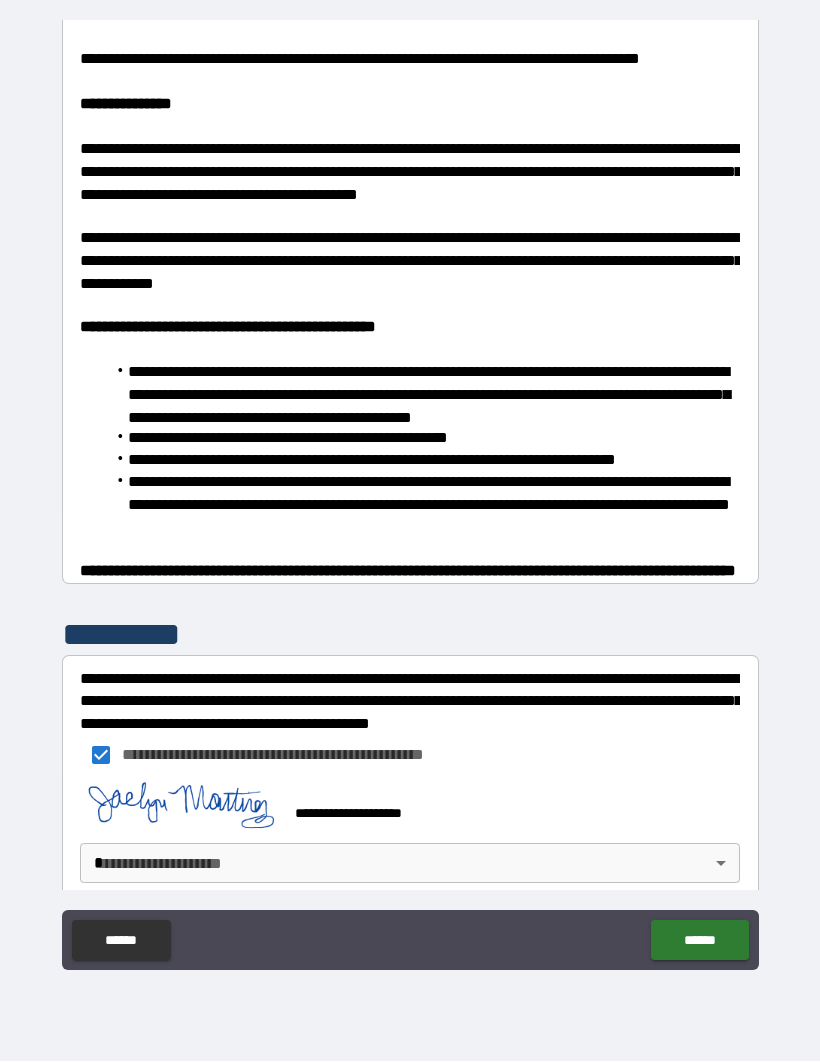 click on "**********" at bounding box center (410, 496) 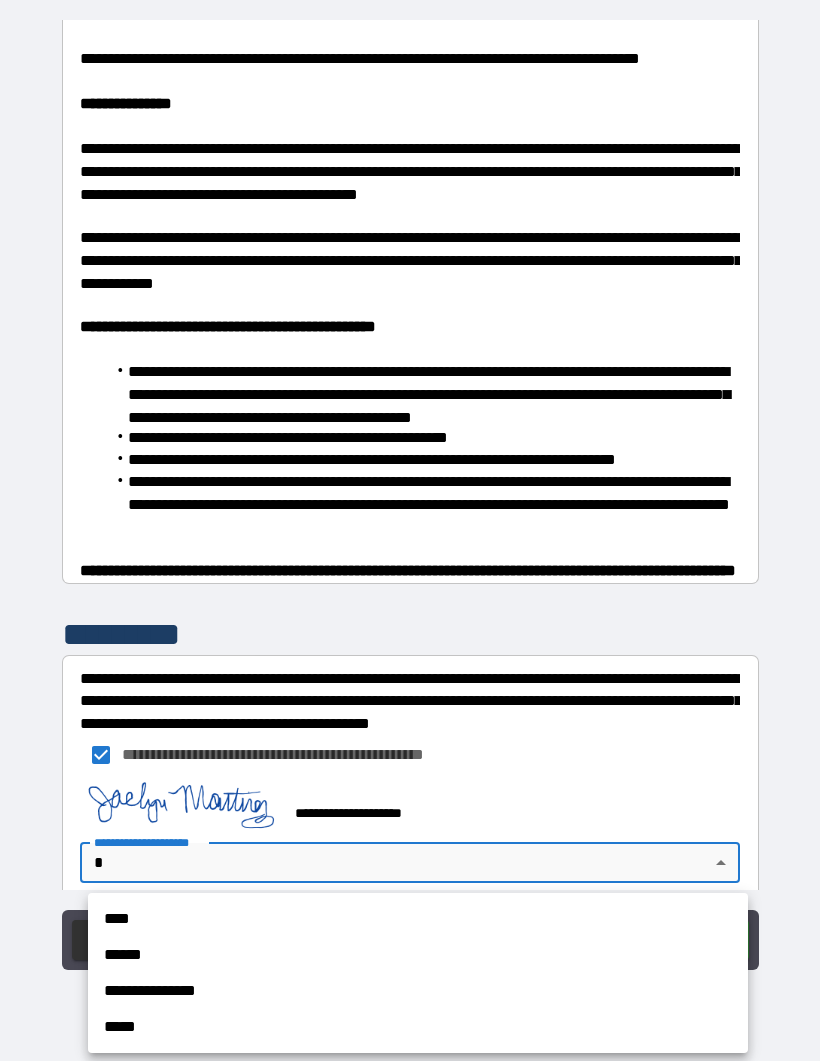 click on "**********" at bounding box center (418, 992) 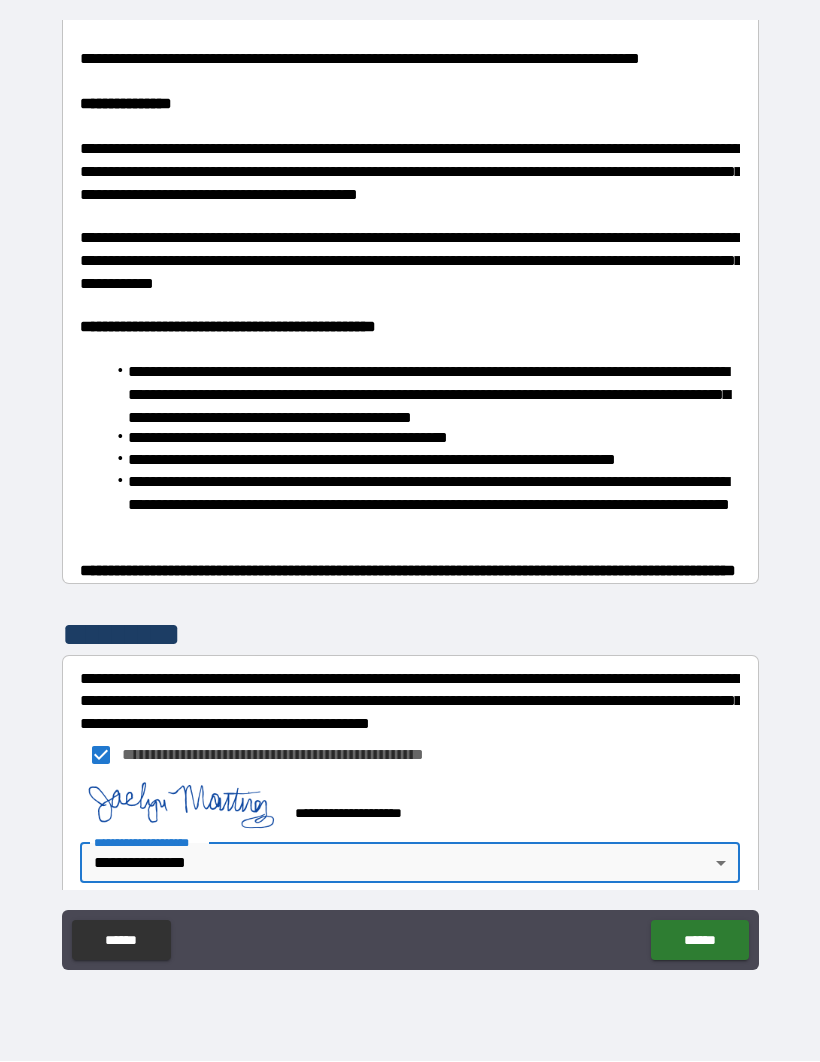 click on "******" at bounding box center (699, 941) 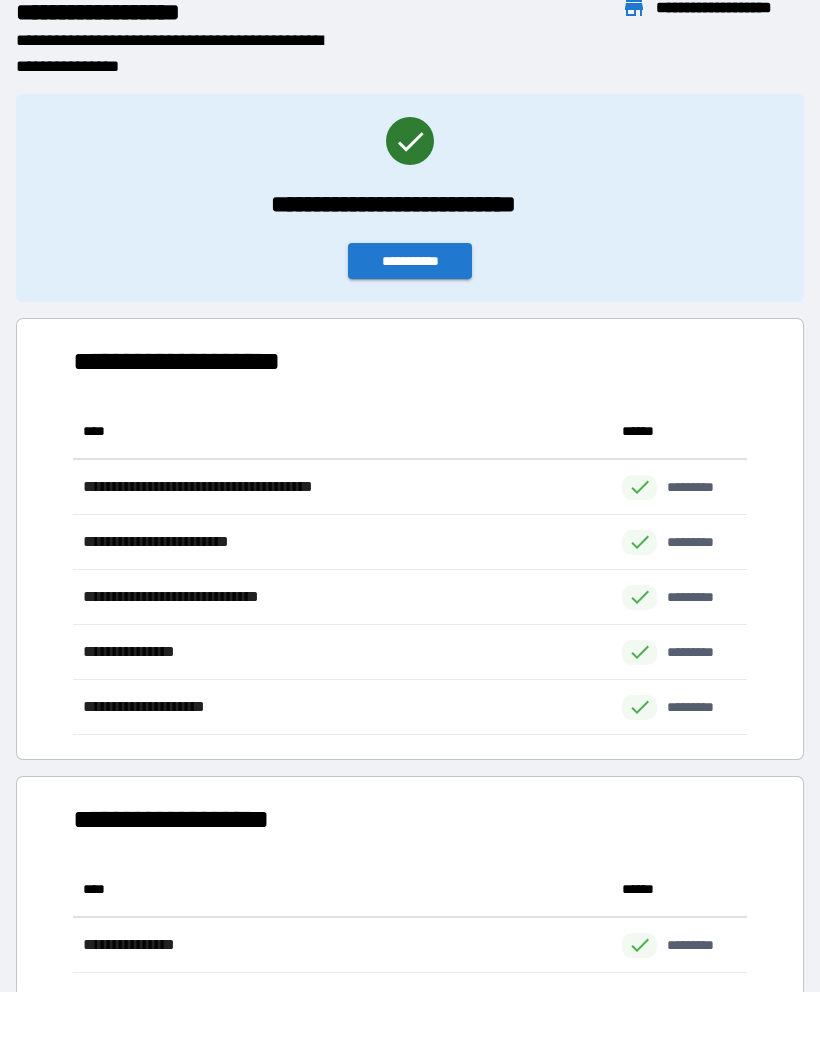 scroll, scrollTop: 1, scrollLeft: 1, axis: both 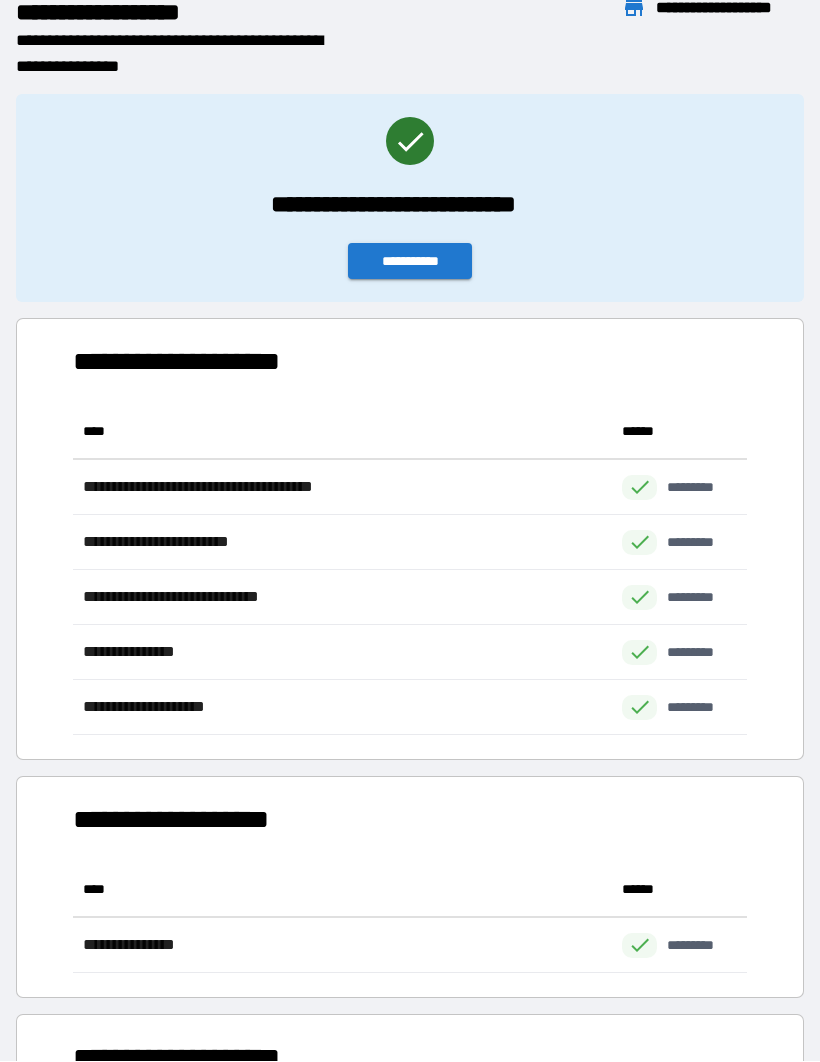 click on "**********" at bounding box center [410, 262] 